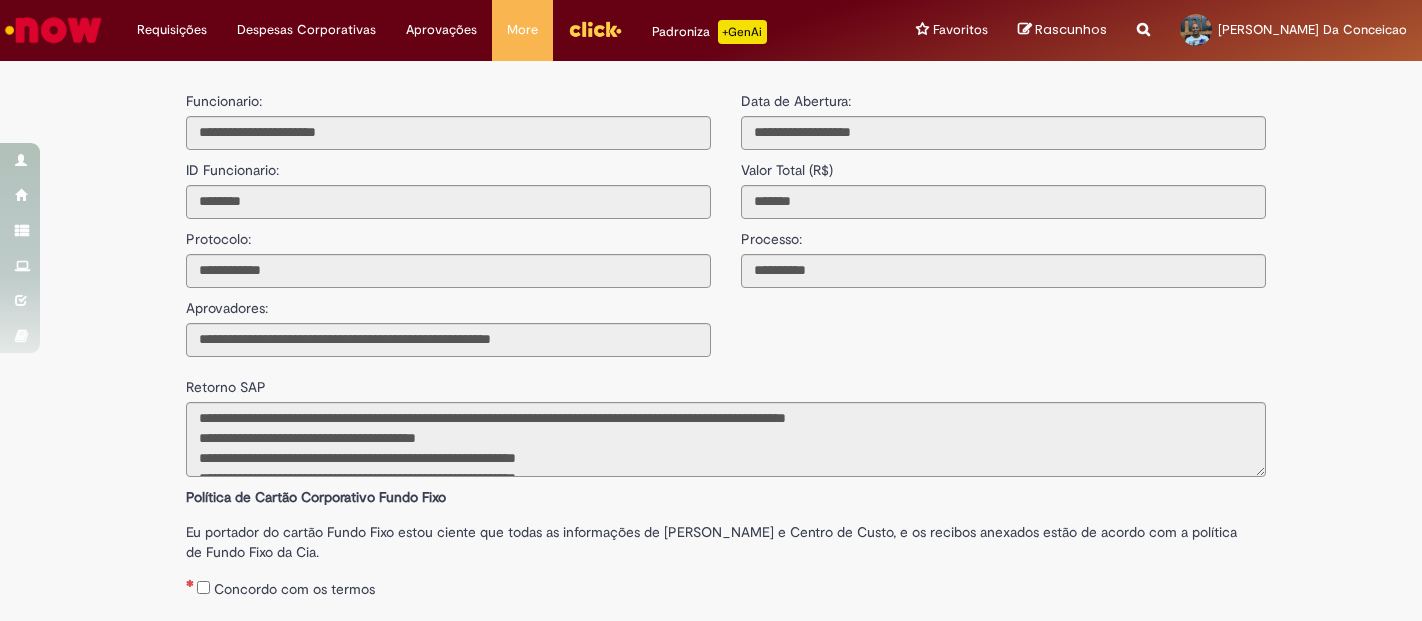 scroll, scrollTop: 0, scrollLeft: 0, axis: both 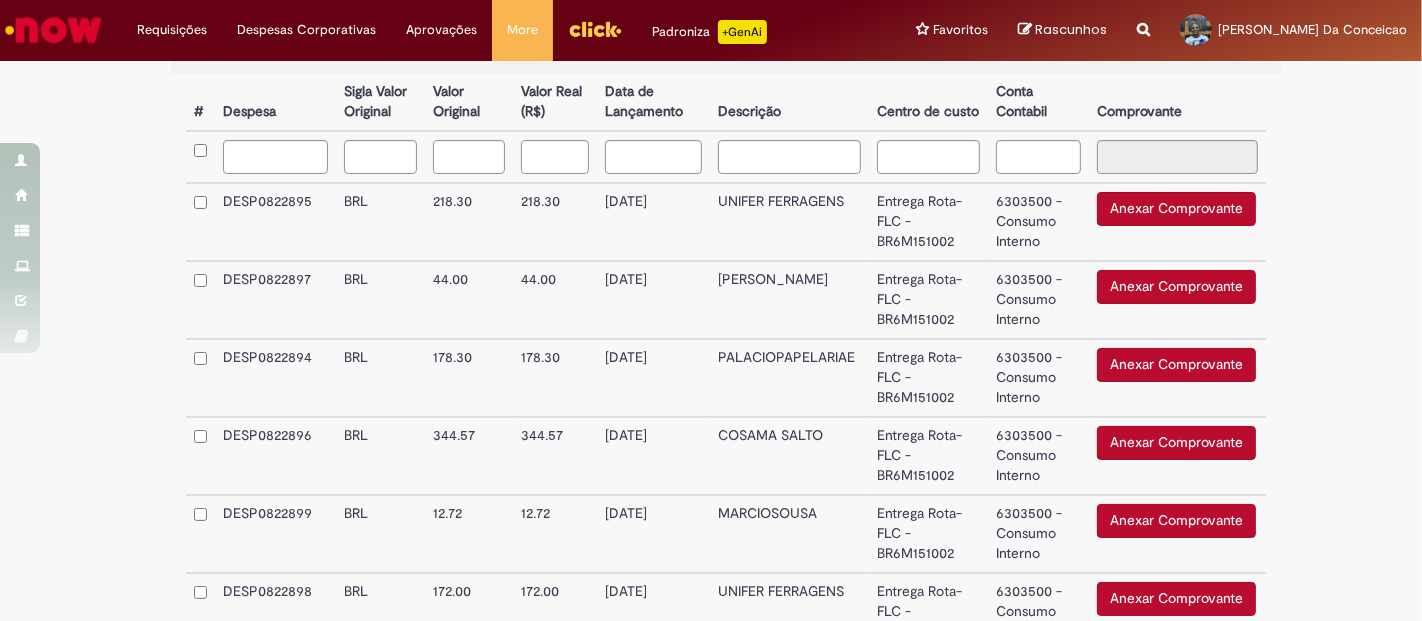 click on "COSAMA SALTO" at bounding box center (789, 456) 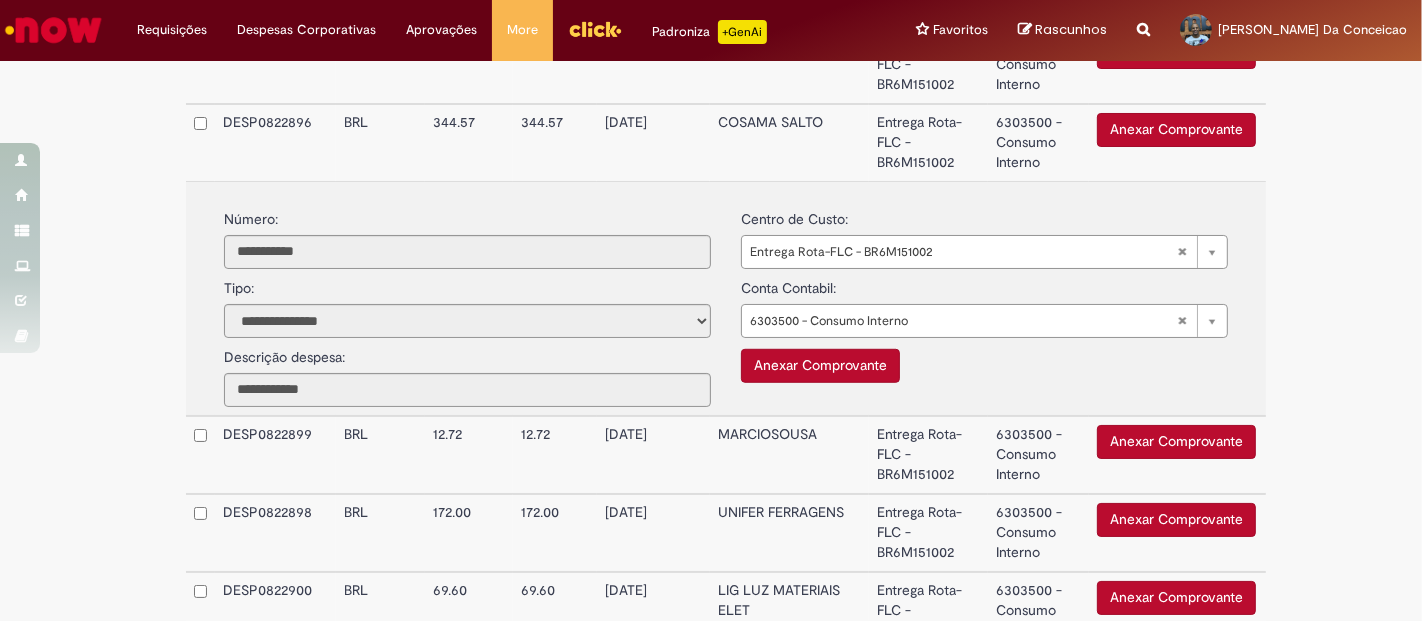 scroll, scrollTop: 1065, scrollLeft: 0, axis: vertical 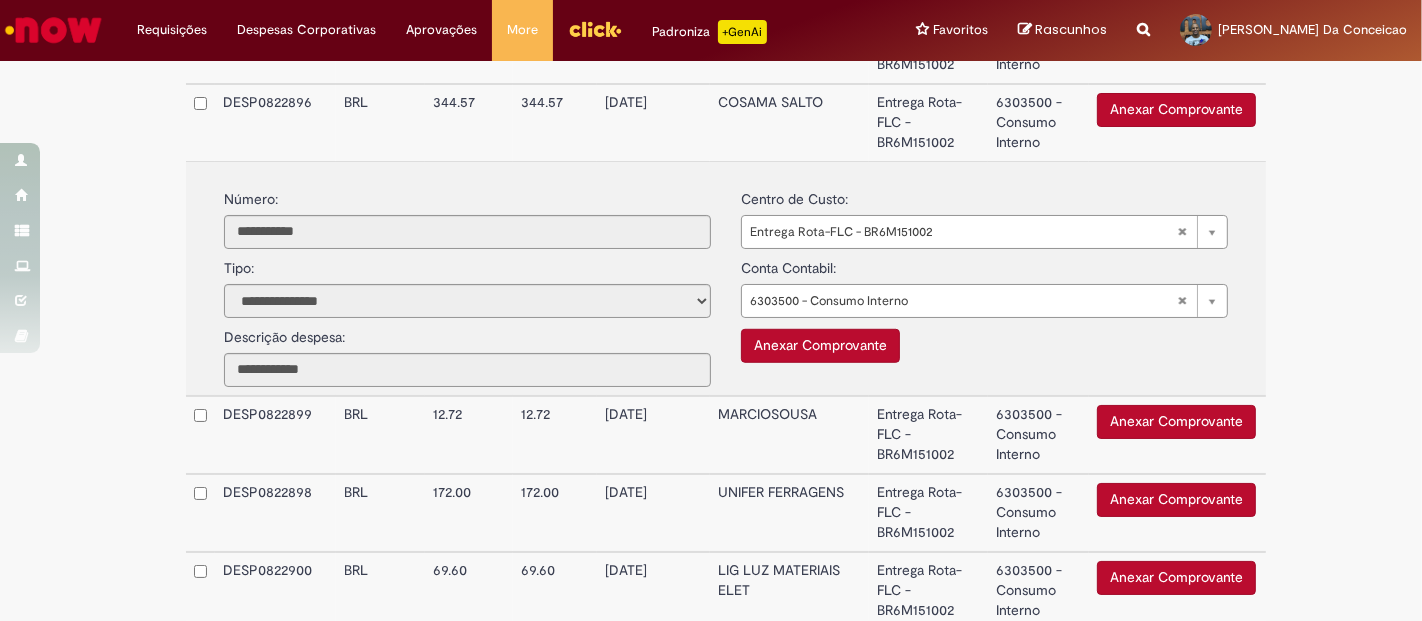 click on "Entrega Rota-FLC - BR6M151002" at bounding box center (928, 122) 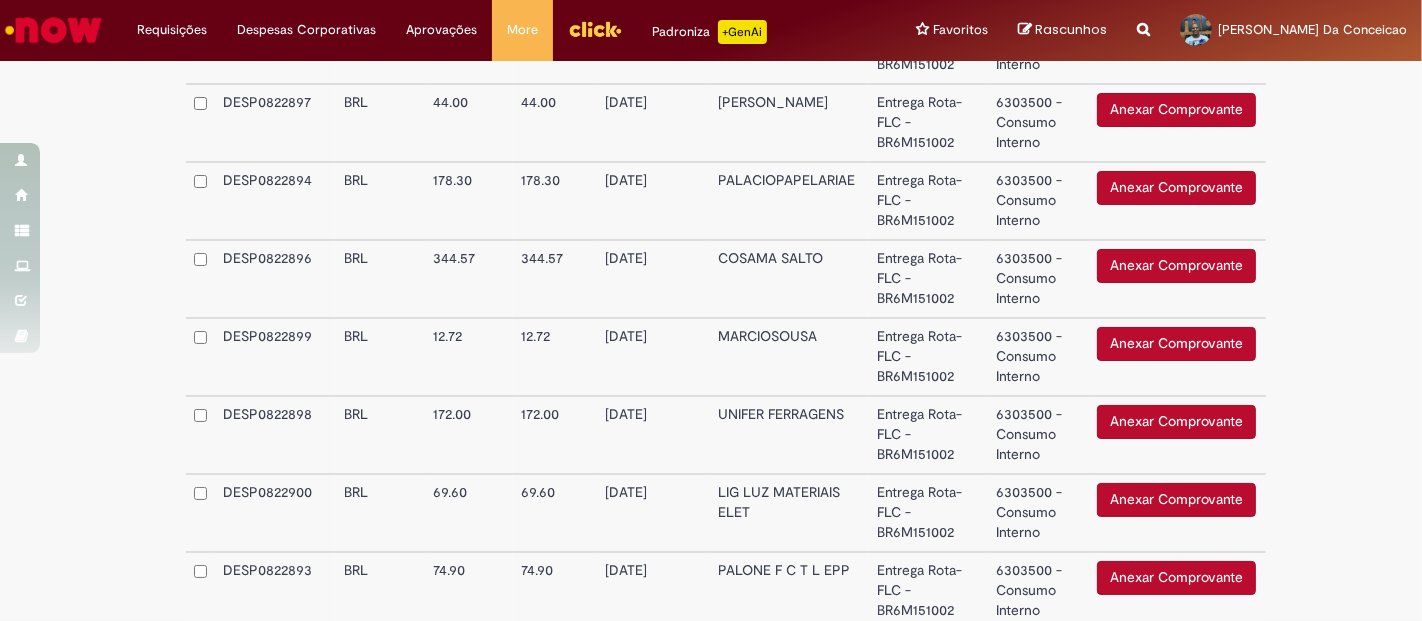 scroll, scrollTop: 954, scrollLeft: 0, axis: vertical 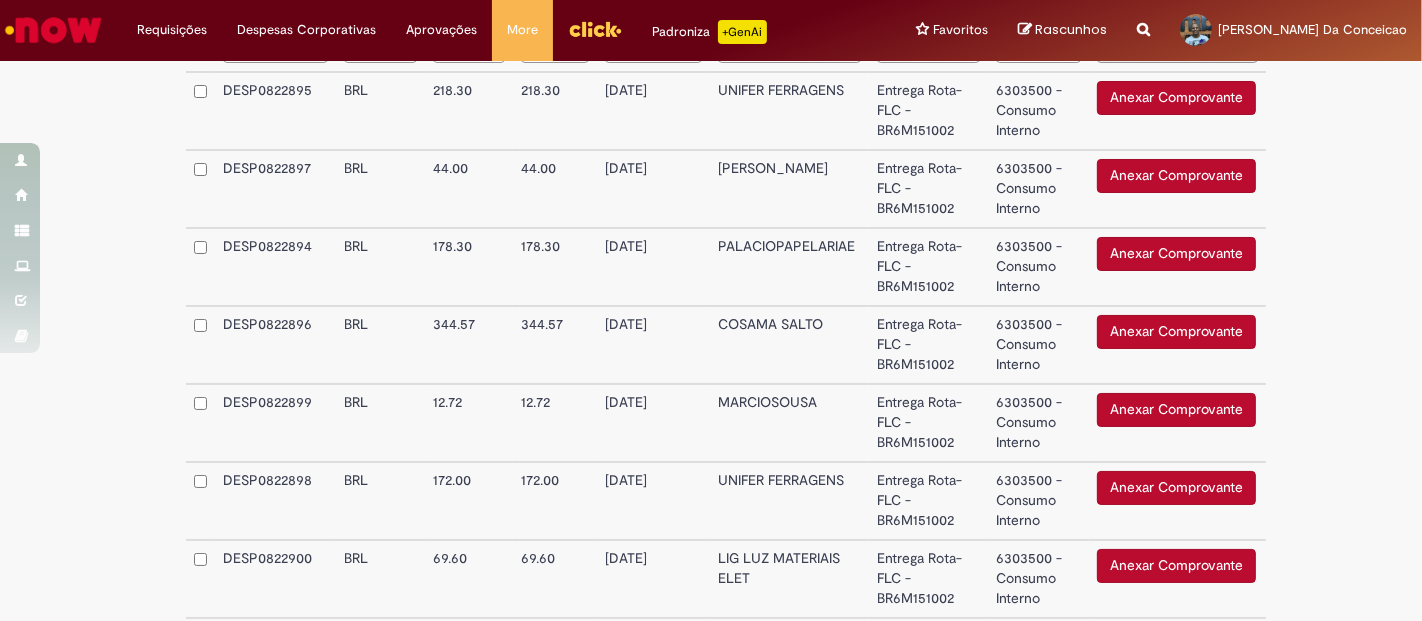 click on "178.30" at bounding box center [555, 267] 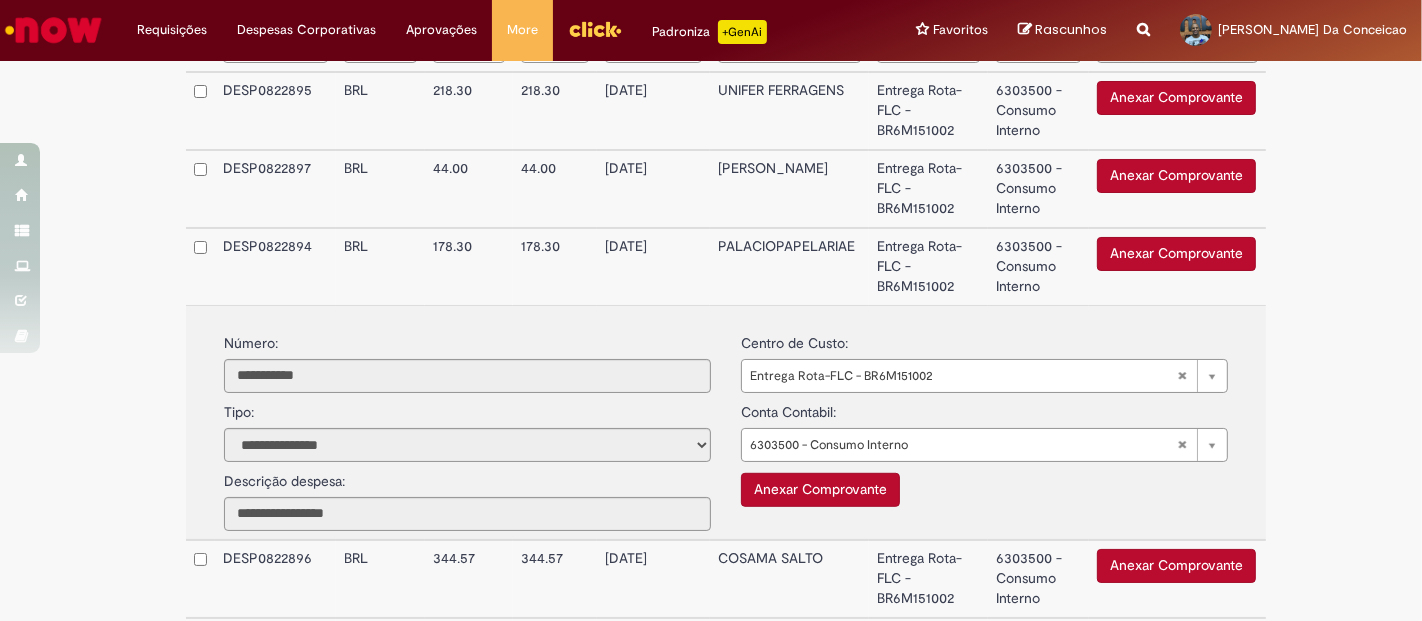 click on "178.30" at bounding box center (555, 266) 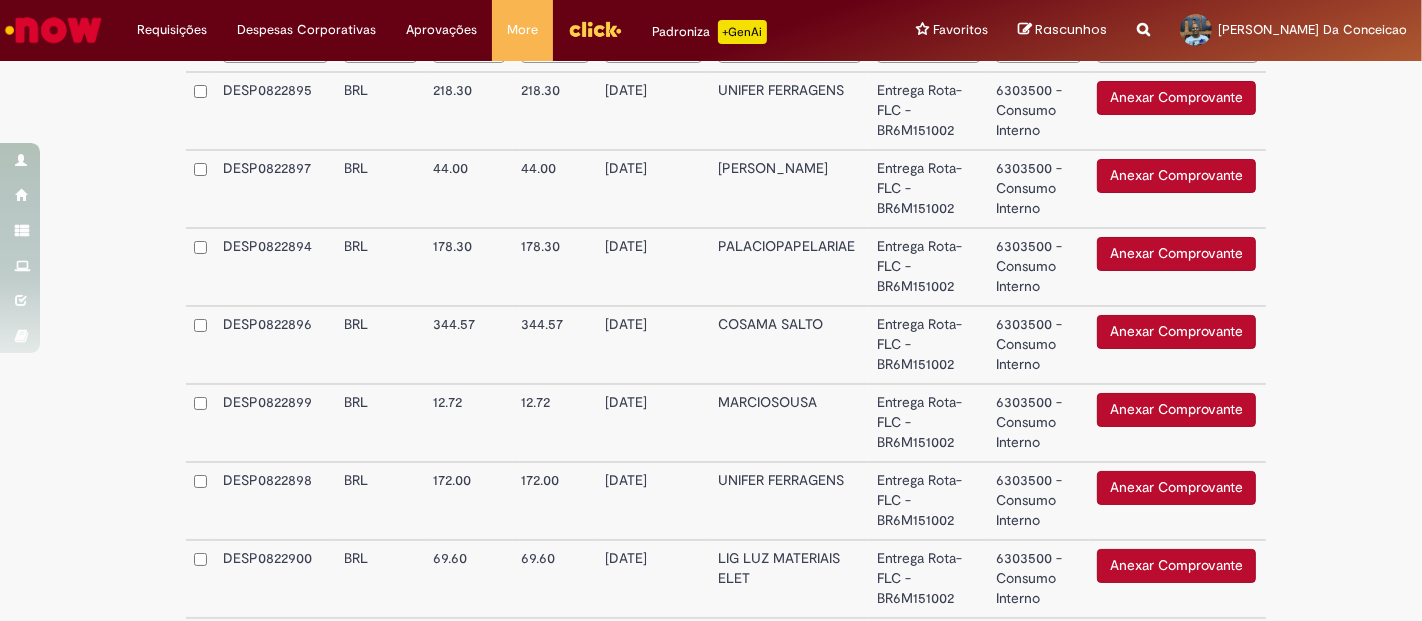 scroll, scrollTop: 732, scrollLeft: 0, axis: vertical 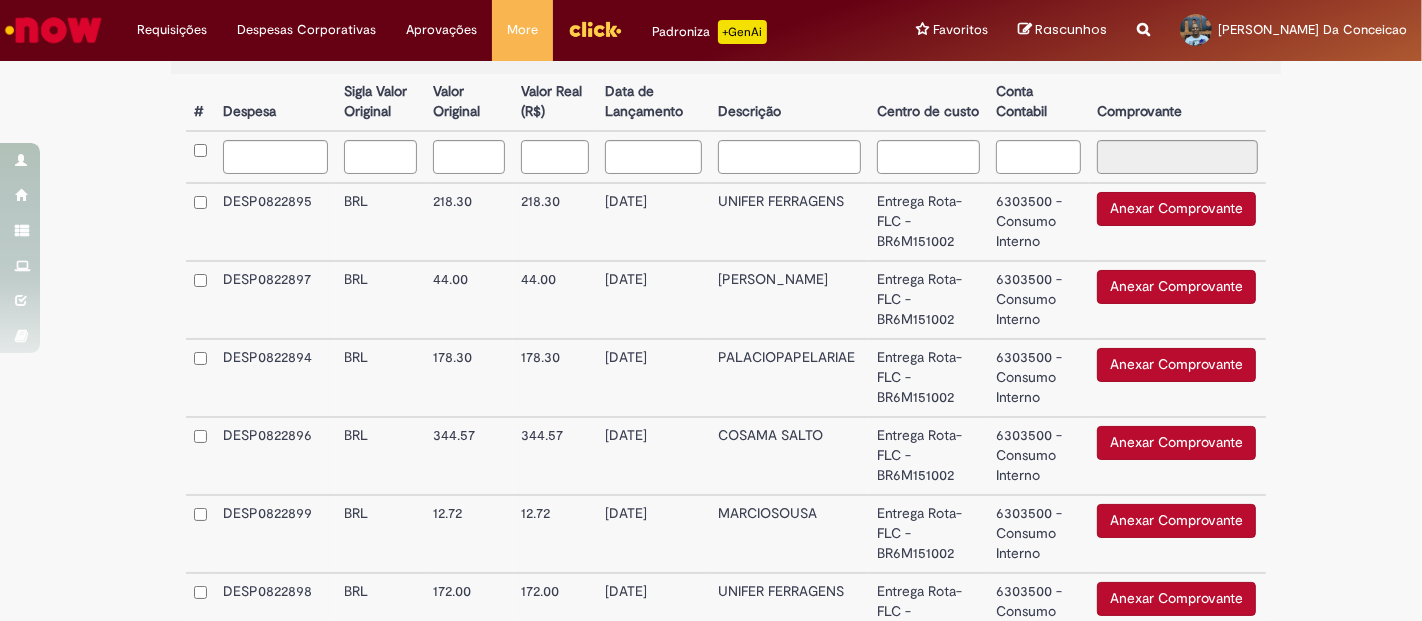 click on "PALACIOPAPELARIAE" at bounding box center (789, 378) 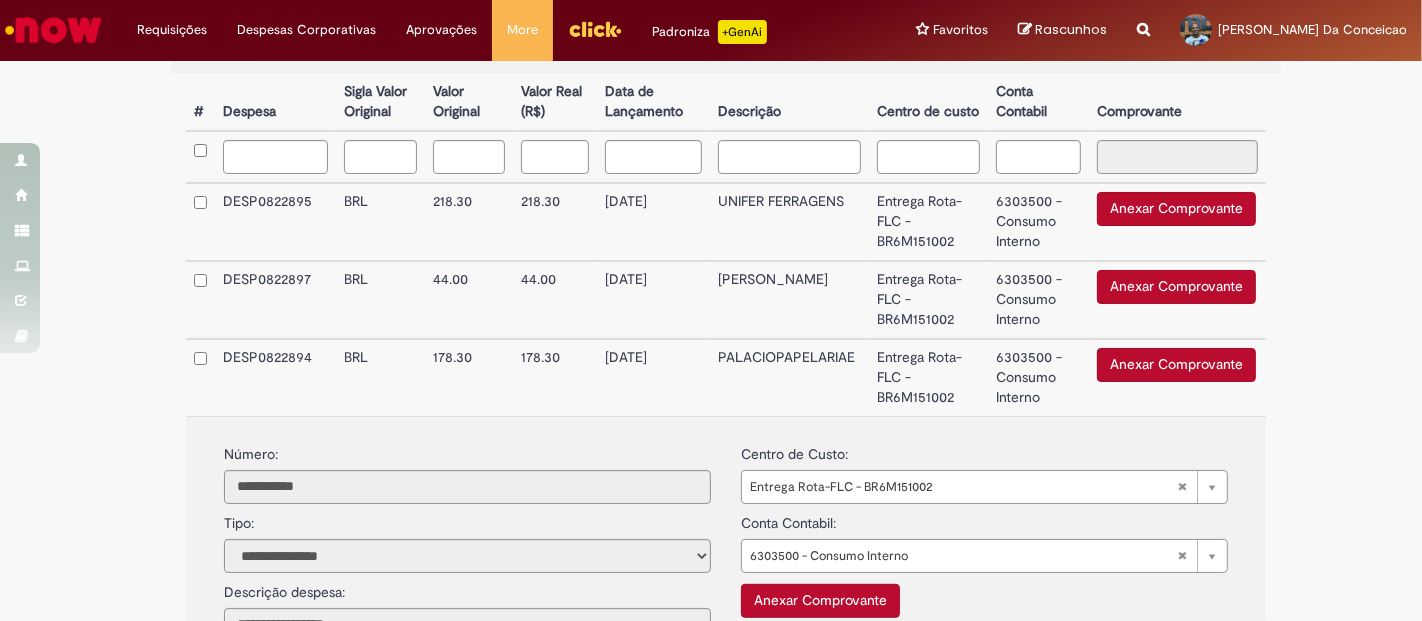 click on "24/06/2025" at bounding box center (653, 377) 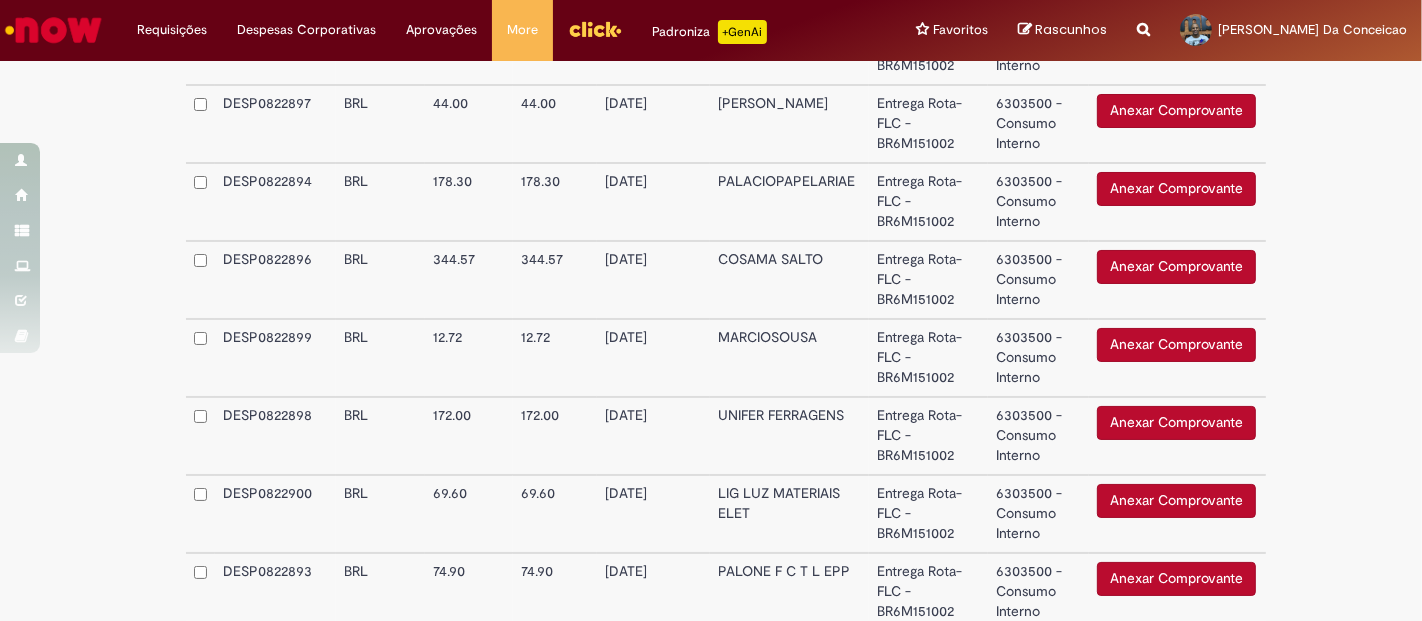 scroll, scrollTop: 954, scrollLeft: 0, axis: vertical 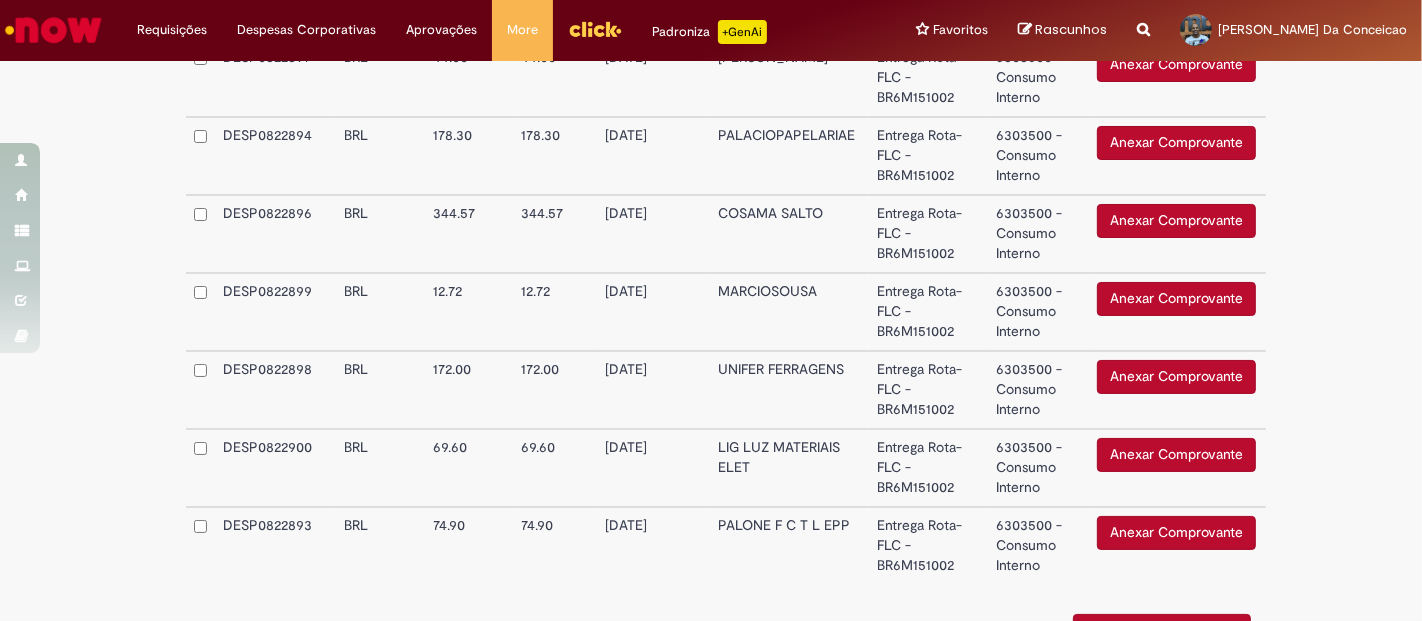 click on "24/06/2025" at bounding box center [653, 156] 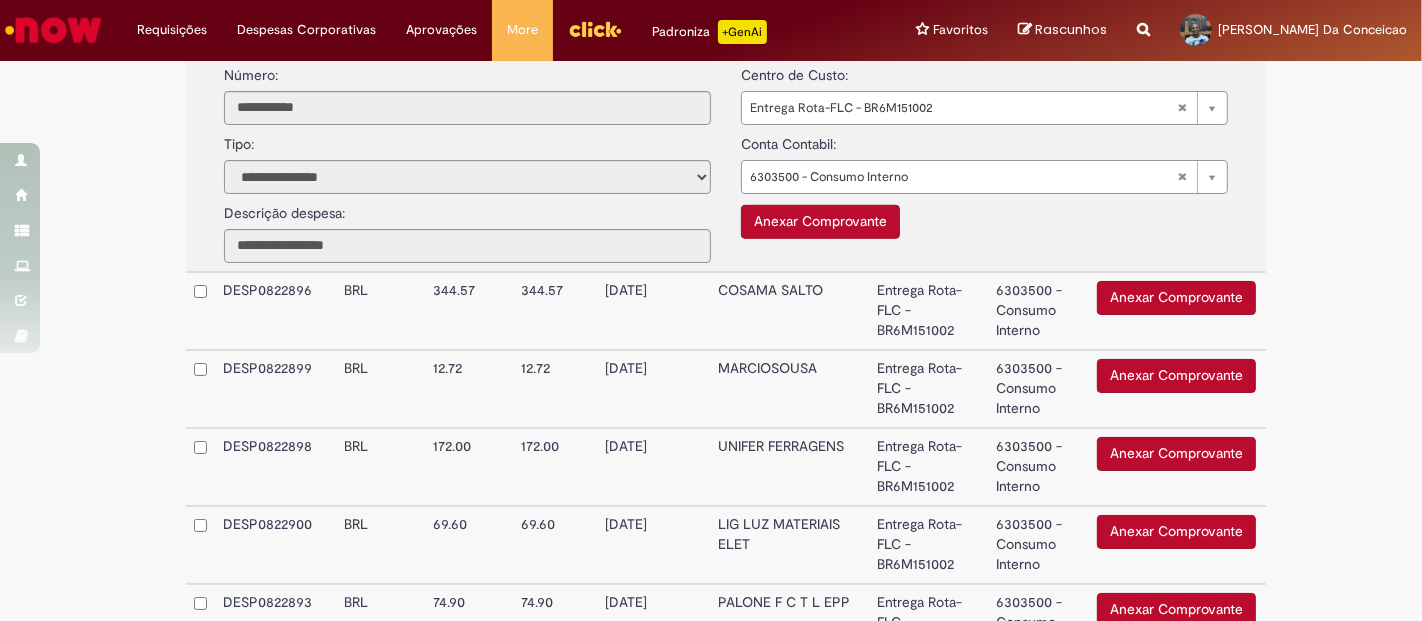 scroll, scrollTop: 1077, scrollLeft: 0, axis: vertical 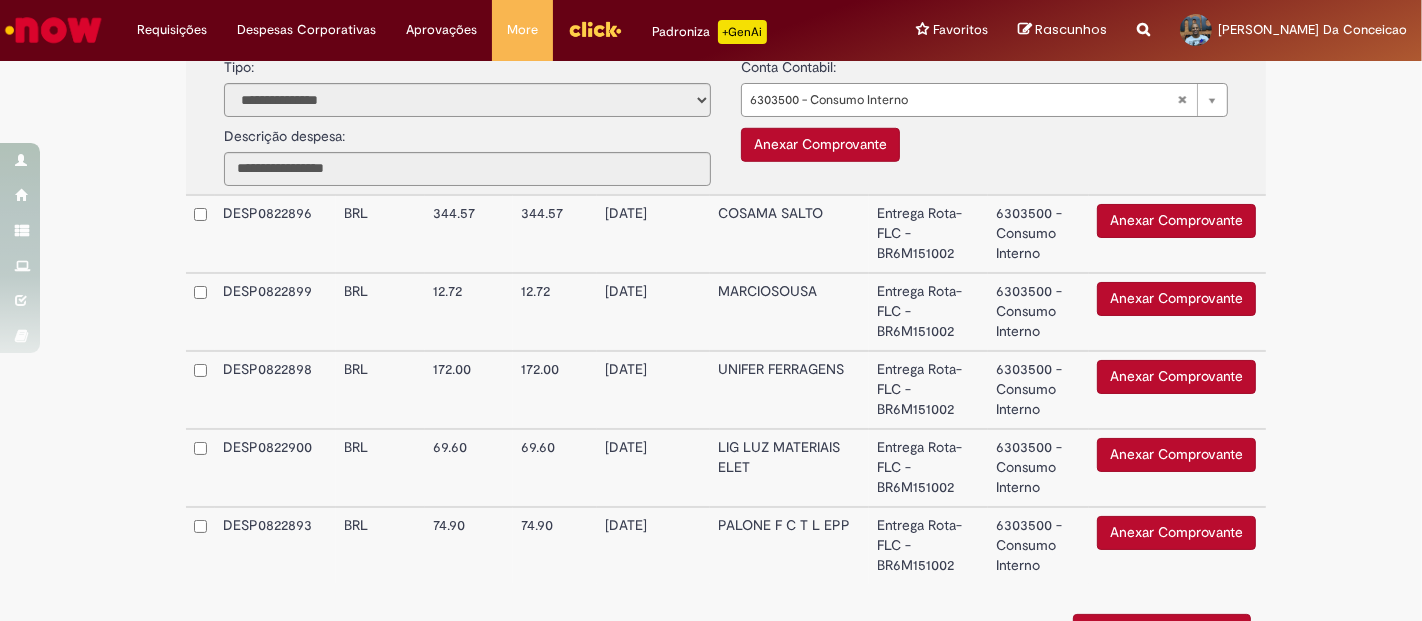click on "UNIFER FERRAGENS" at bounding box center (789, 390) 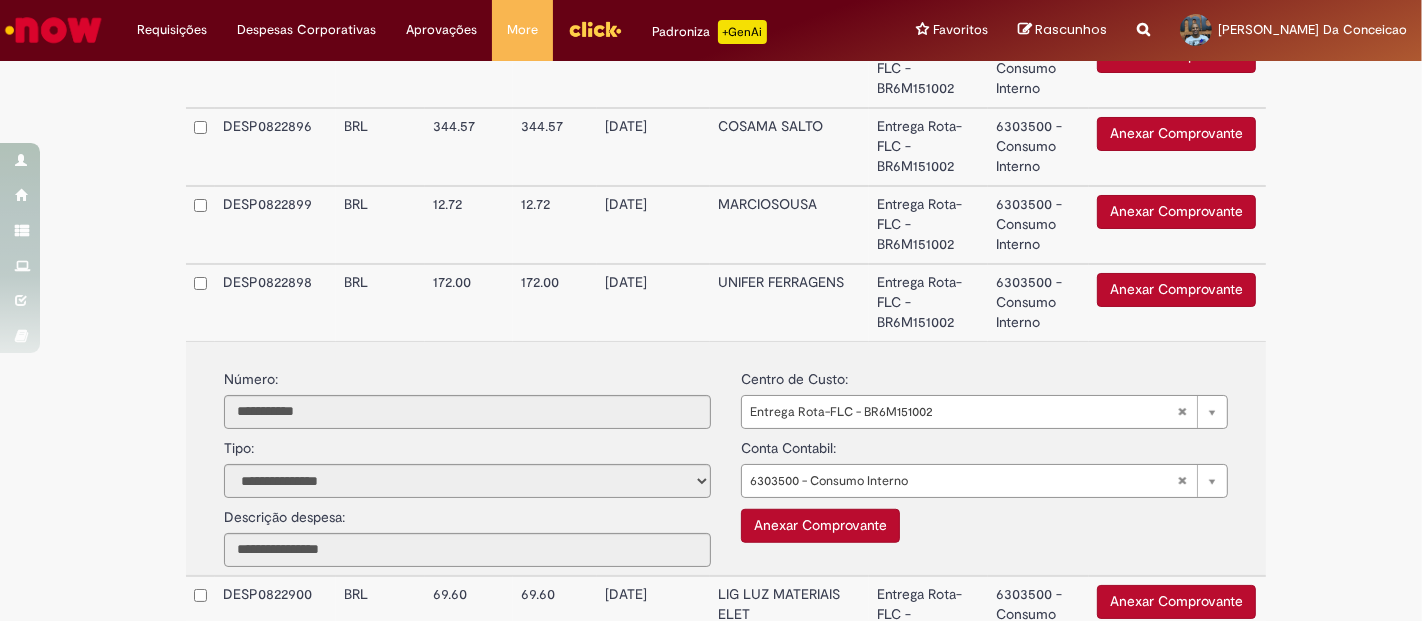 scroll, scrollTop: 1077, scrollLeft: 0, axis: vertical 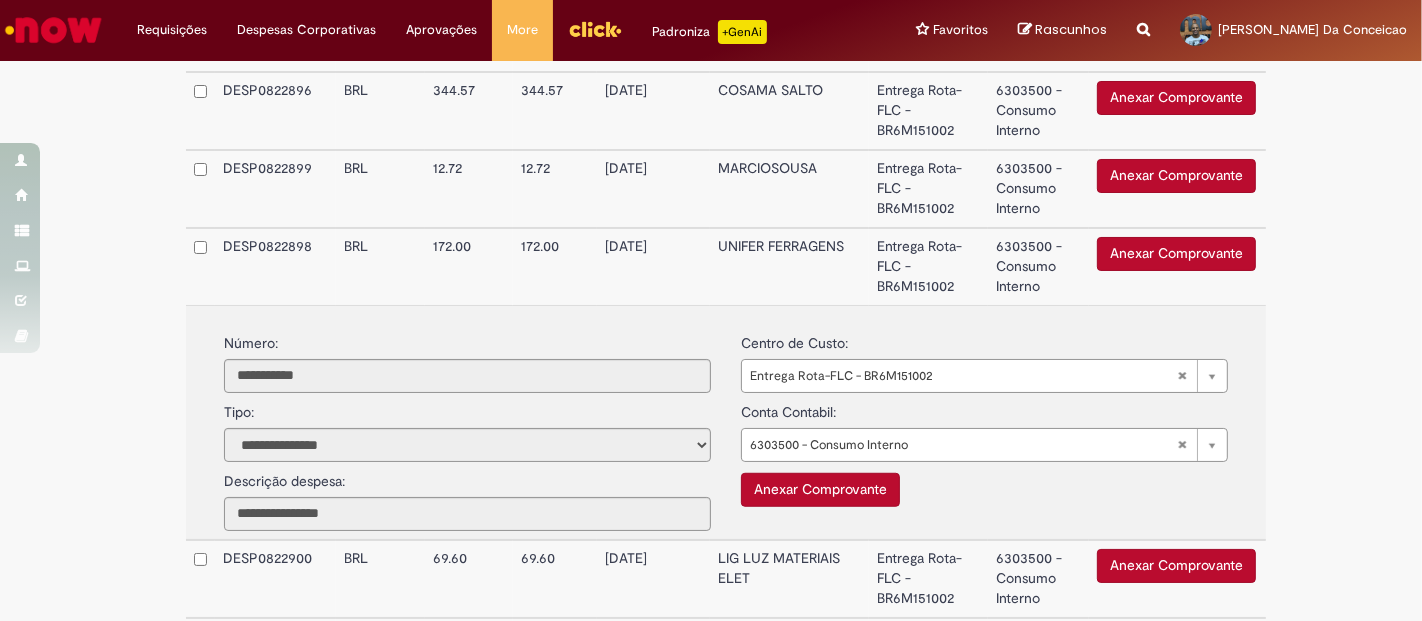 click on "Conta Contabil:" at bounding box center (788, 408) 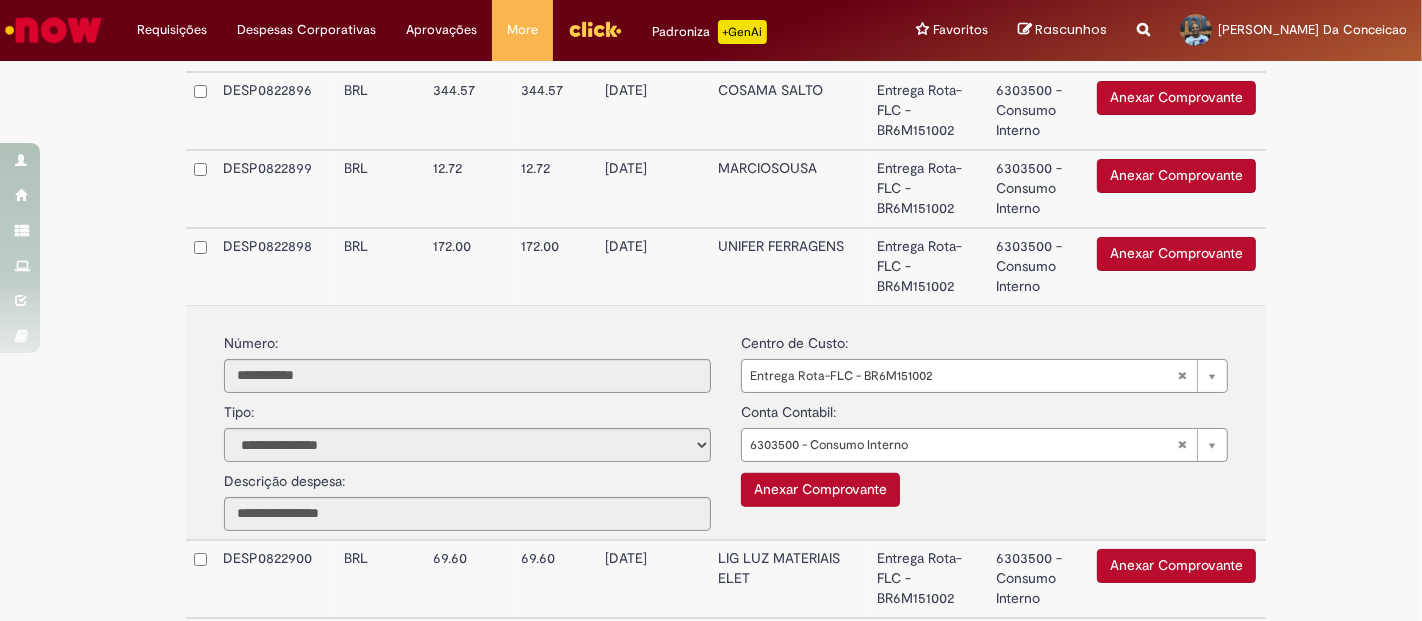 click on "UNIFER FERRAGENS" at bounding box center [789, 266] 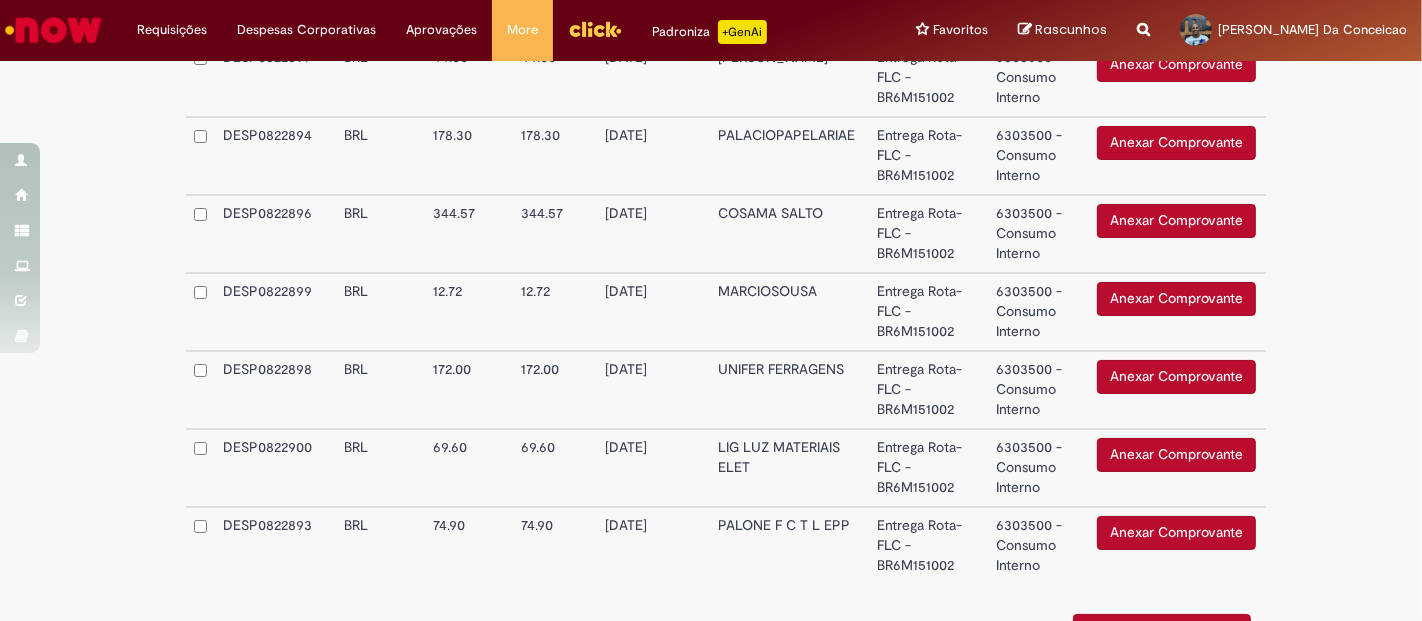 scroll, scrollTop: 1065, scrollLeft: 0, axis: vertical 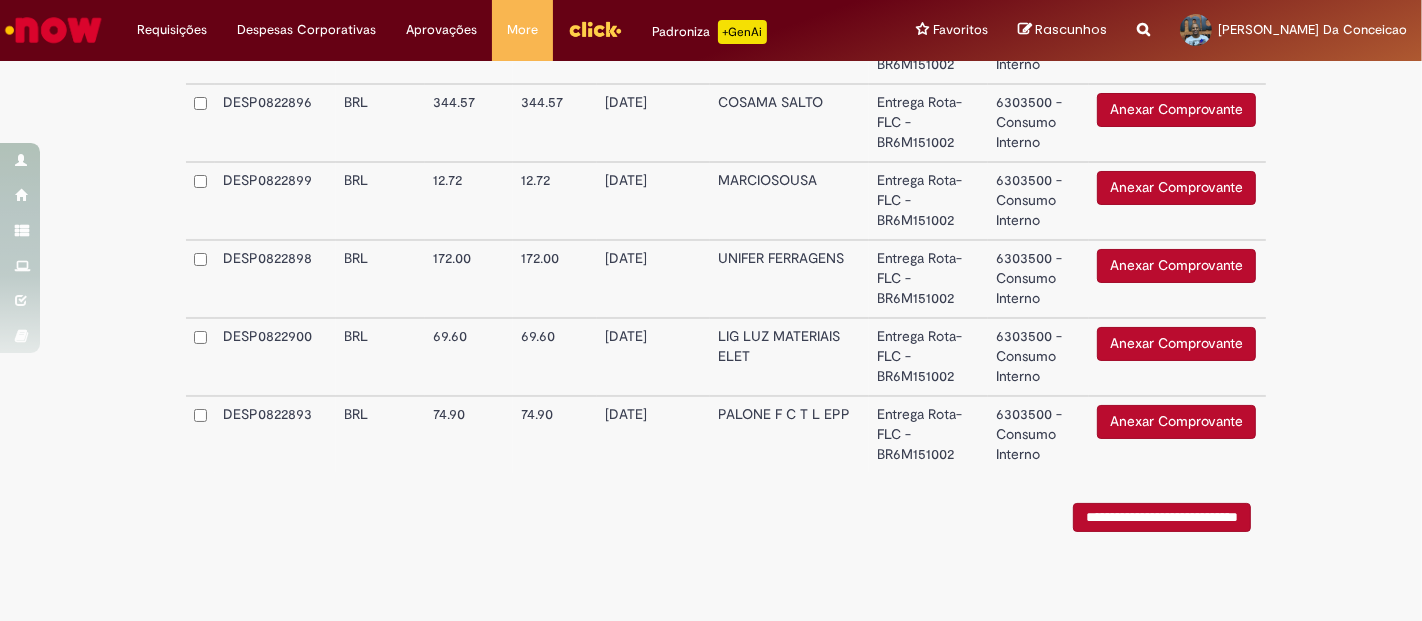 click on "Estamos atuando em alguns problemas com a integração do SAP,  desabilitamos  o botão de "Reprocessar Requisição" até a solução definitiva ser aplicada.
Notamos um possível erro no processamento dessa solicitação ao SAP ECC. Para evitarmos problemas de duplicidade, inativamos os botões de "Reprocessar Requisição" e o de "Salvar e enviar para aprovação". Aguarde até o time responsável verificar o problema e completar sua solicitação." at bounding box center (726, 577) 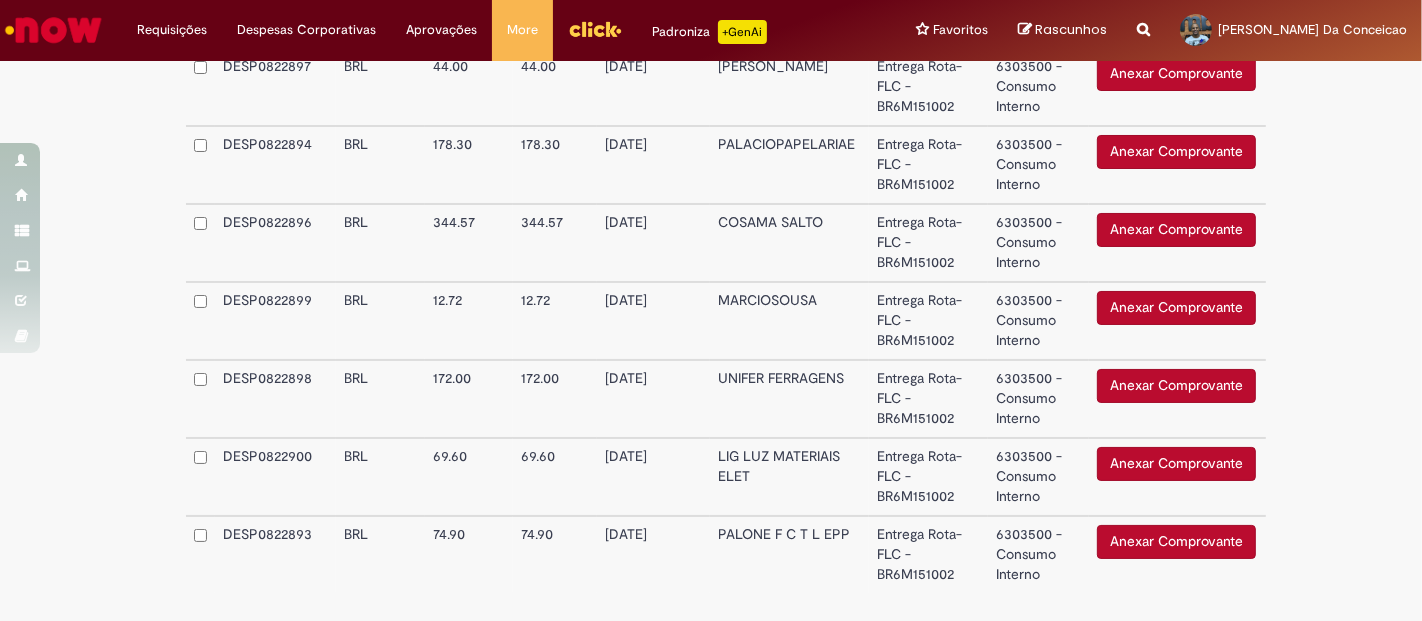 scroll, scrollTop: 954, scrollLeft: 0, axis: vertical 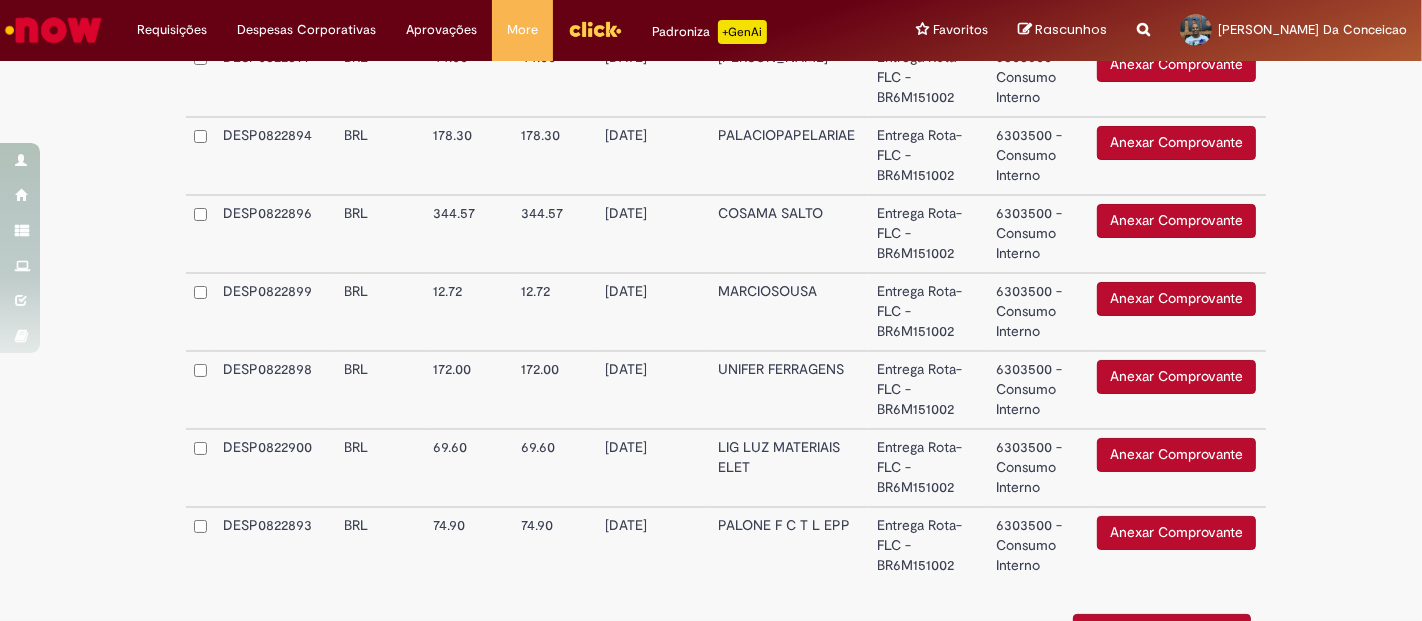 click on "LIG LUZ MATERIAIS ELET" at bounding box center [789, 468] 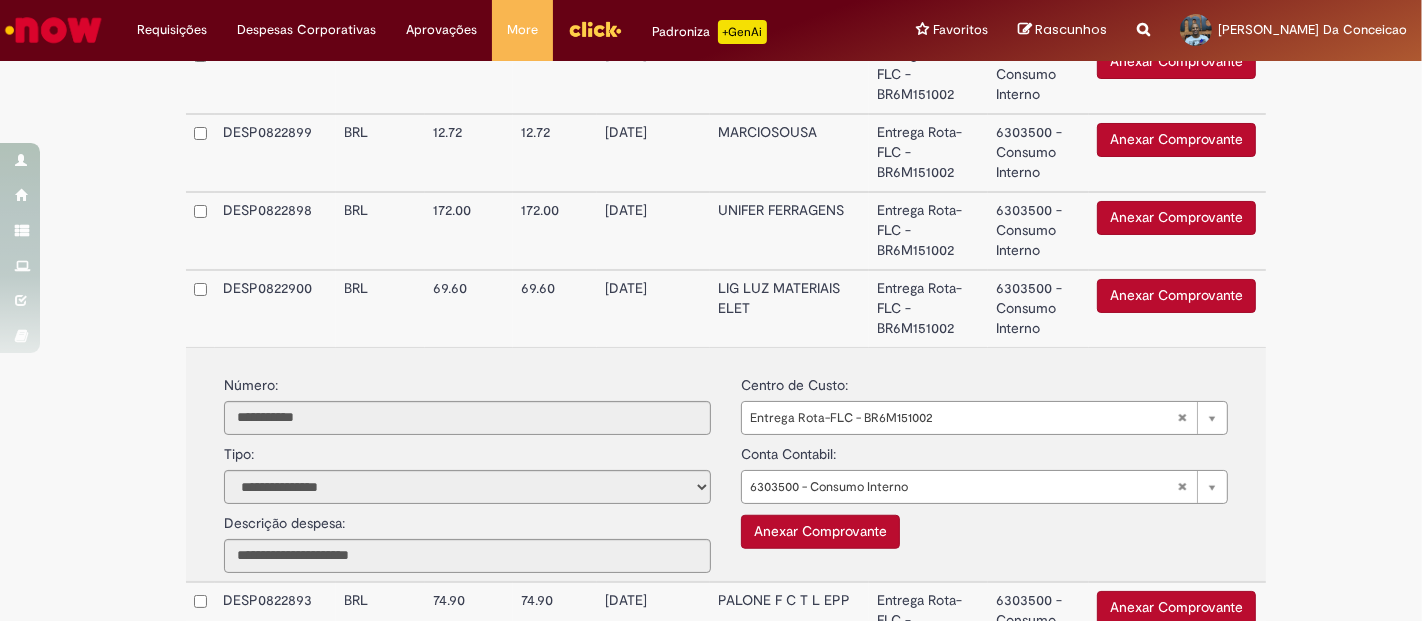 scroll, scrollTop: 1177, scrollLeft: 0, axis: vertical 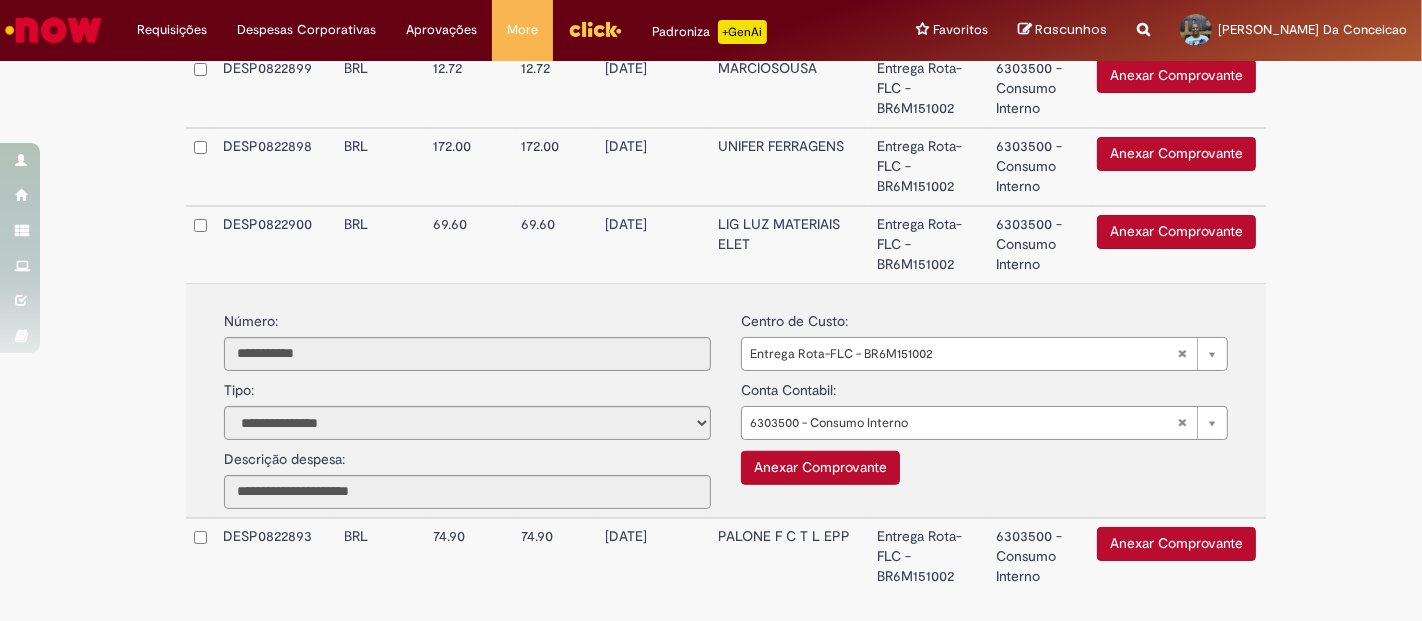 click on "LIG LUZ MATERIAIS ELET" at bounding box center [789, 244] 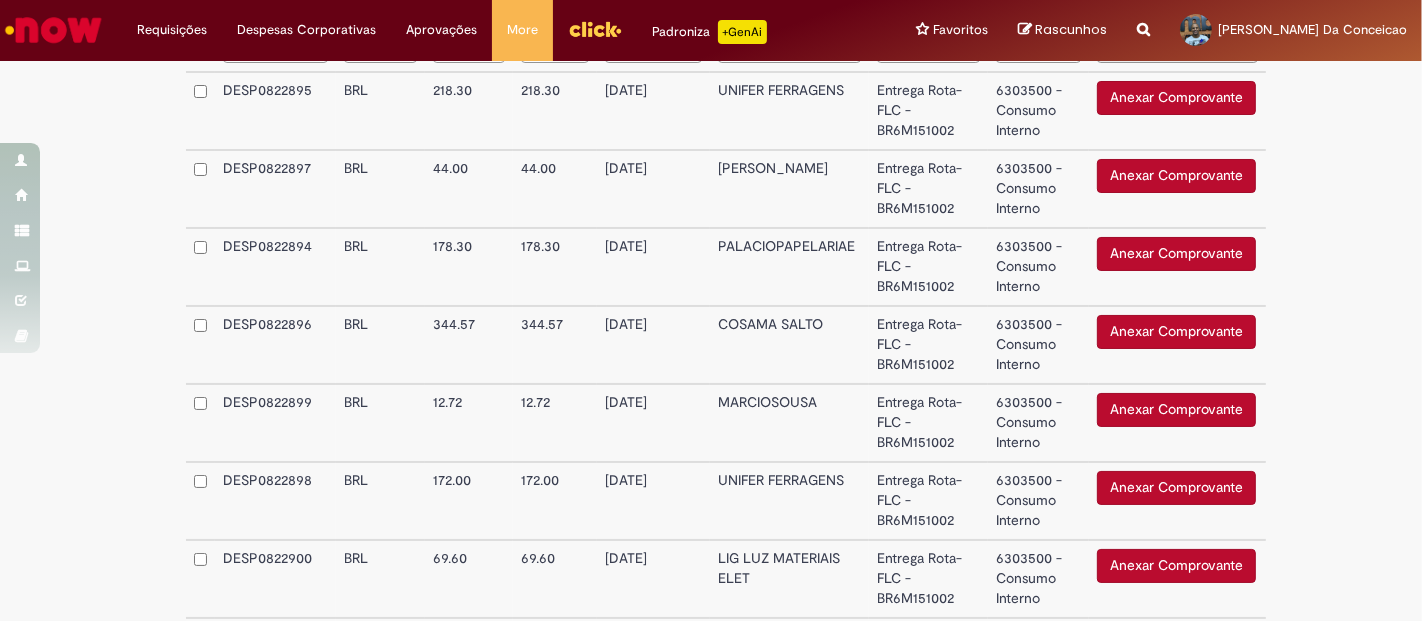 scroll, scrollTop: 954, scrollLeft: 0, axis: vertical 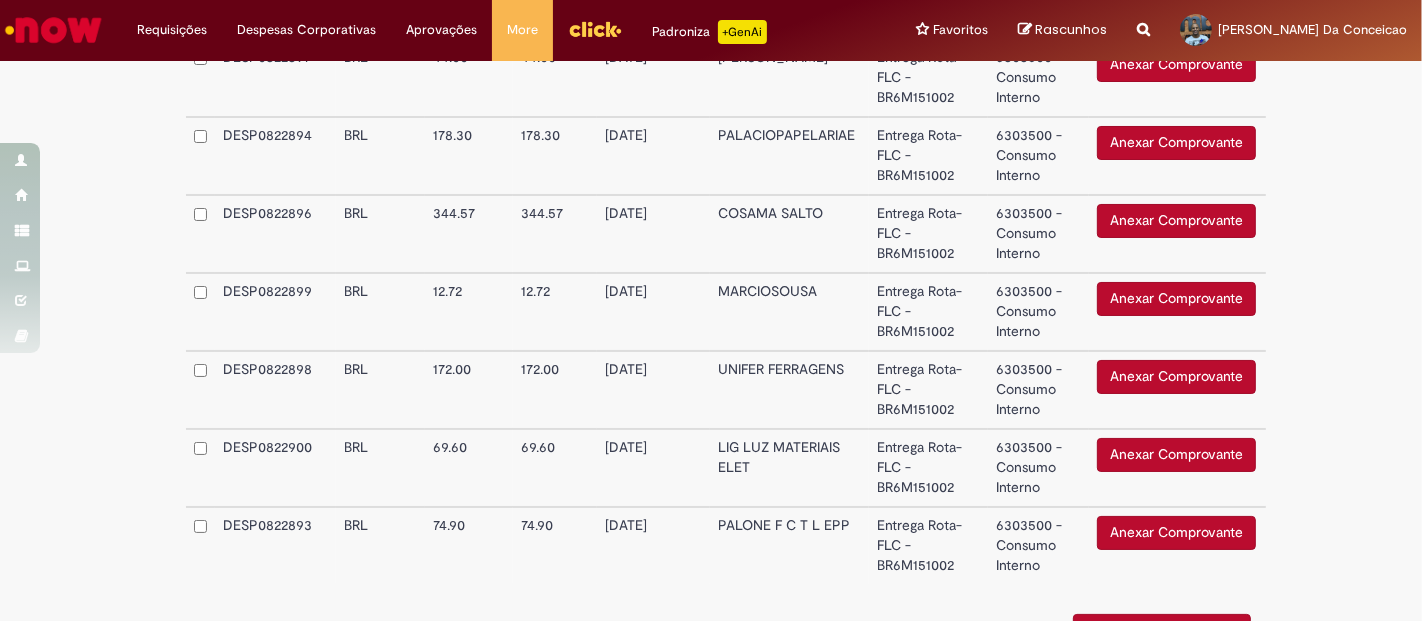 click on "UNIFER FERRAGENS" at bounding box center [789, 390] 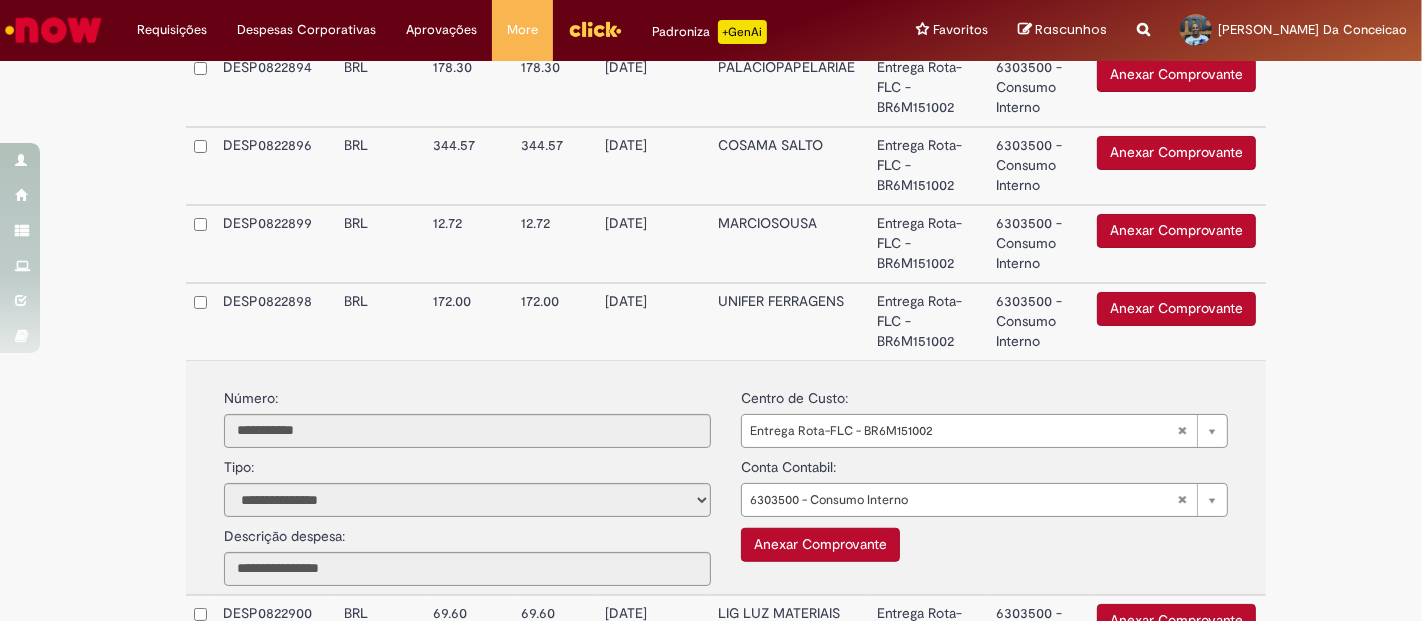 scroll, scrollTop: 954, scrollLeft: 0, axis: vertical 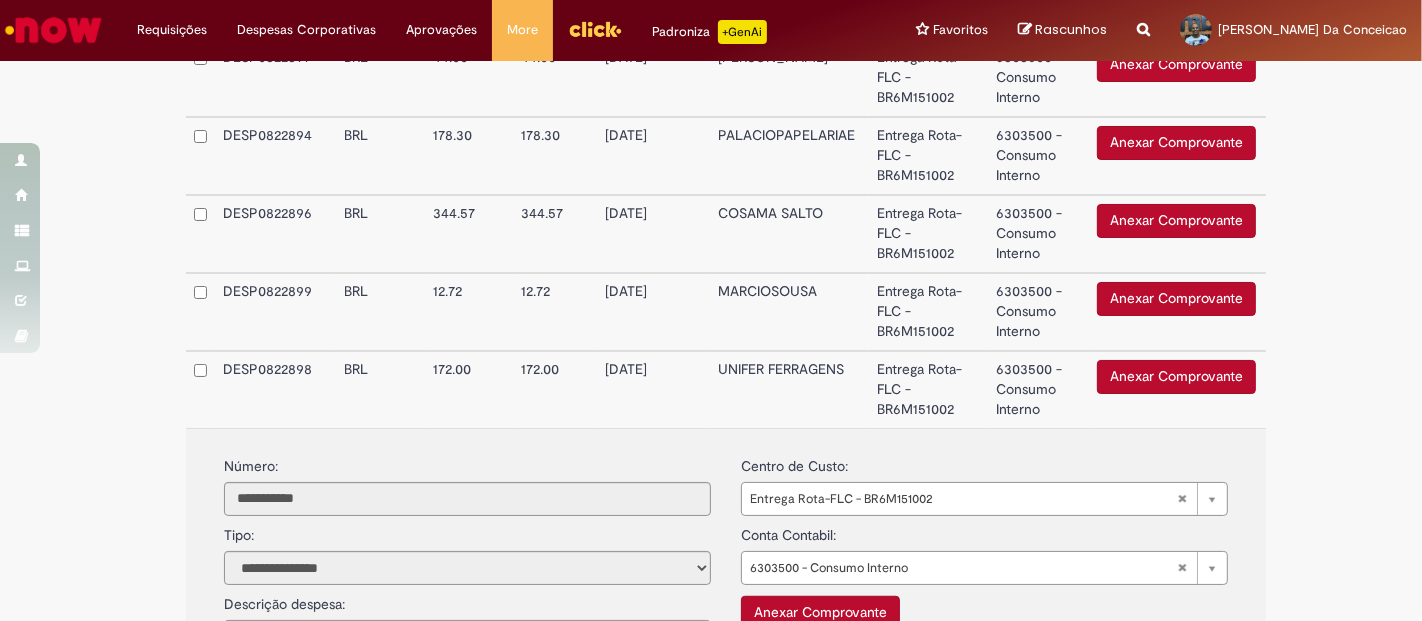 click on "UNIFER FERRAGENS" at bounding box center (789, 389) 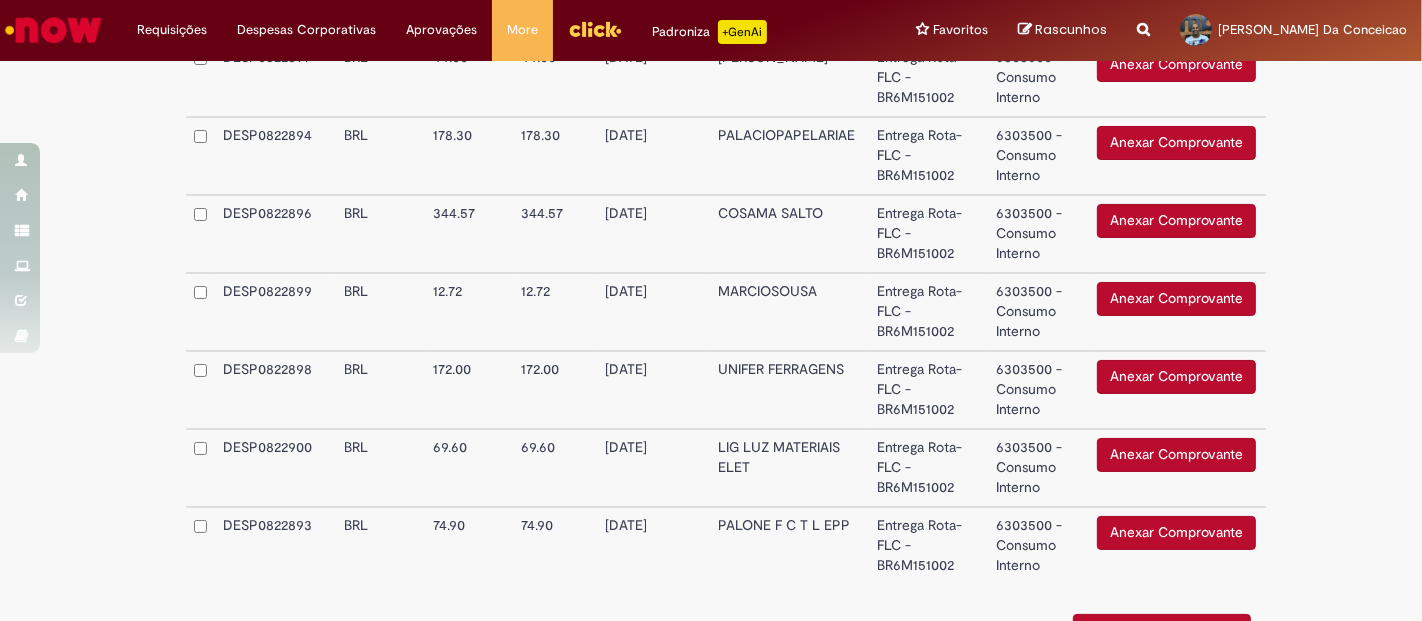 click on "UNIFER FERRAGENS" at bounding box center [789, 390] 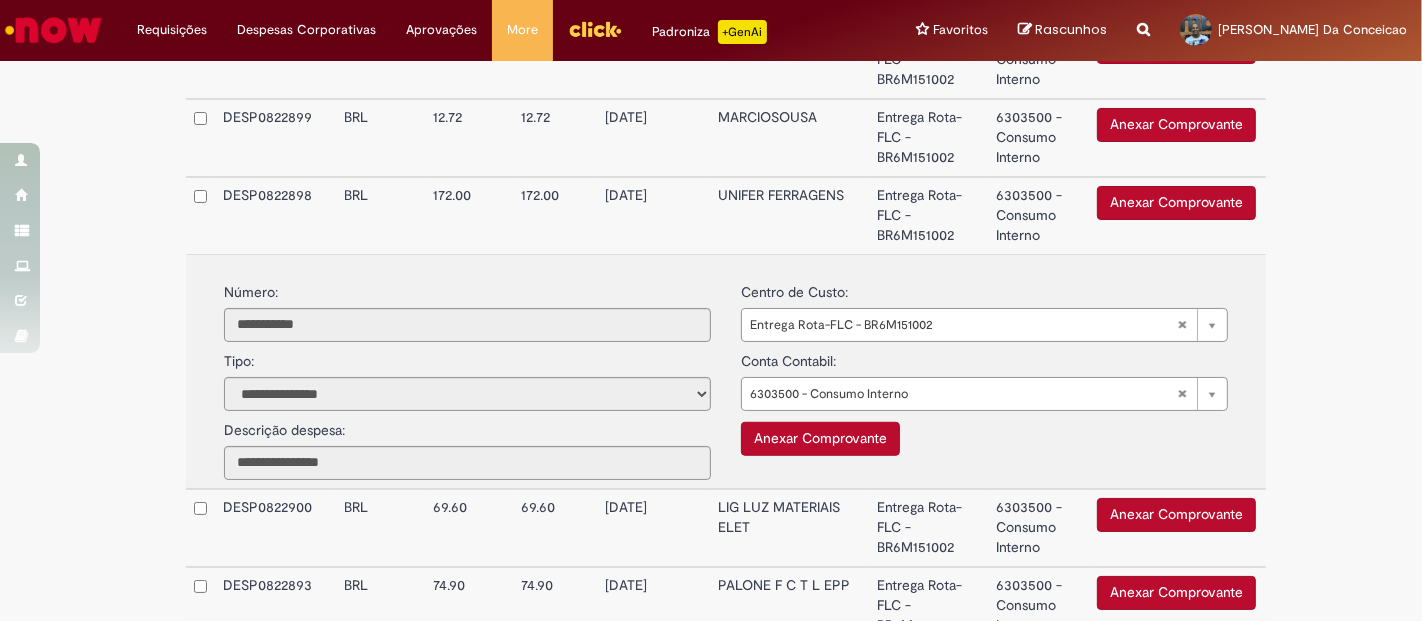 scroll, scrollTop: 1077, scrollLeft: 0, axis: vertical 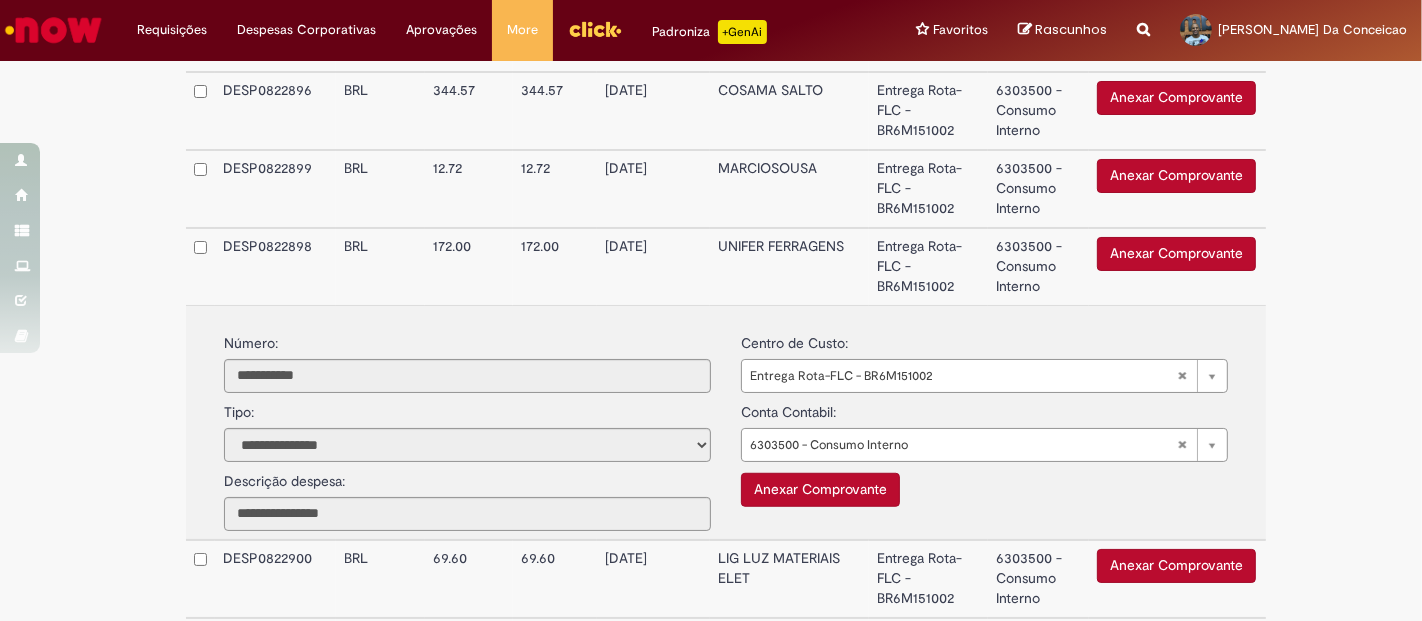 click on "UNIFER FERRAGENS" at bounding box center [789, 266] 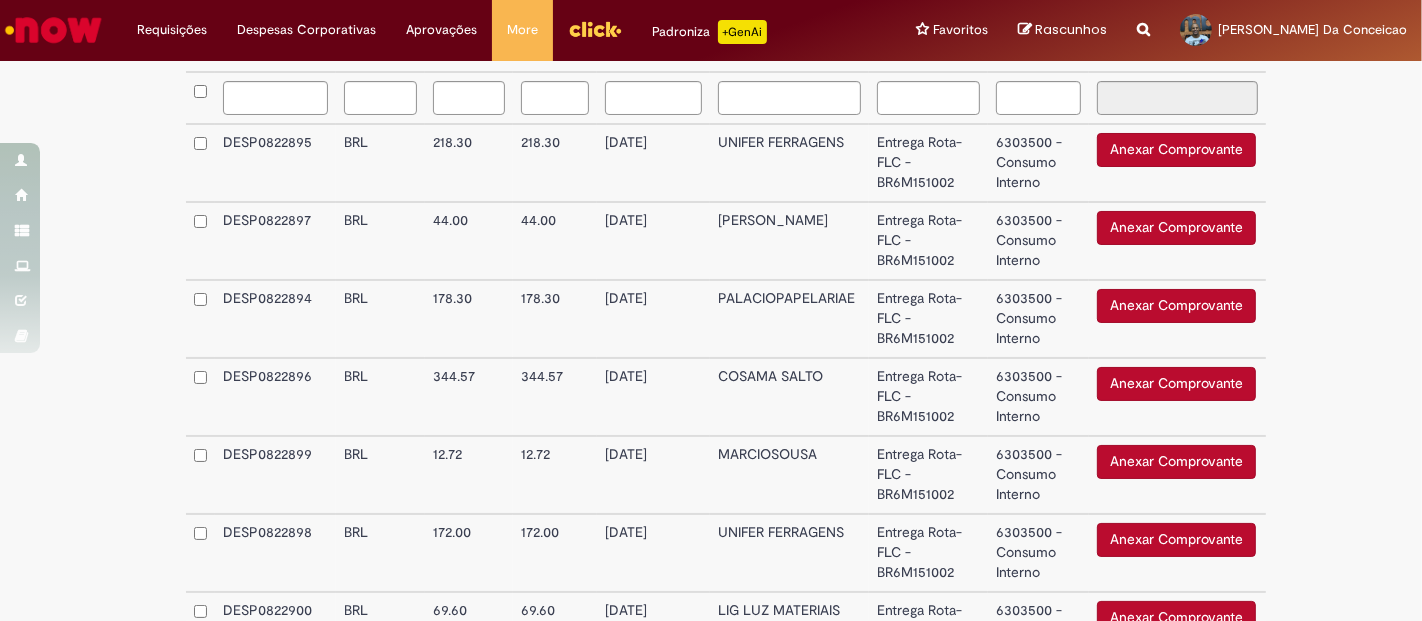 scroll, scrollTop: 732, scrollLeft: 0, axis: vertical 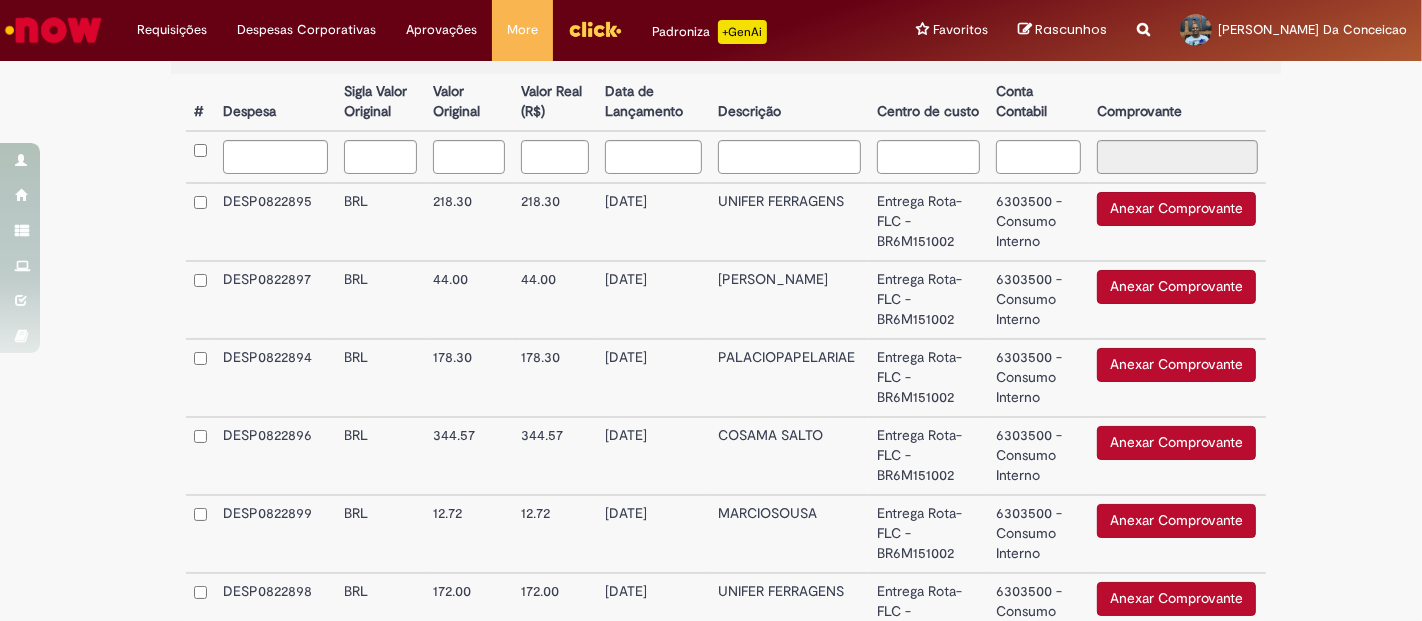 click on "**********" at bounding box center [711, 147] 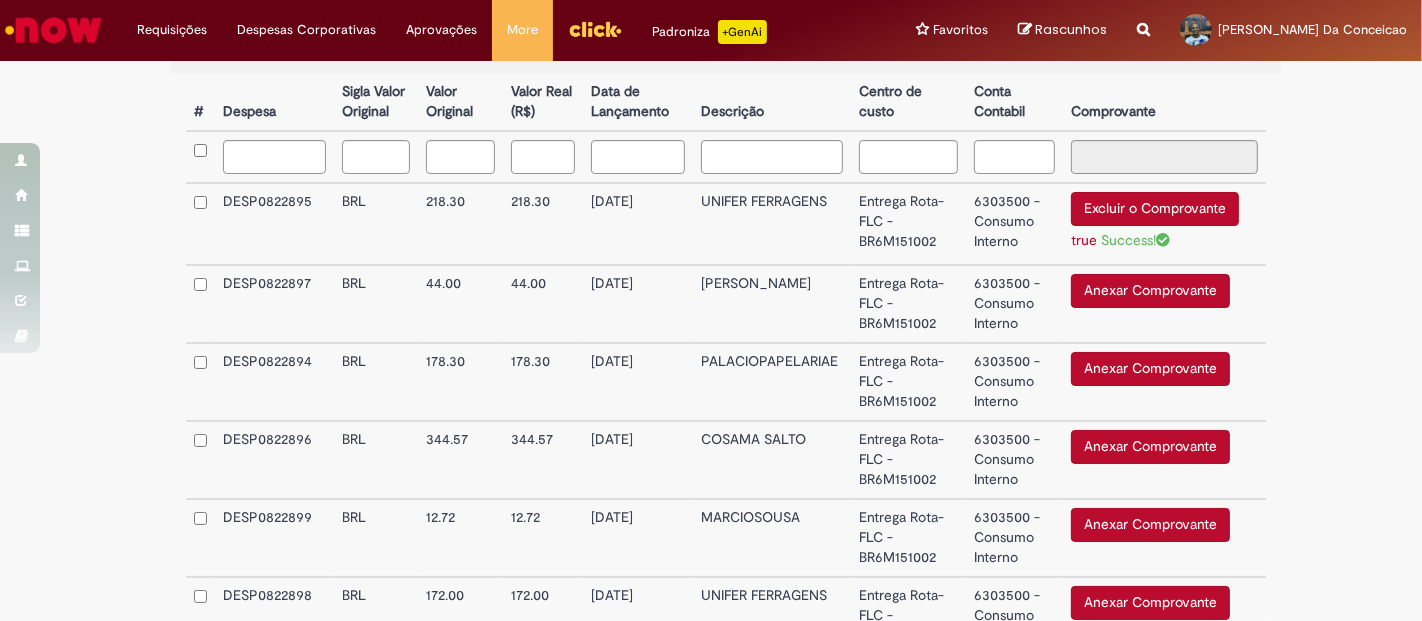 click on "Entrega Rota-FLC - BR6M151002" at bounding box center [908, 224] 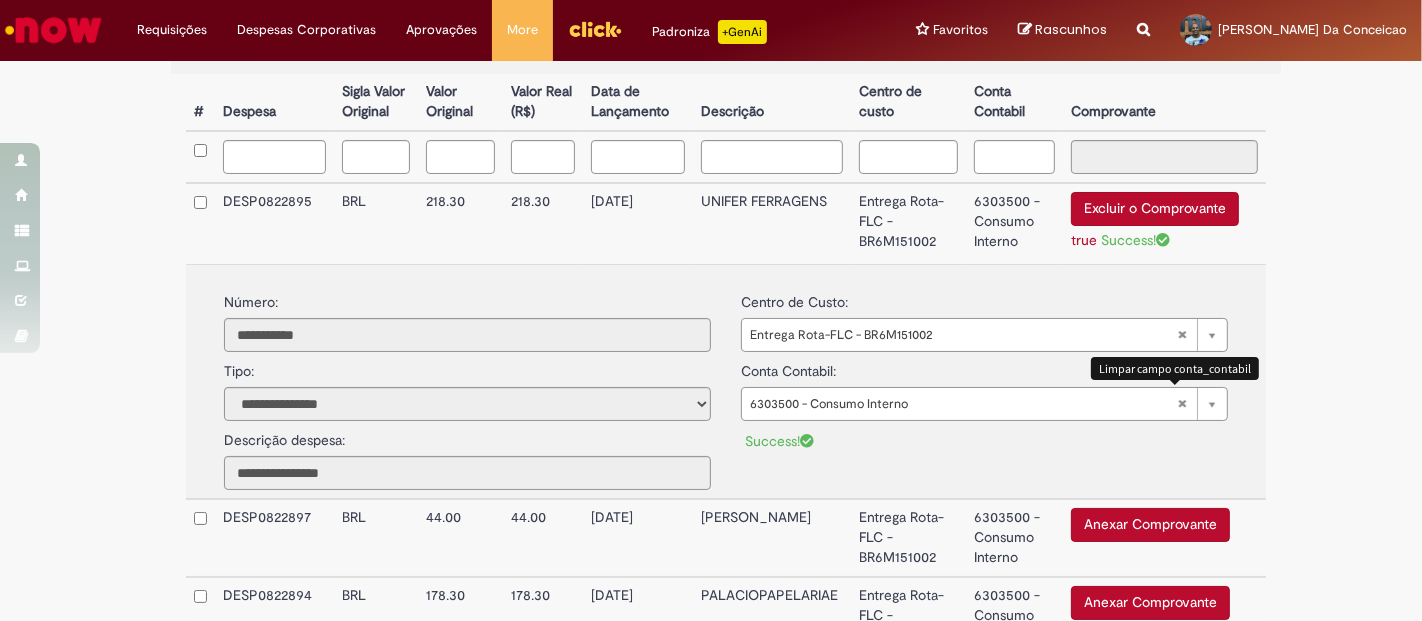 type 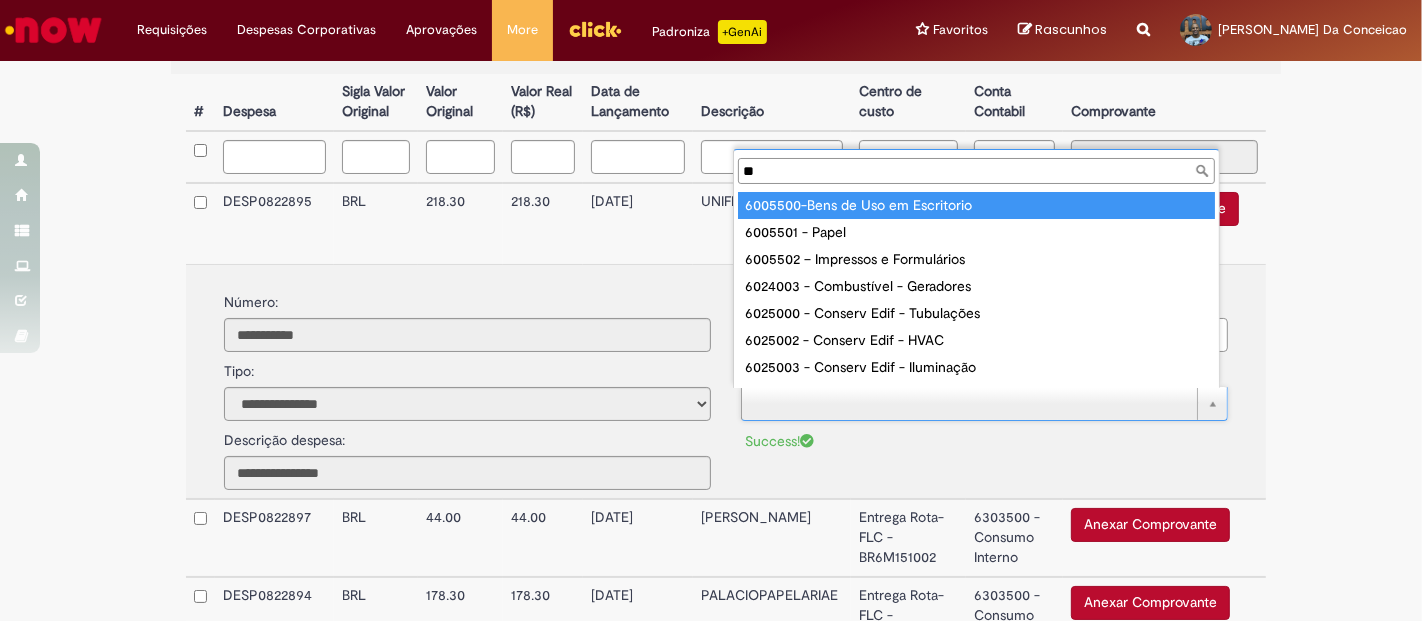 scroll, scrollTop: 16, scrollLeft: 0, axis: vertical 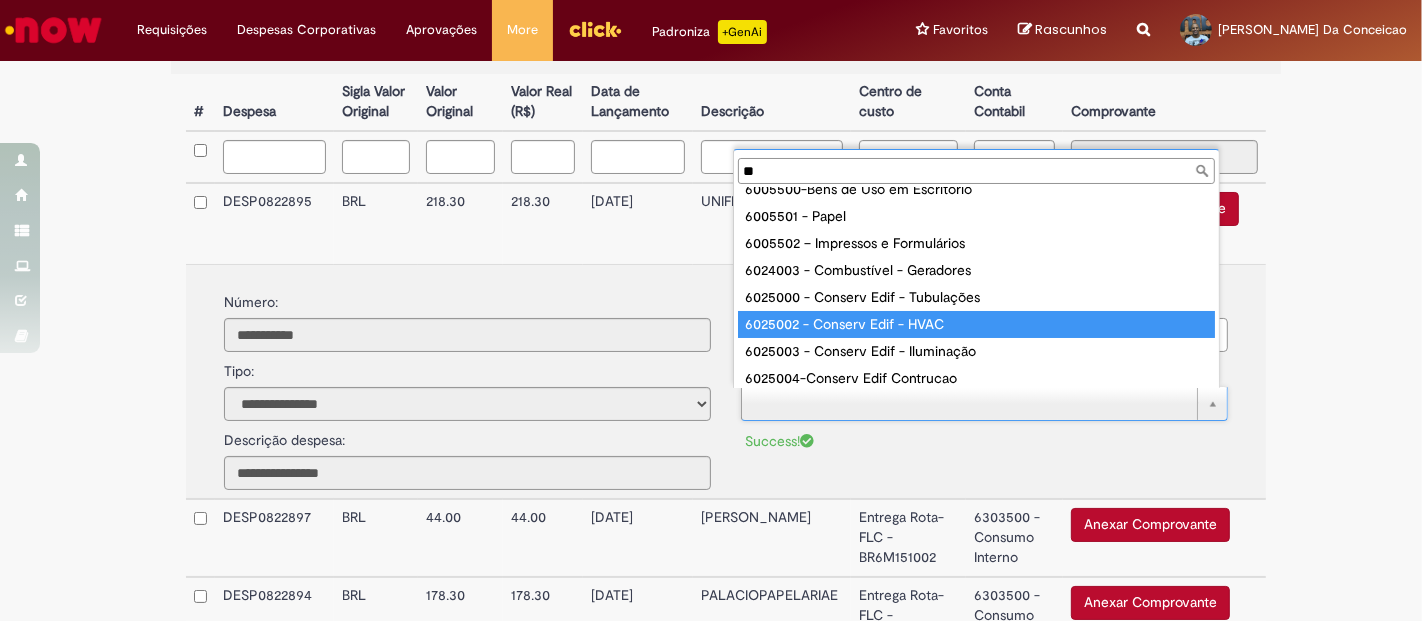 type on "**" 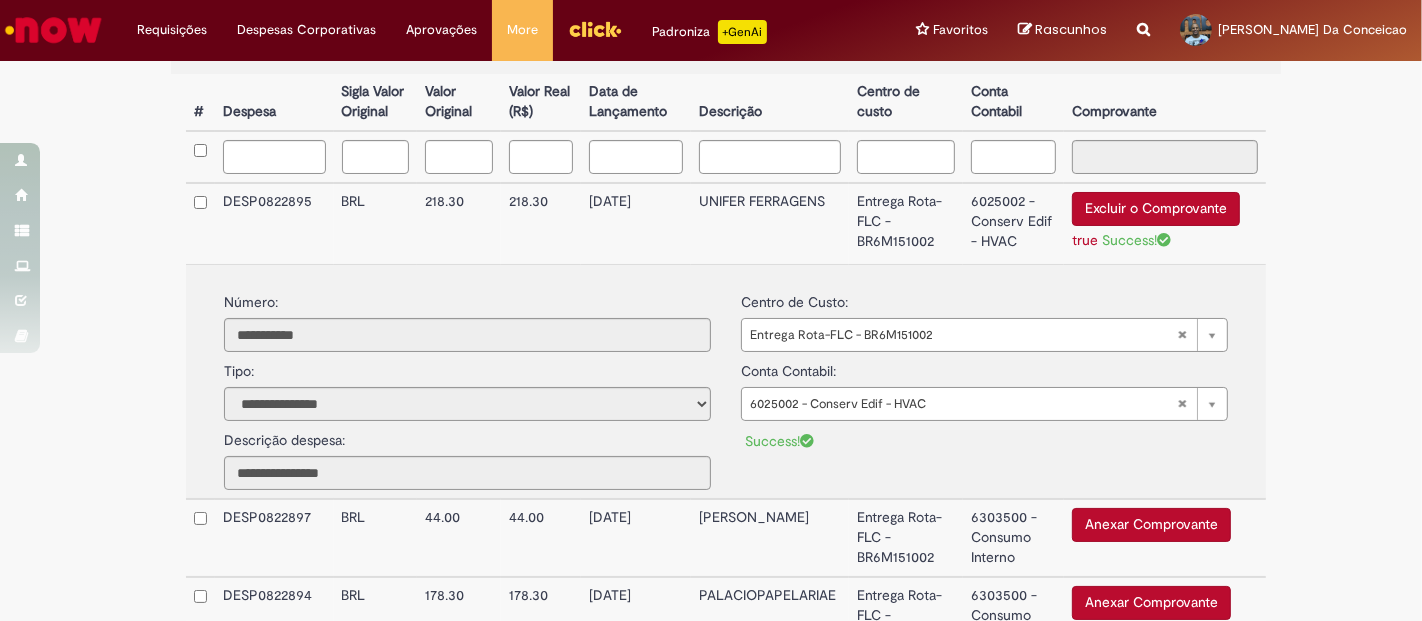 click on "**********" at bounding box center [726, 266] 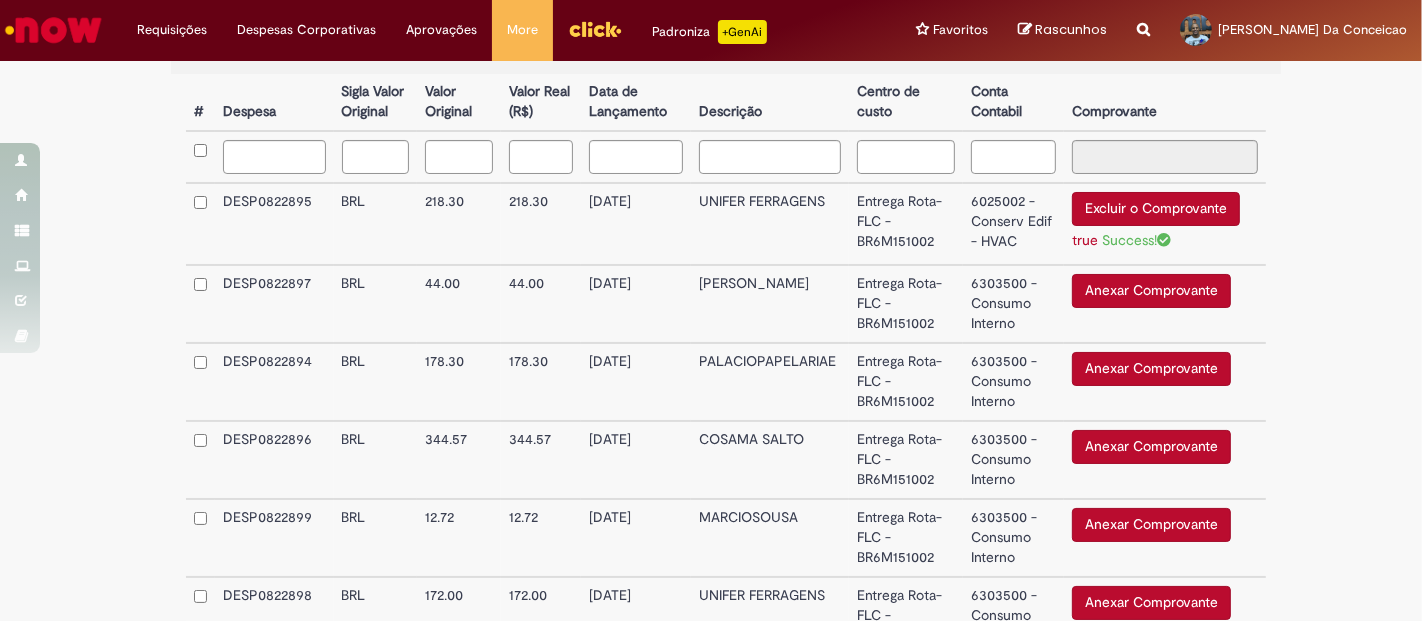 click on "6303500 - Consumo Interno" at bounding box center [1013, 304] 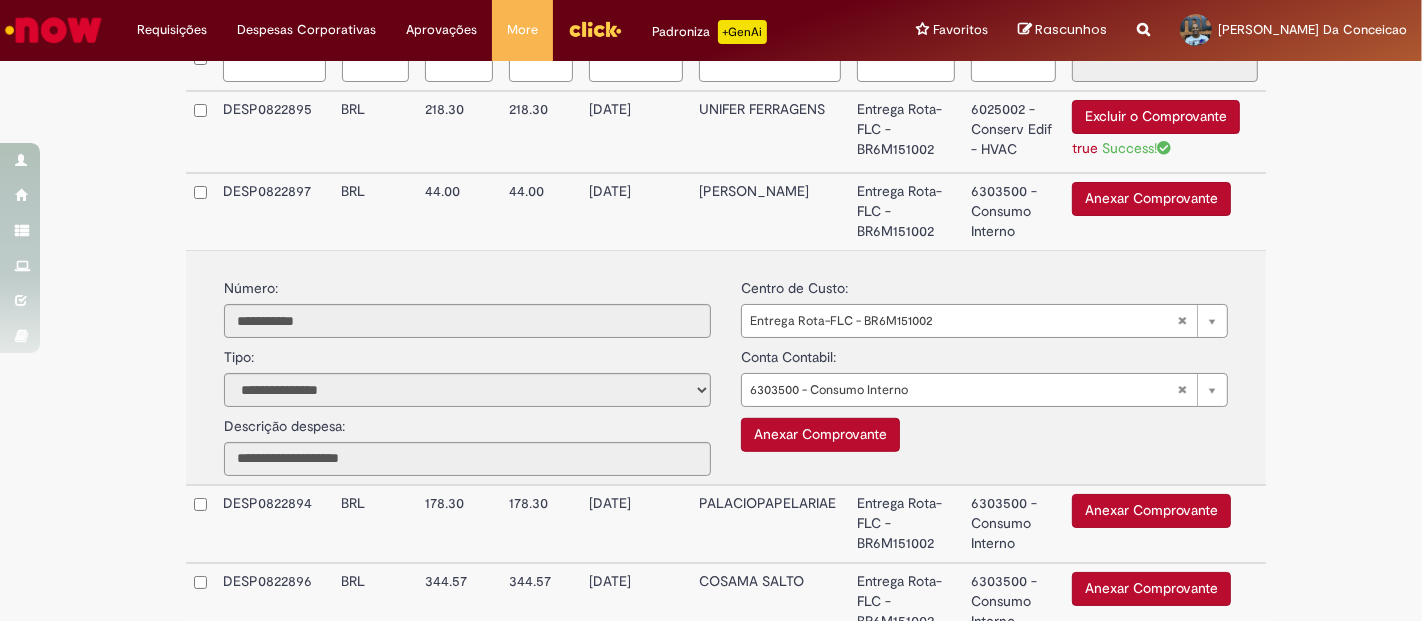 scroll, scrollTop: 843, scrollLeft: 0, axis: vertical 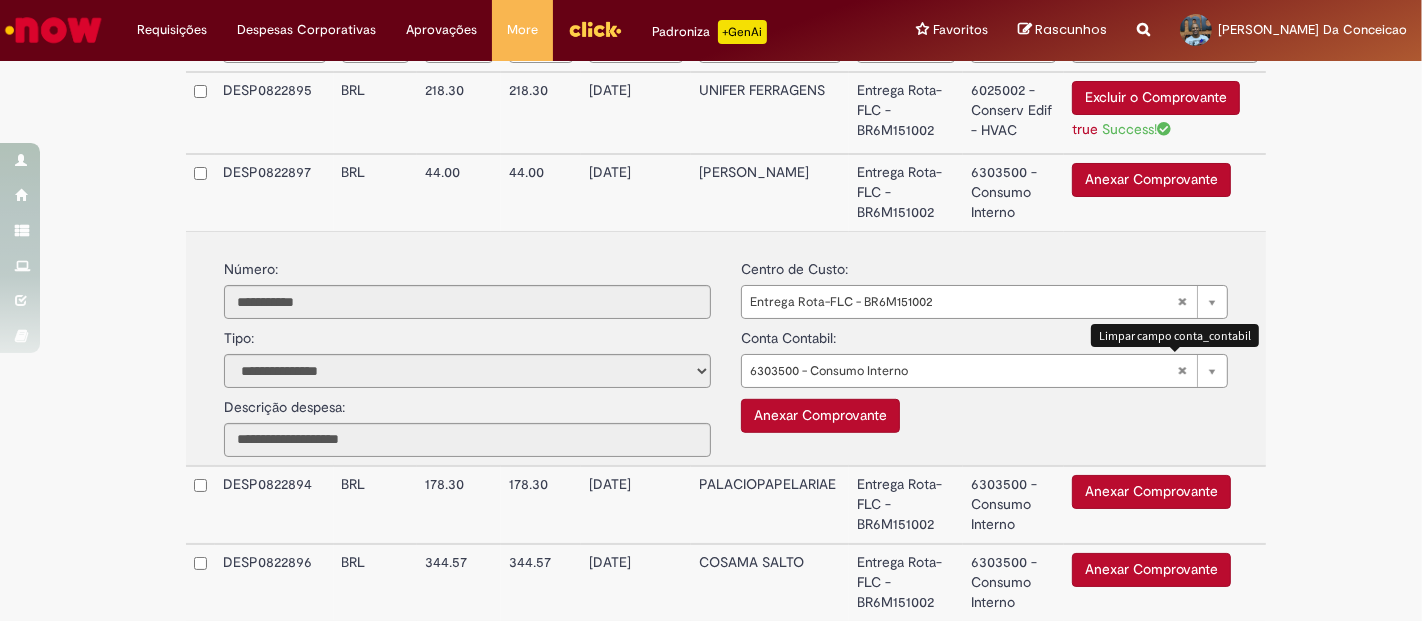 type 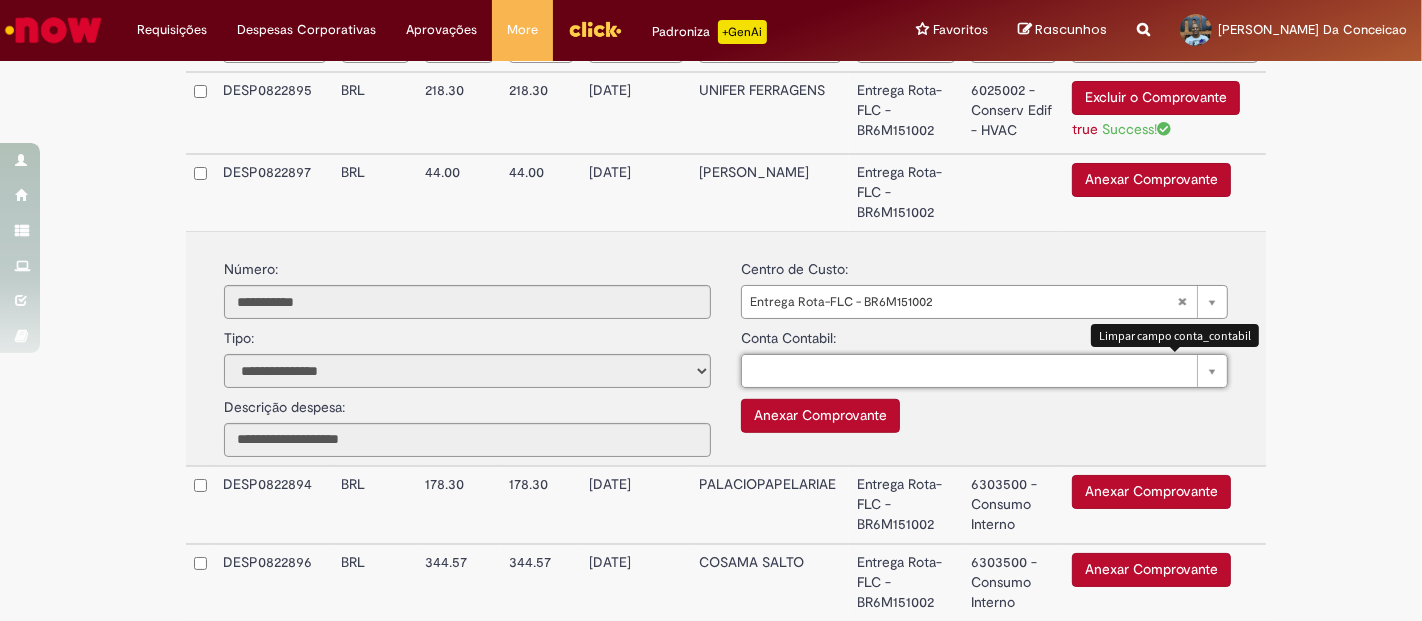 click on "Pesquisar usando lista" at bounding box center [984, 371] 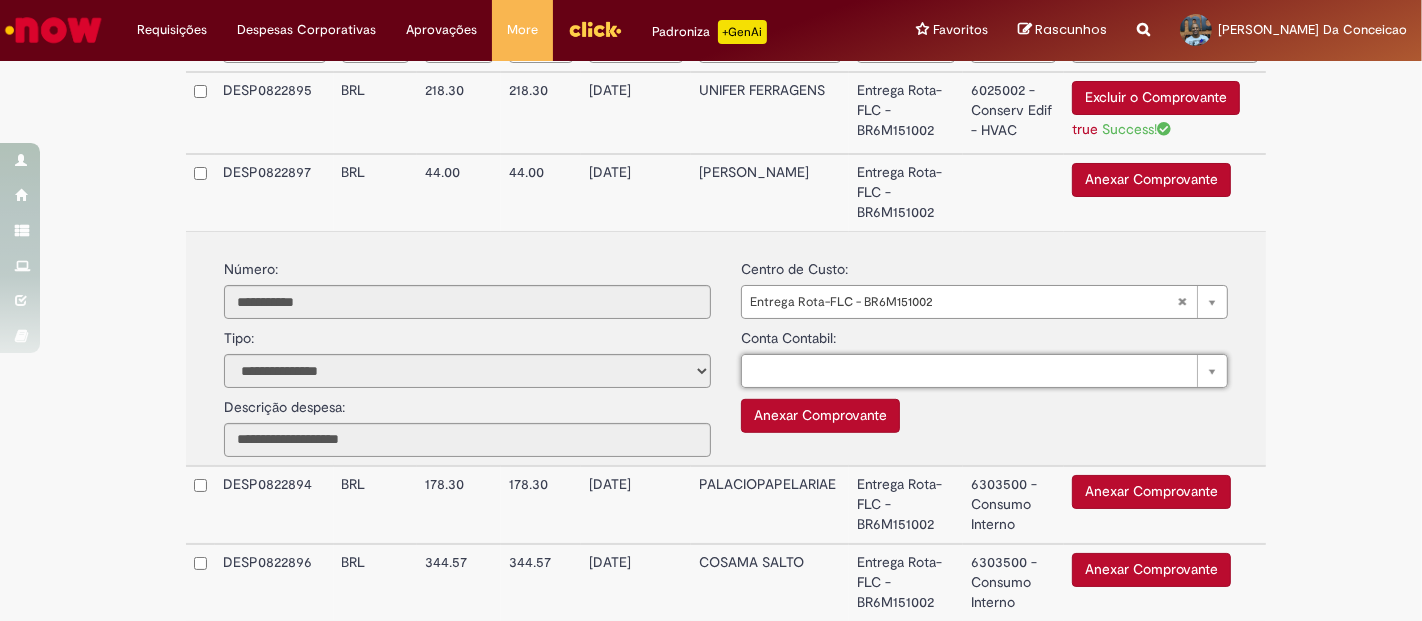 type on "*" 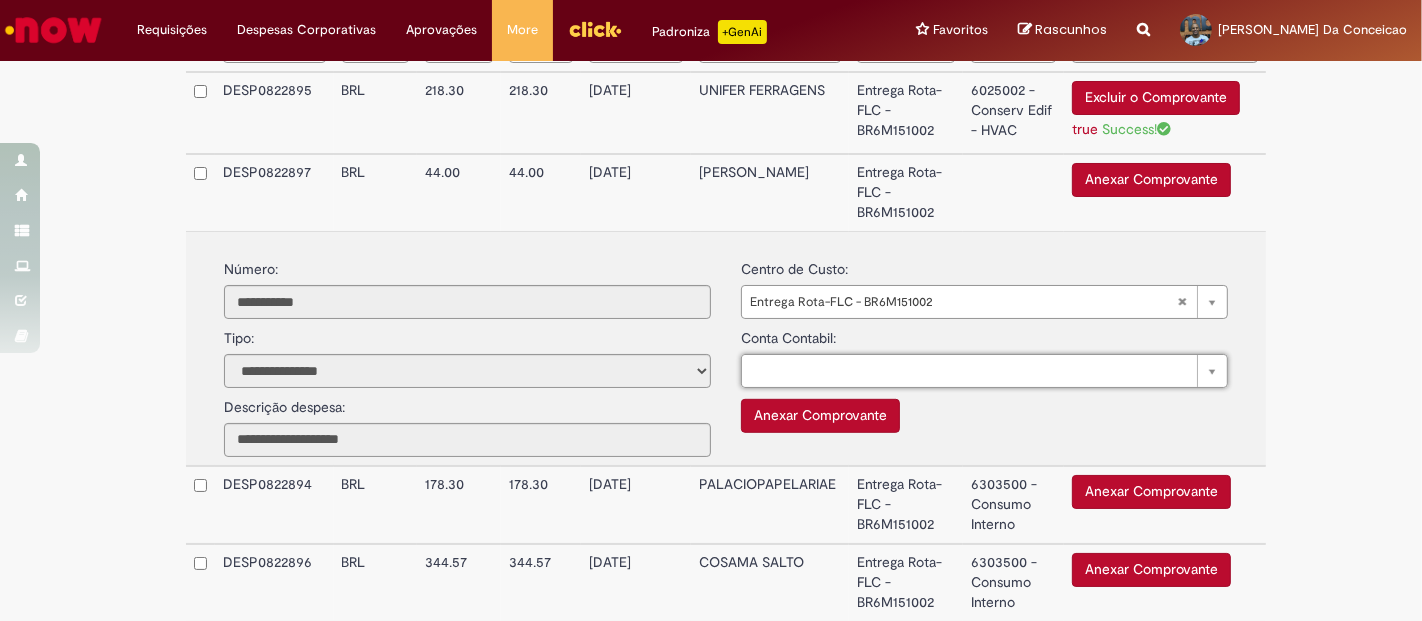 type 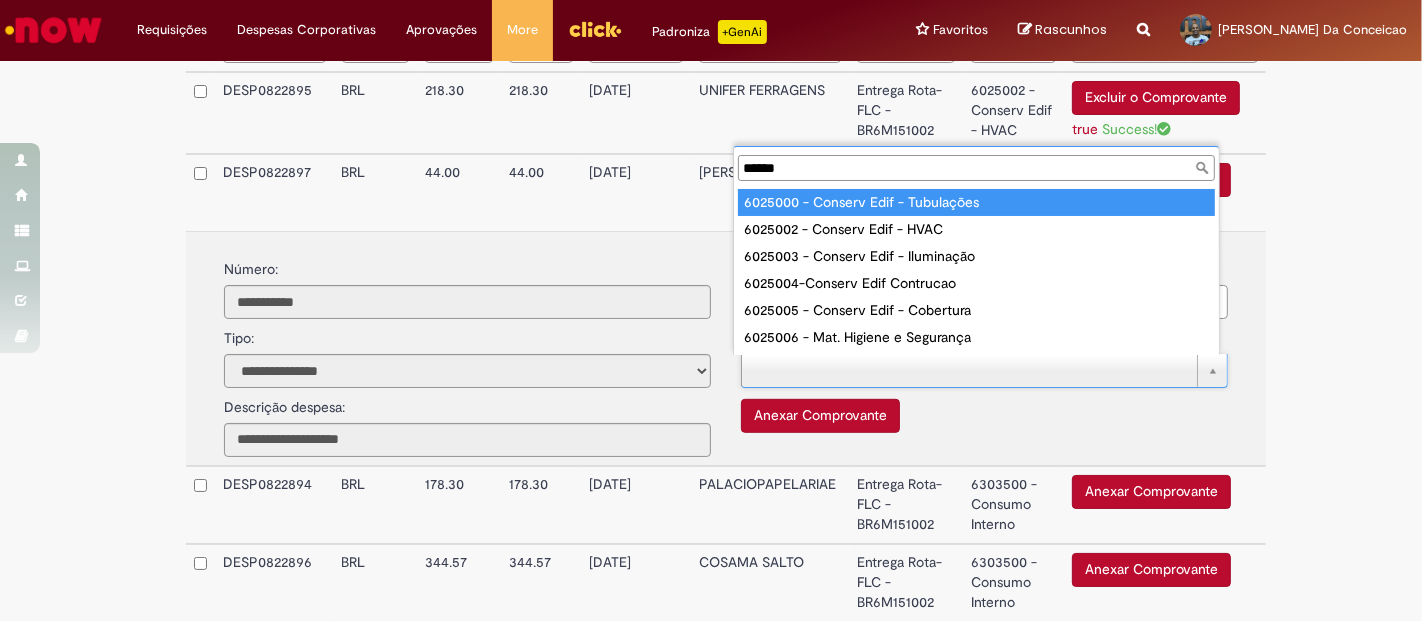 type on "*******" 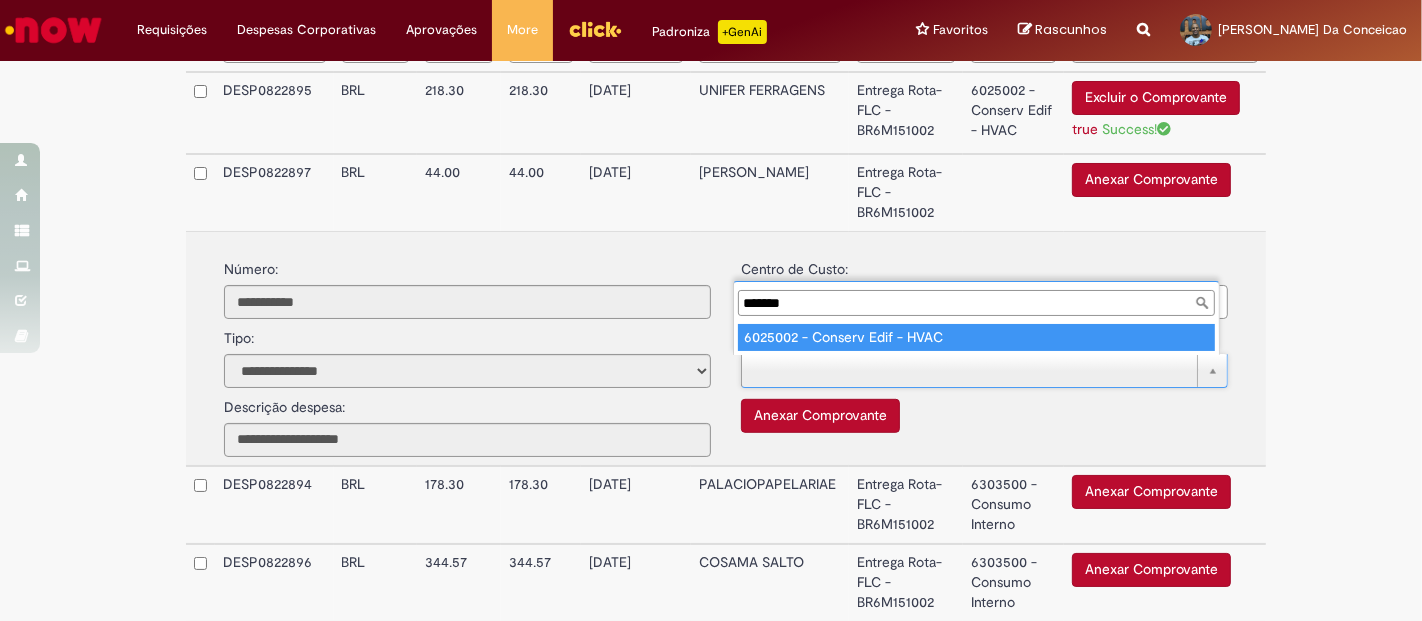 type on "**********" 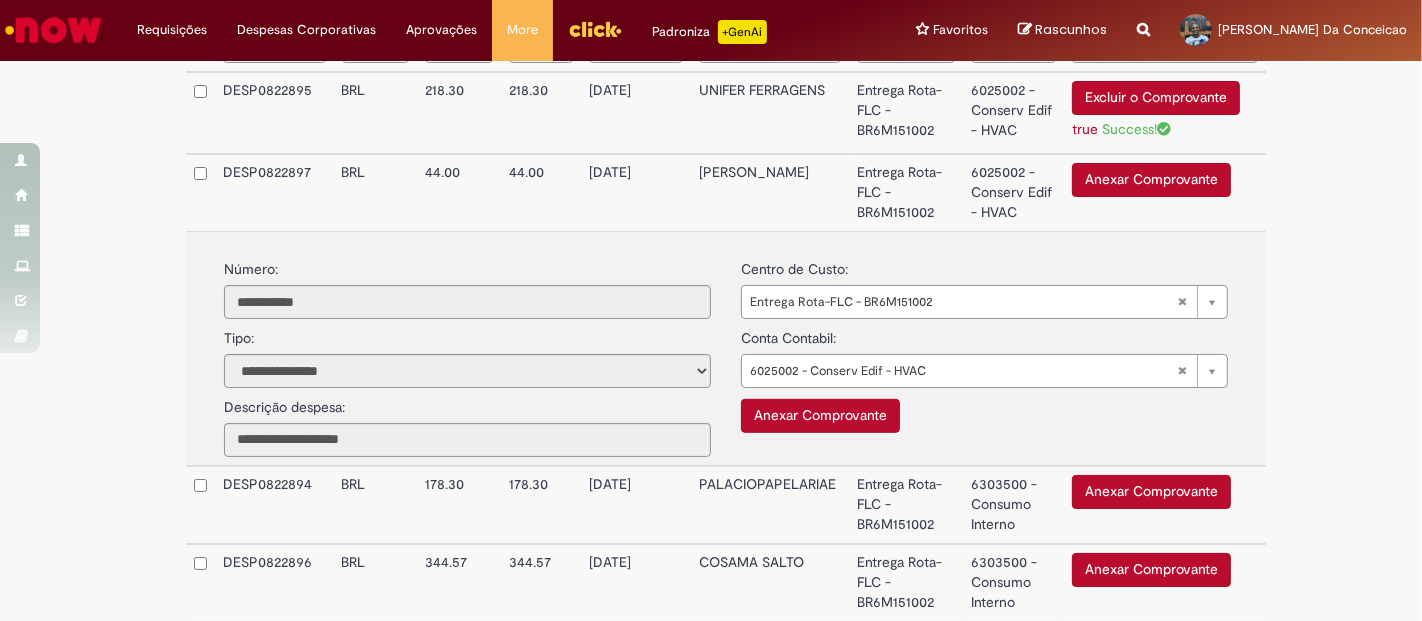 click on "**********" at bounding box center [711, 155] 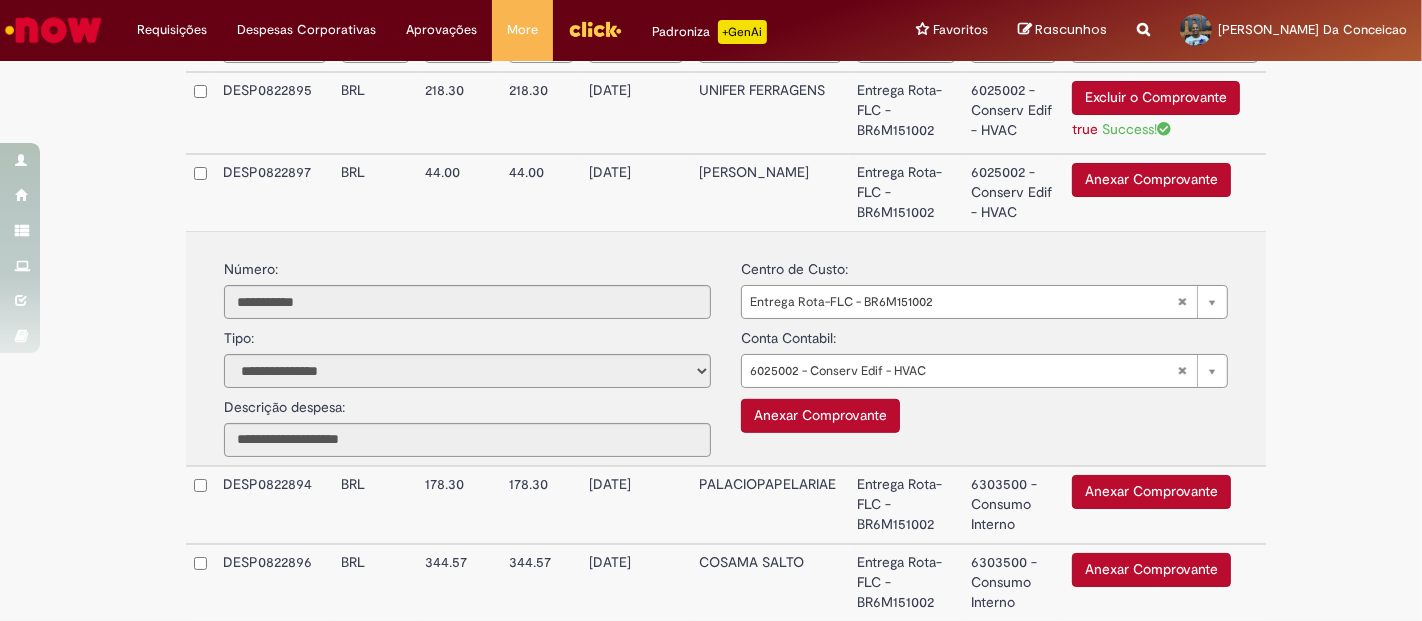 click on "WALTER ROCCHI JUNIOR" at bounding box center [770, 192] 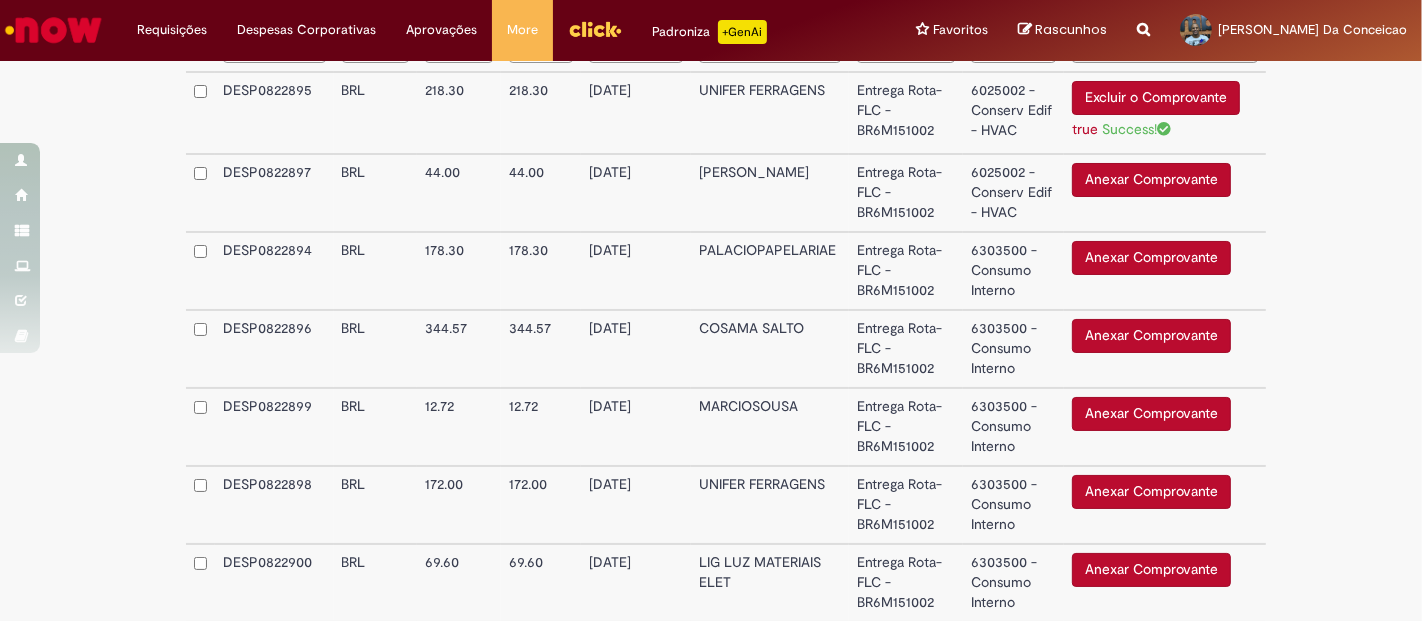 click on "PALACIOPAPELARIAE" at bounding box center [770, 271] 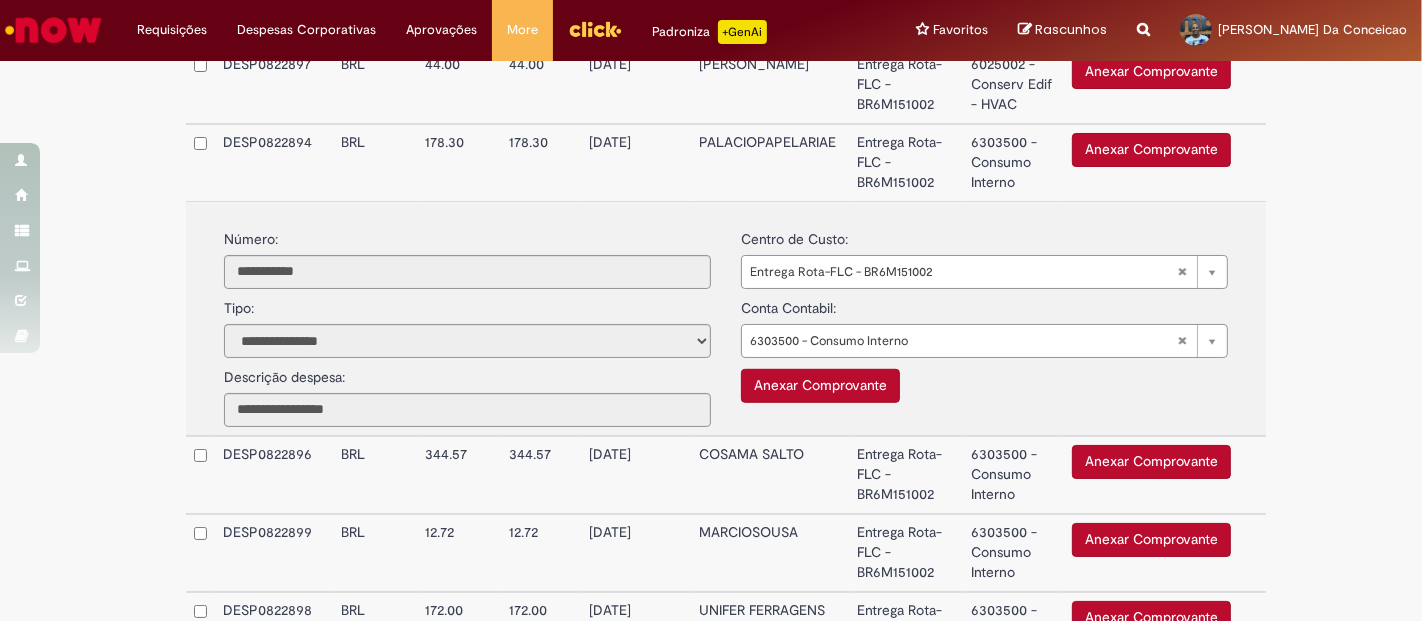 scroll, scrollTop: 954, scrollLeft: 0, axis: vertical 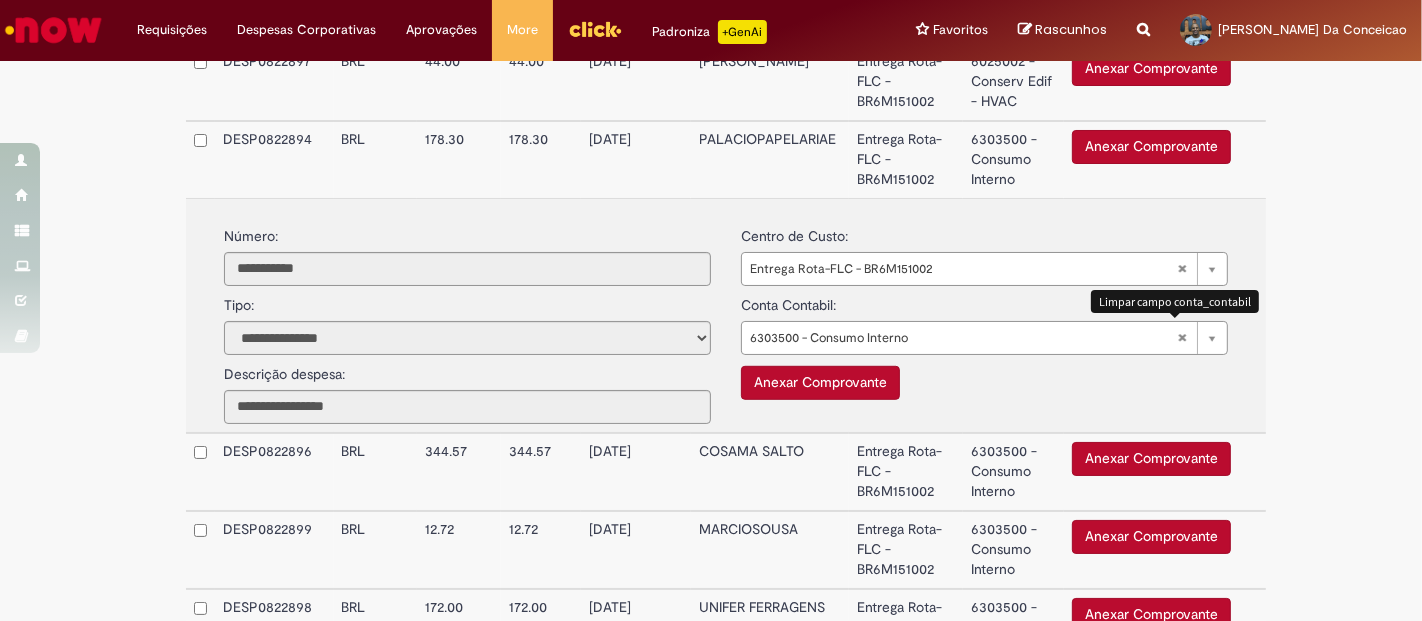 type 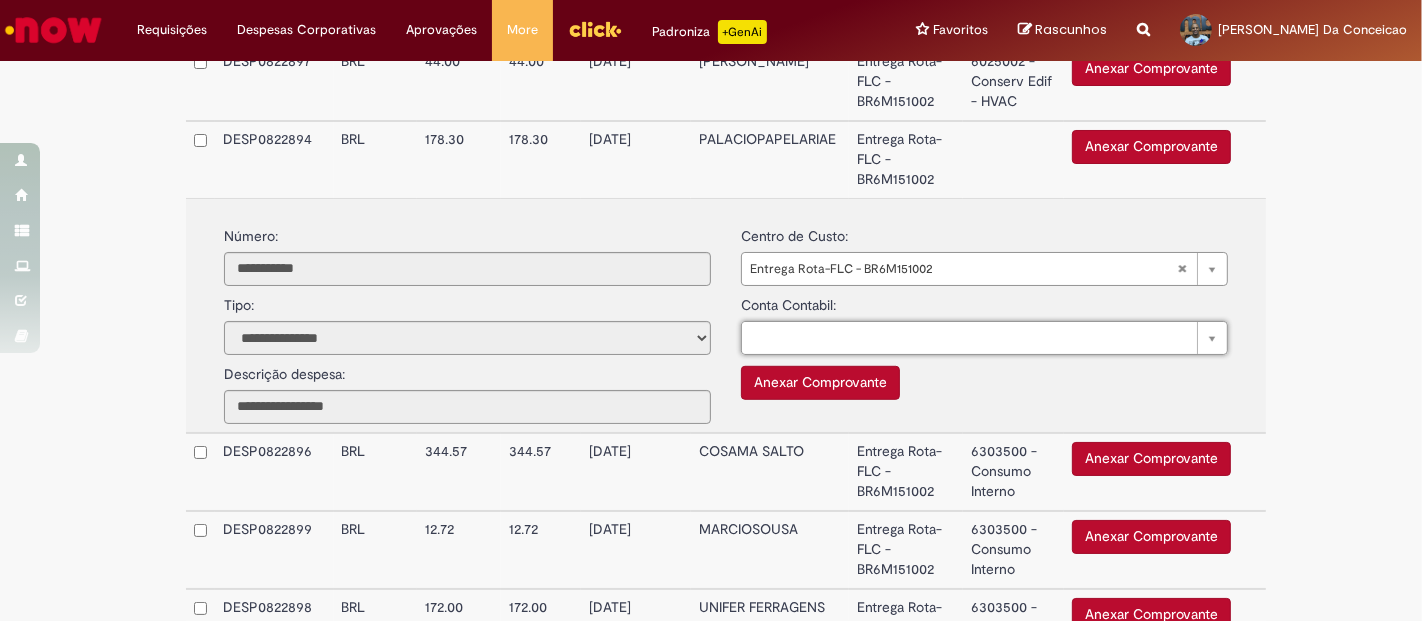 type on "*" 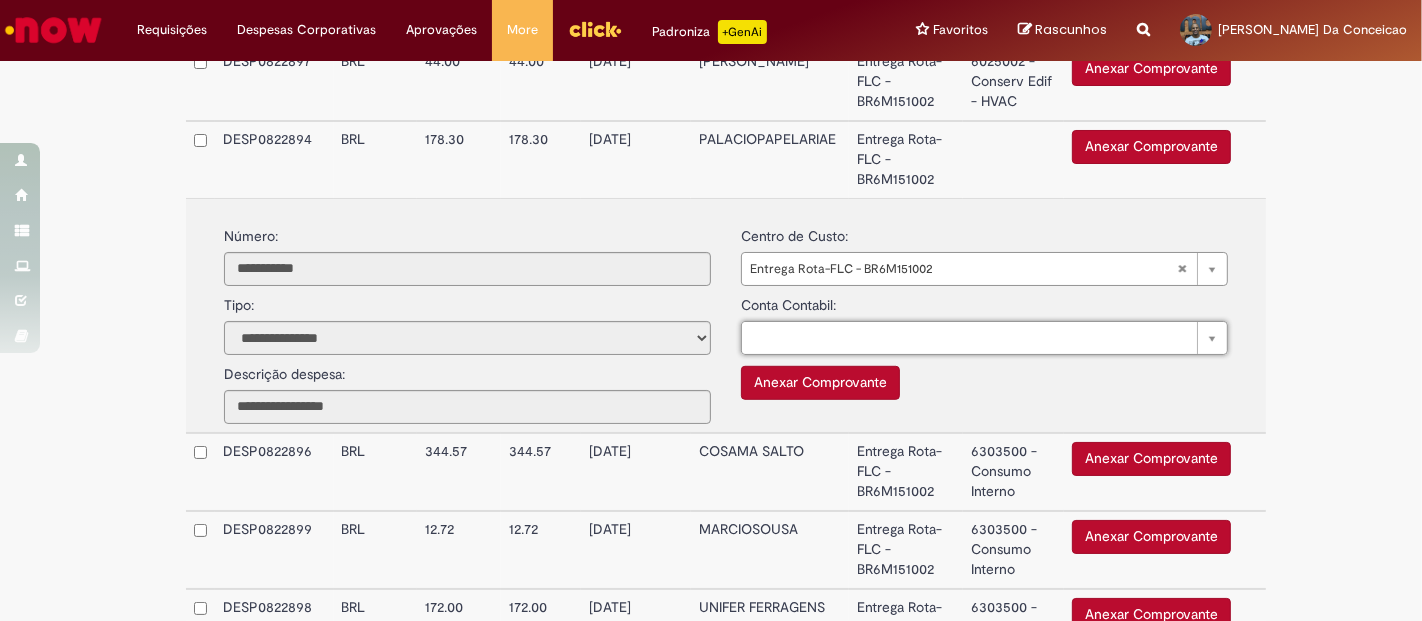 type 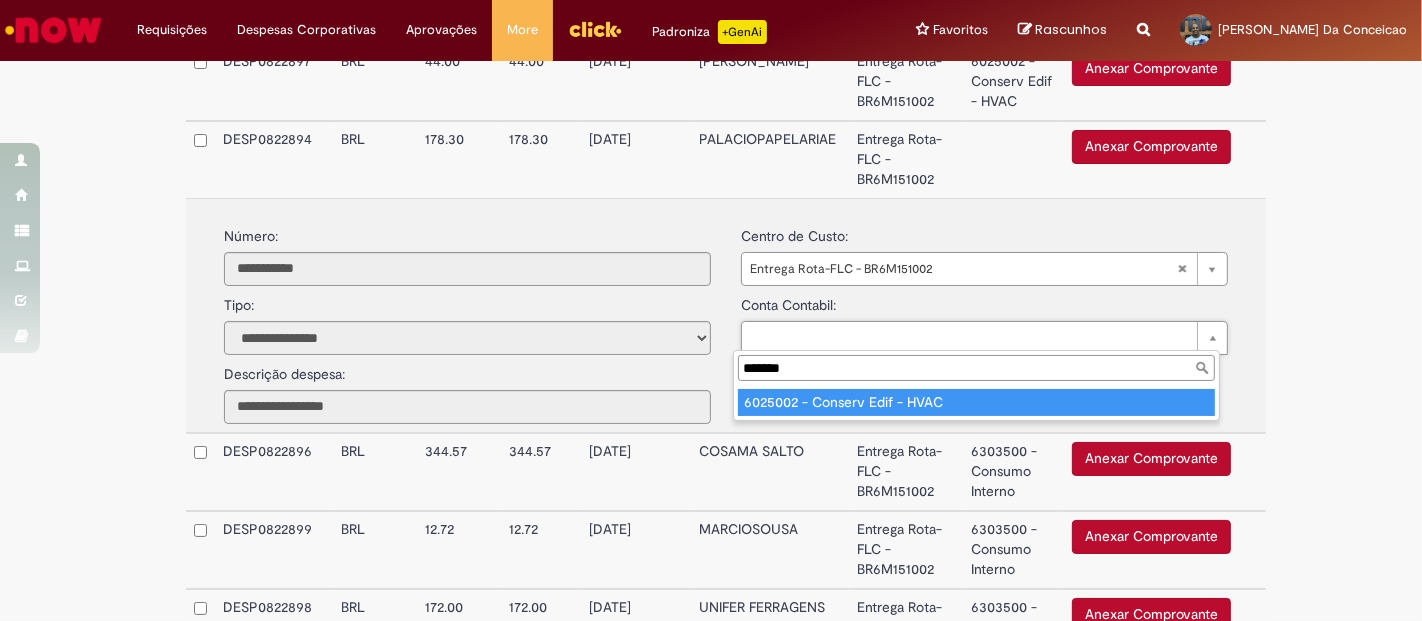 type on "*******" 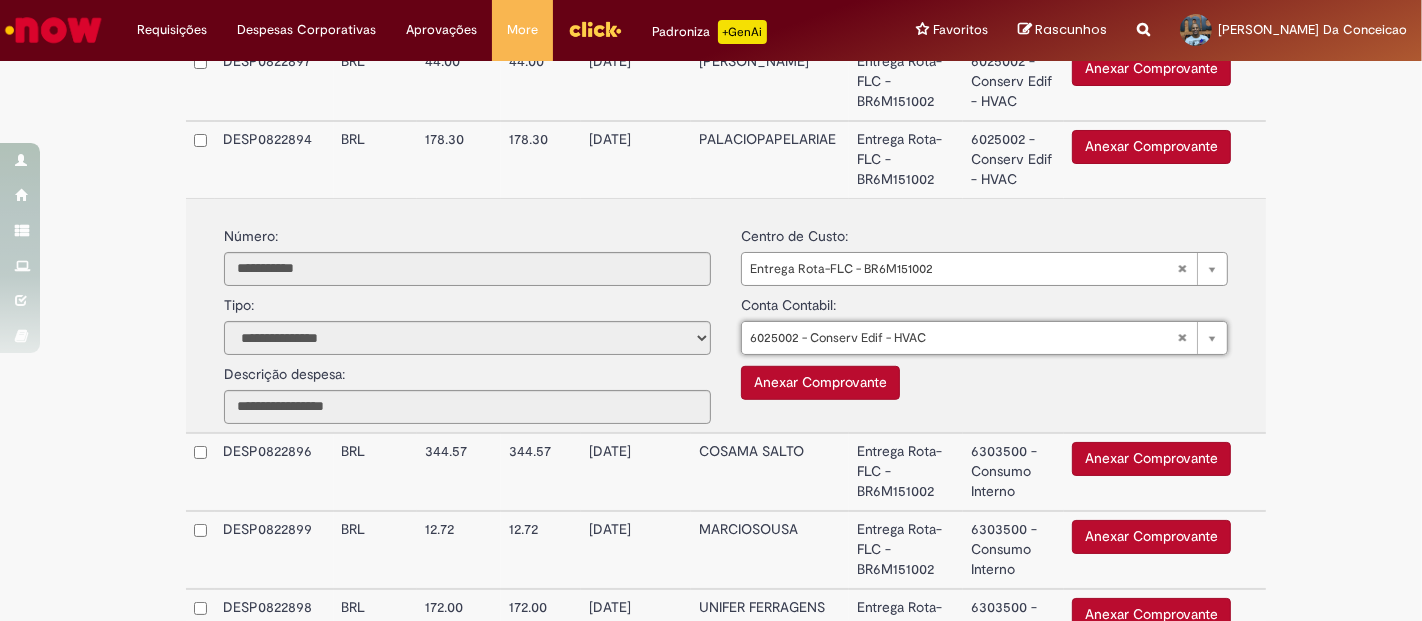 click on "**********" at bounding box center [711, 44] 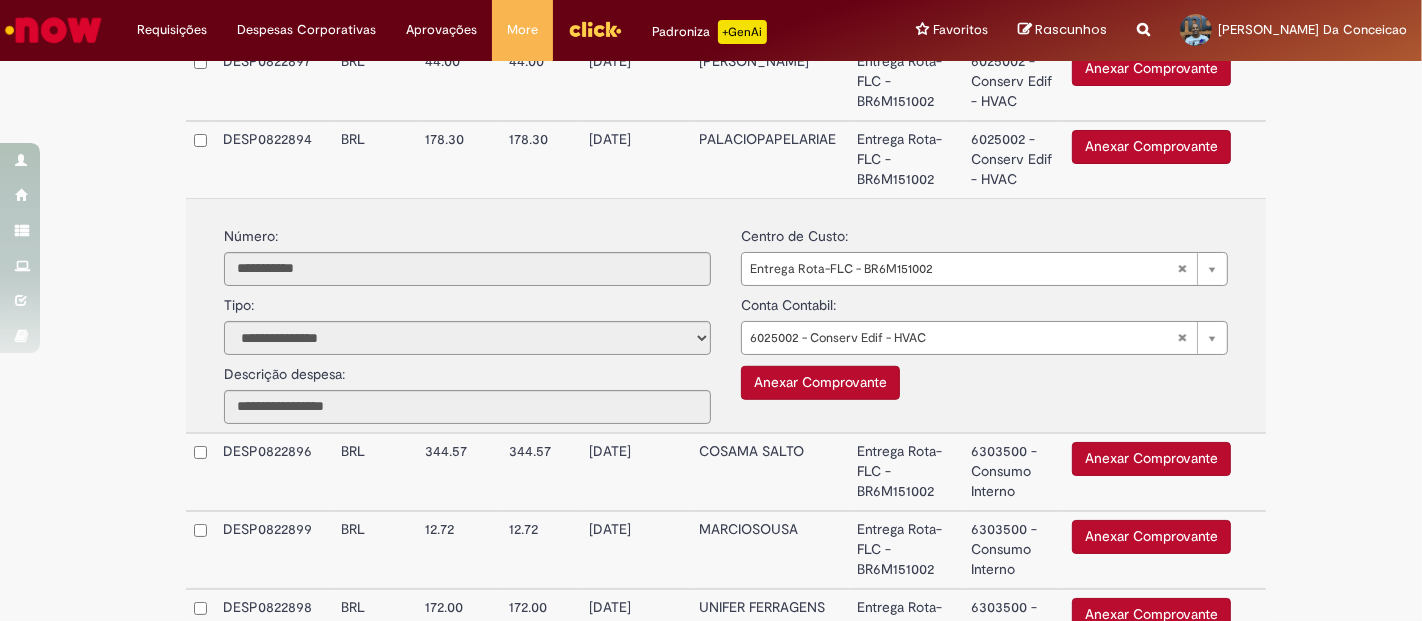 click on "6025002 - Conserv Edif - HVAC" at bounding box center (1013, 159) 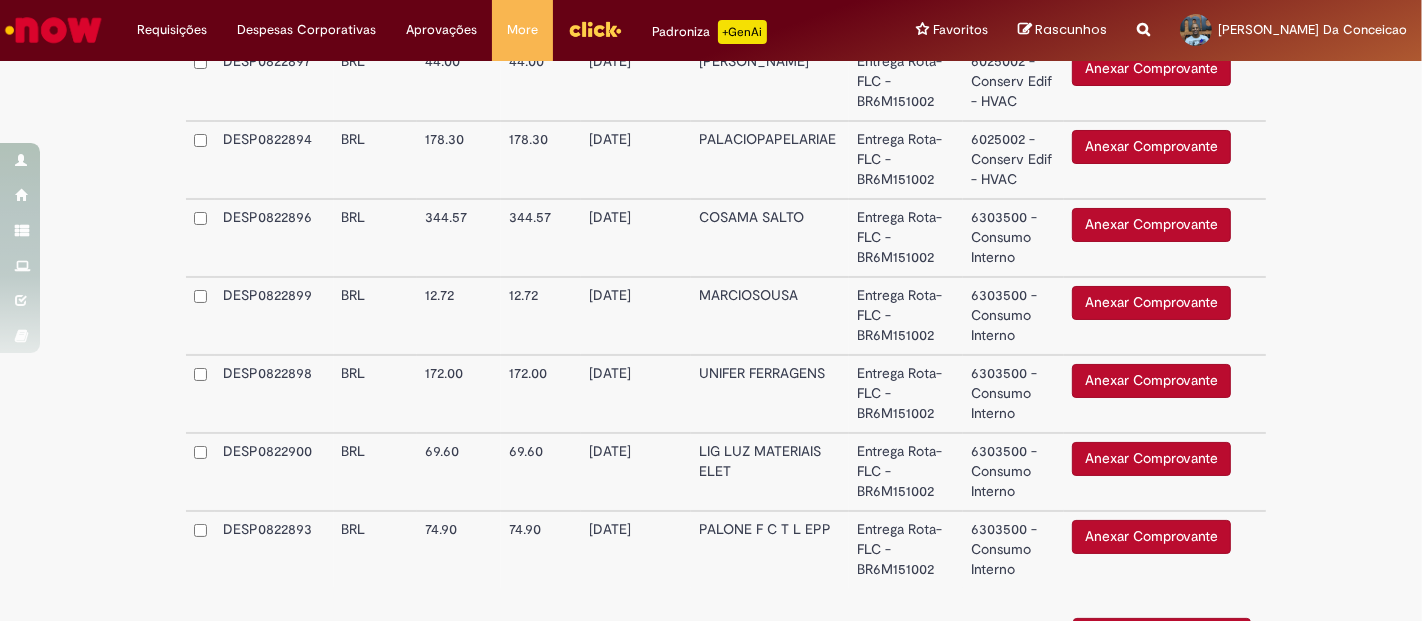 click on "6303500 - Consumo Interno" at bounding box center [1013, 238] 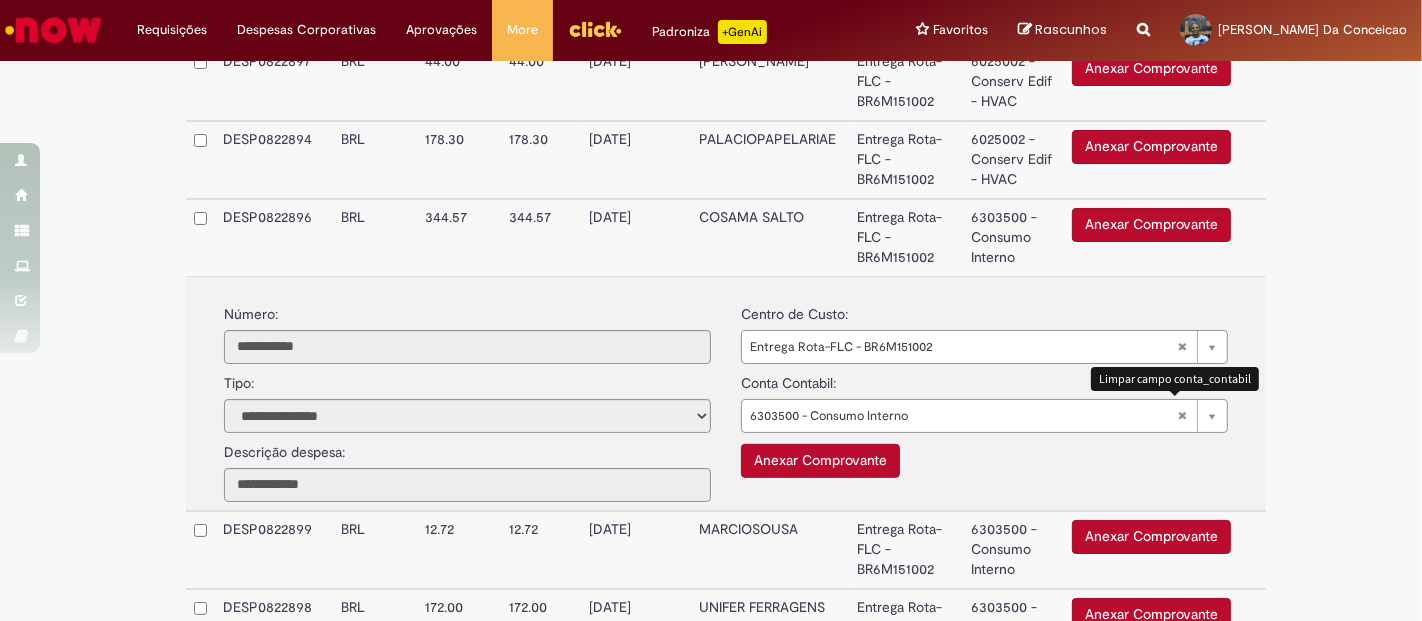 type 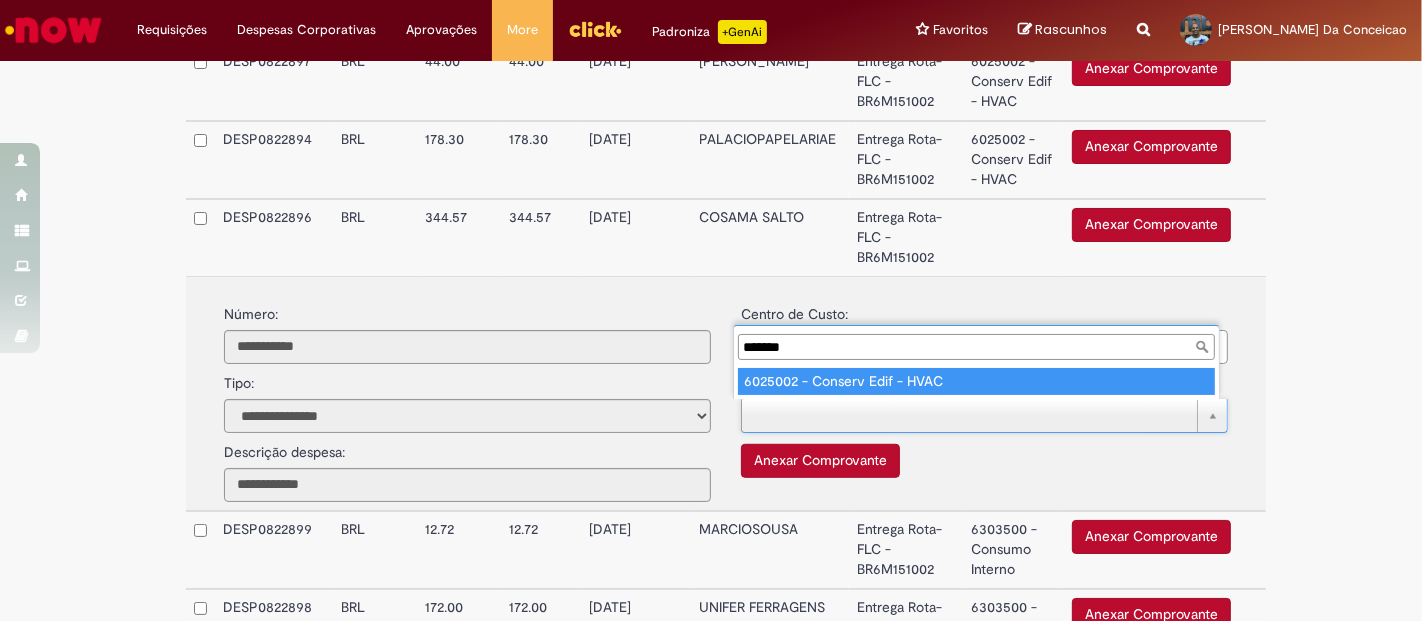 type on "*******" 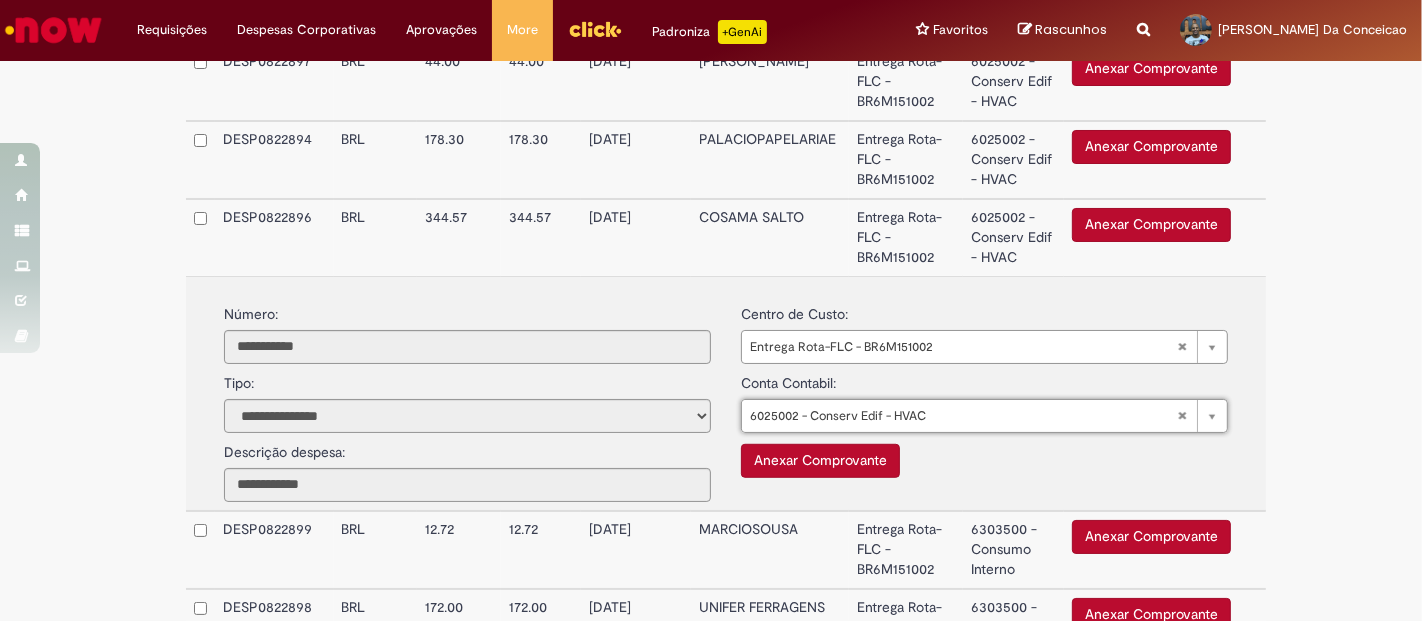 click on "**********" at bounding box center (711, 44) 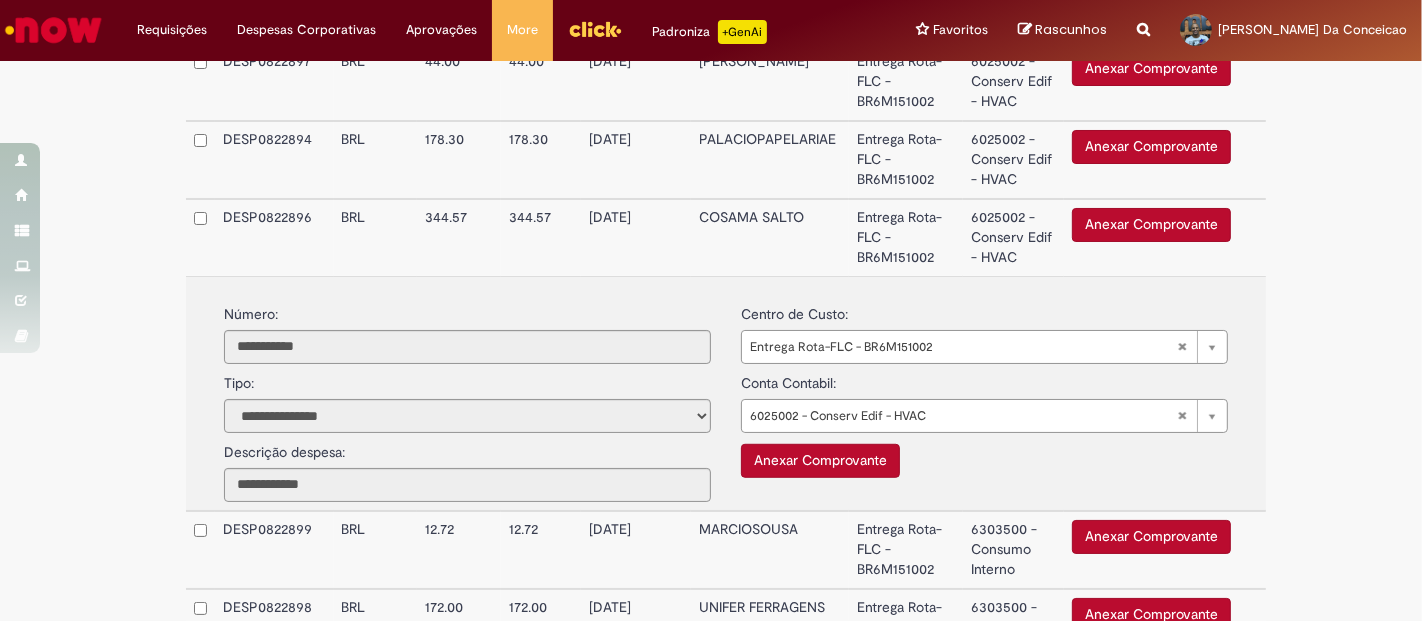 click on "COSAMA SALTO" at bounding box center [770, 237] 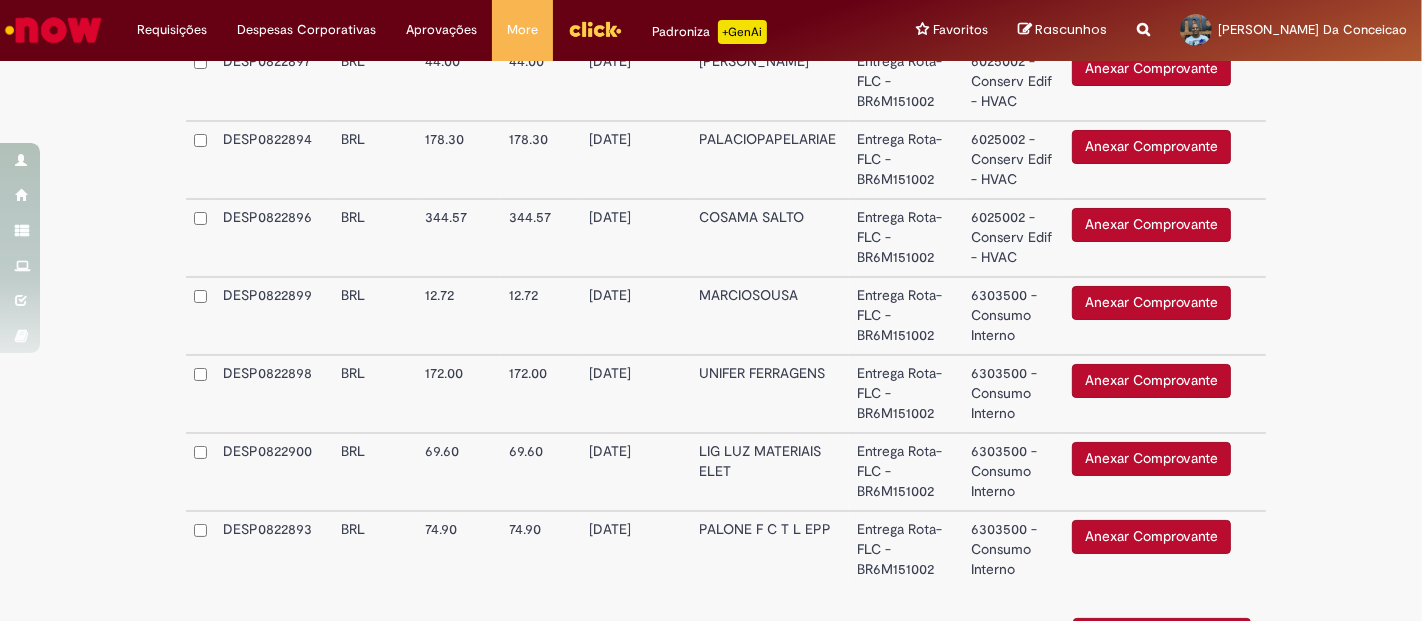 click on "MARCIOSOUSA" at bounding box center [770, 316] 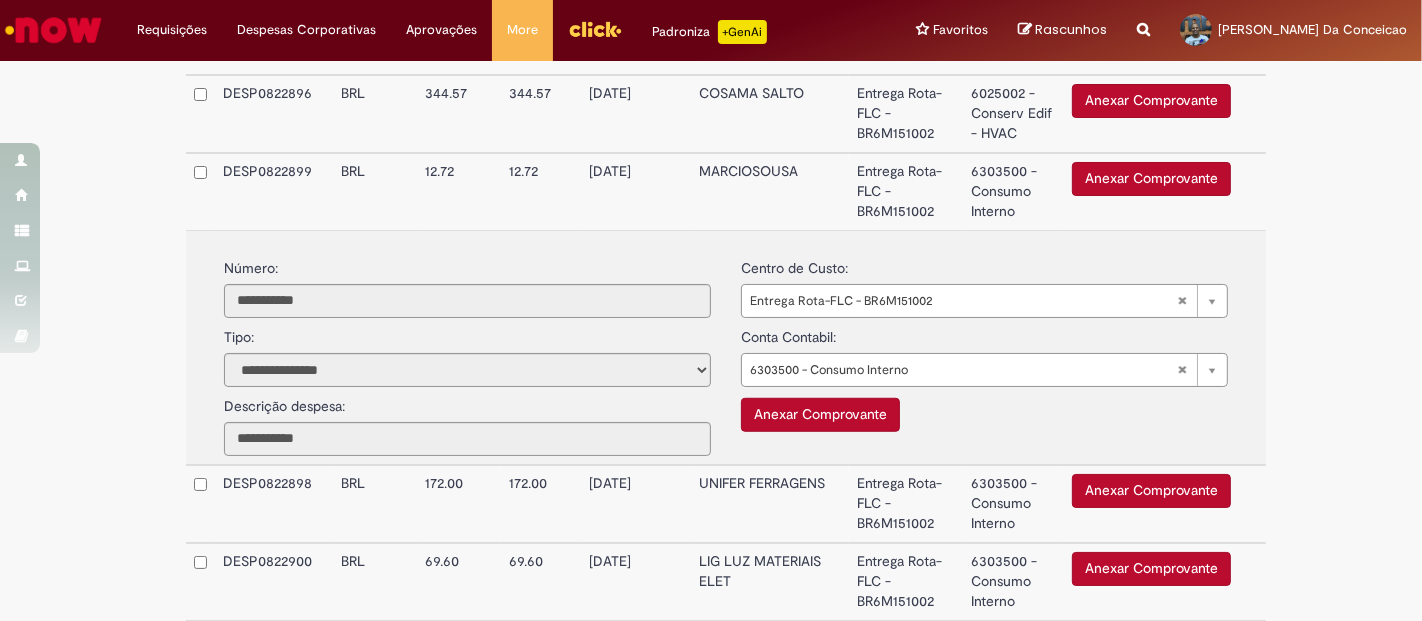 scroll, scrollTop: 1177, scrollLeft: 0, axis: vertical 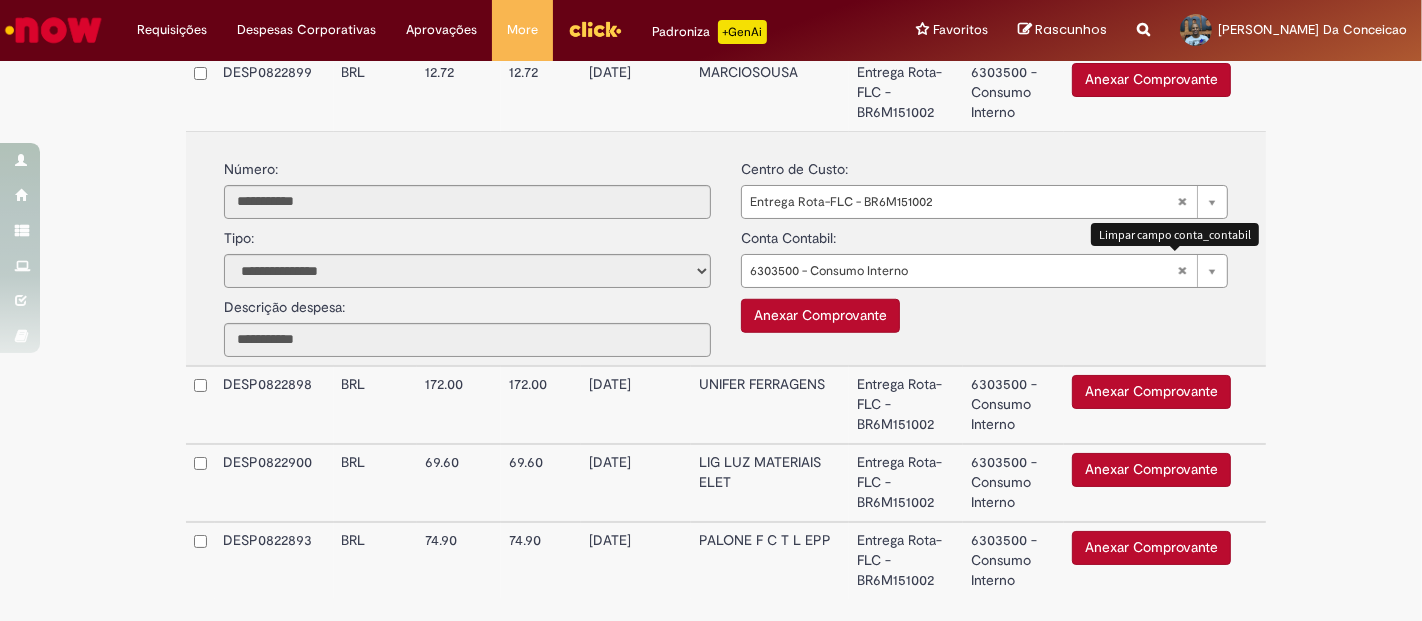 type 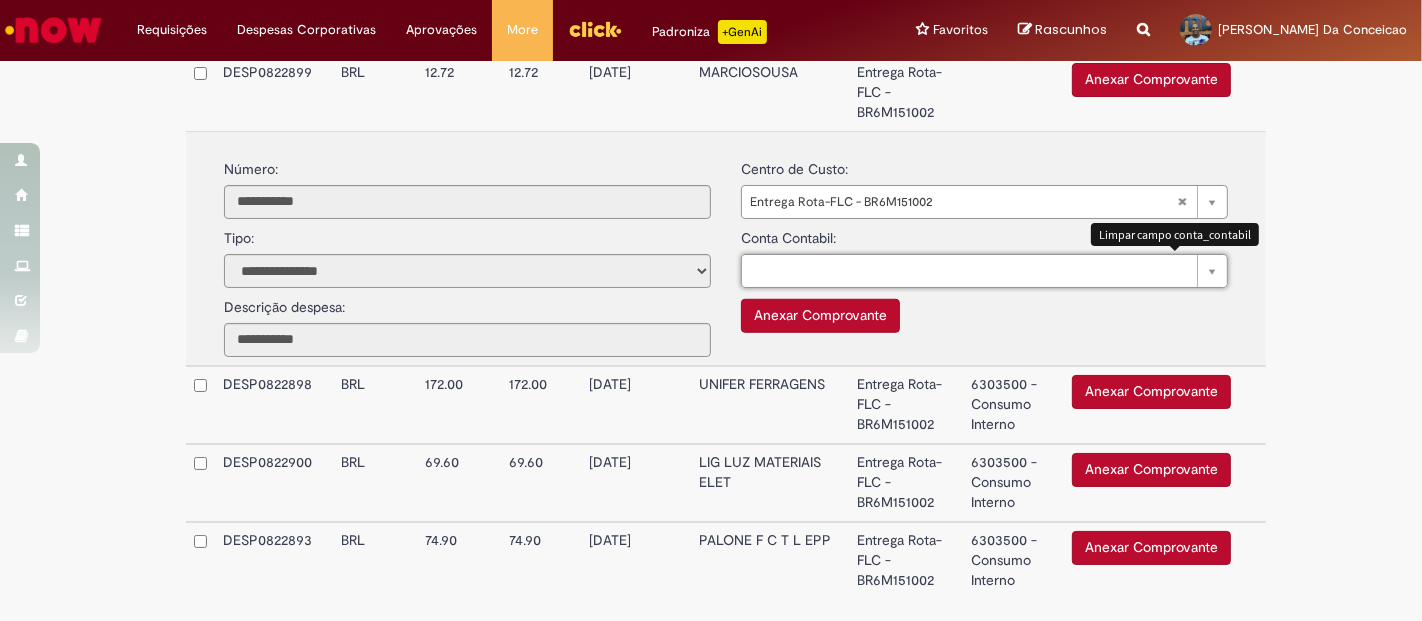 click on "Pesquisar usando lista" at bounding box center (984, 271) 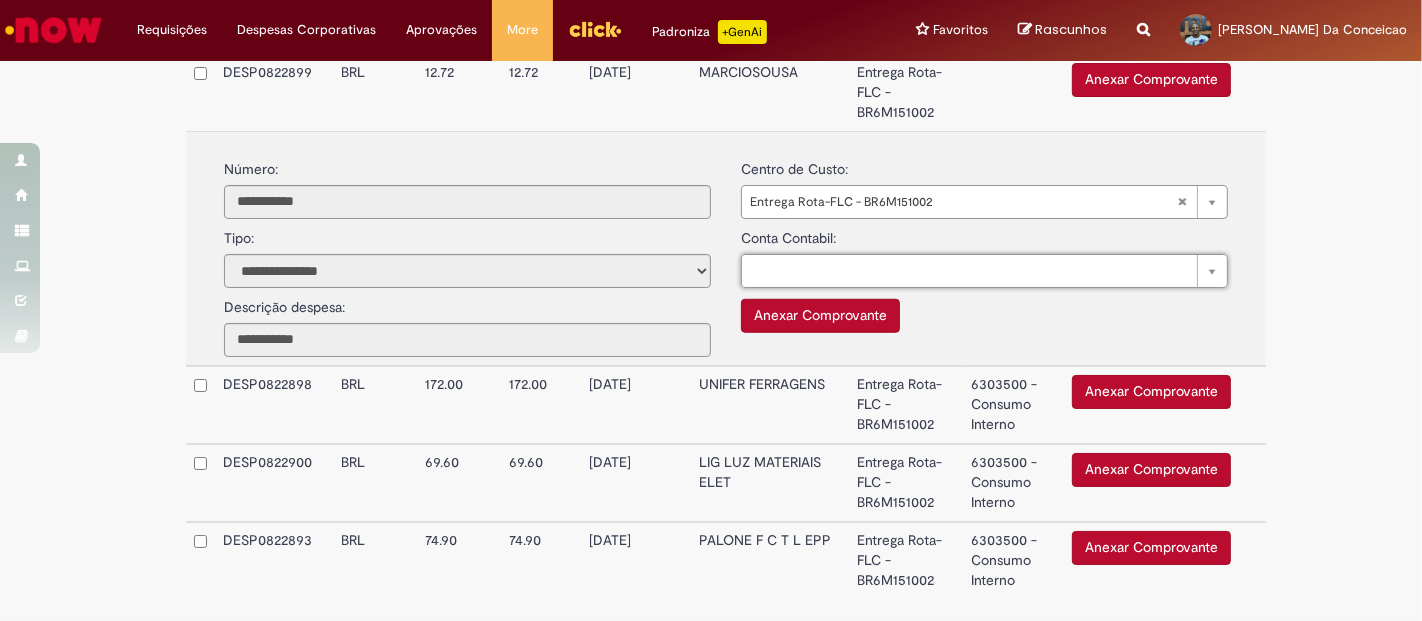 type on "*" 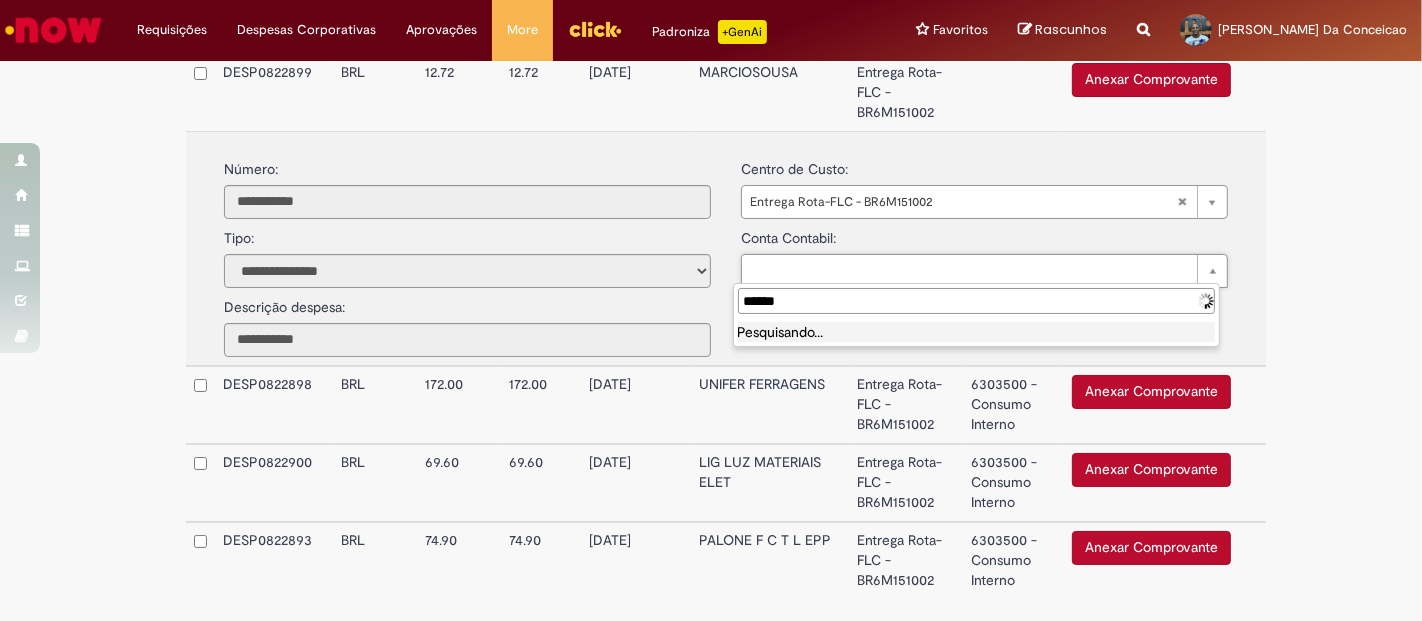 type on "*******" 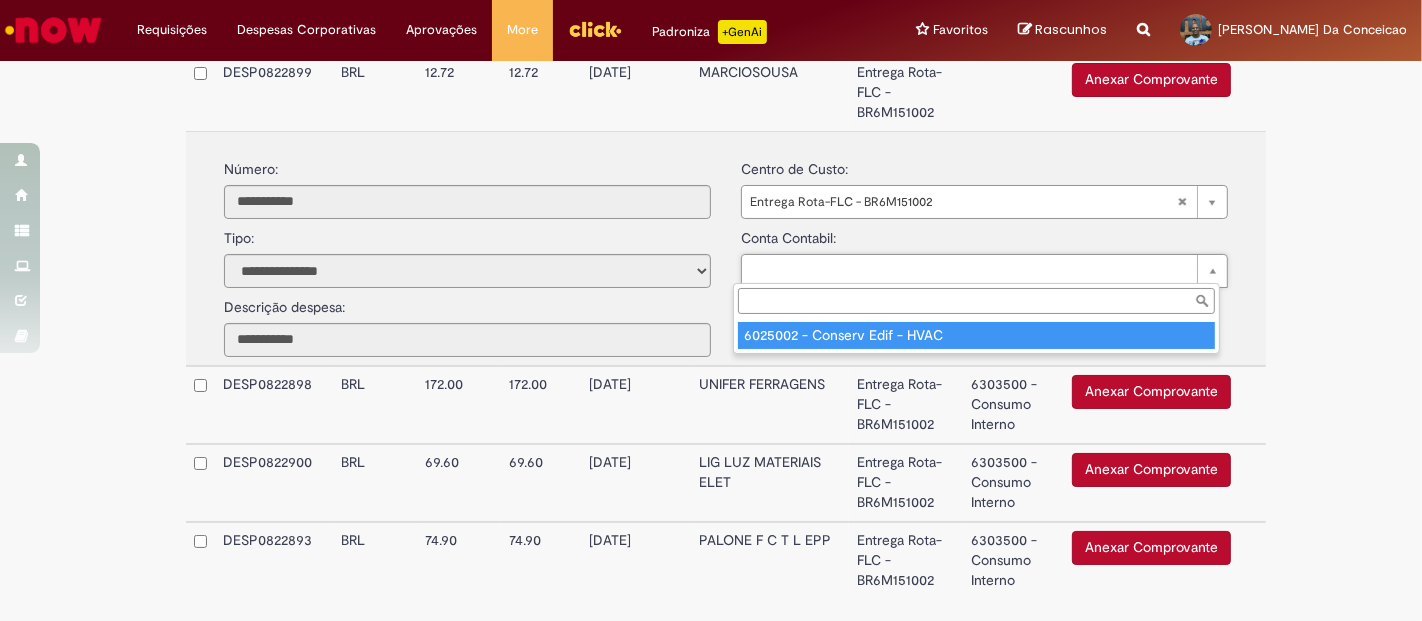 type on "**********" 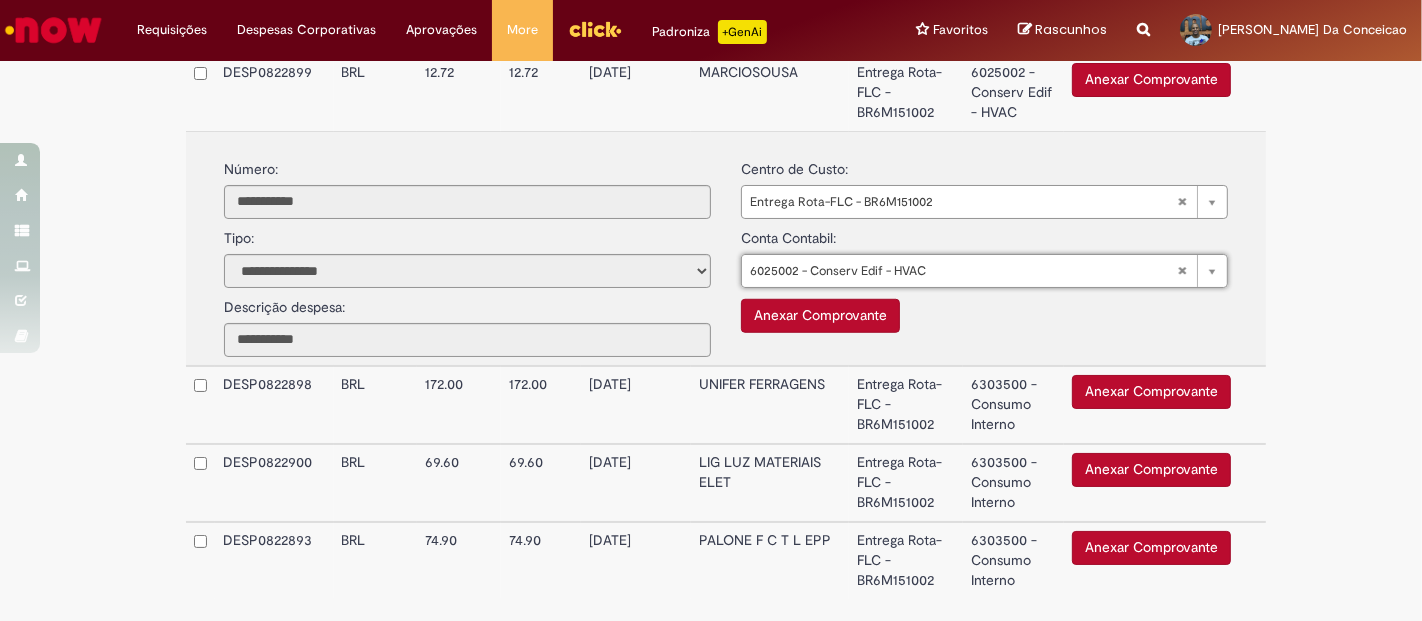 click on "**********" at bounding box center (711, -179) 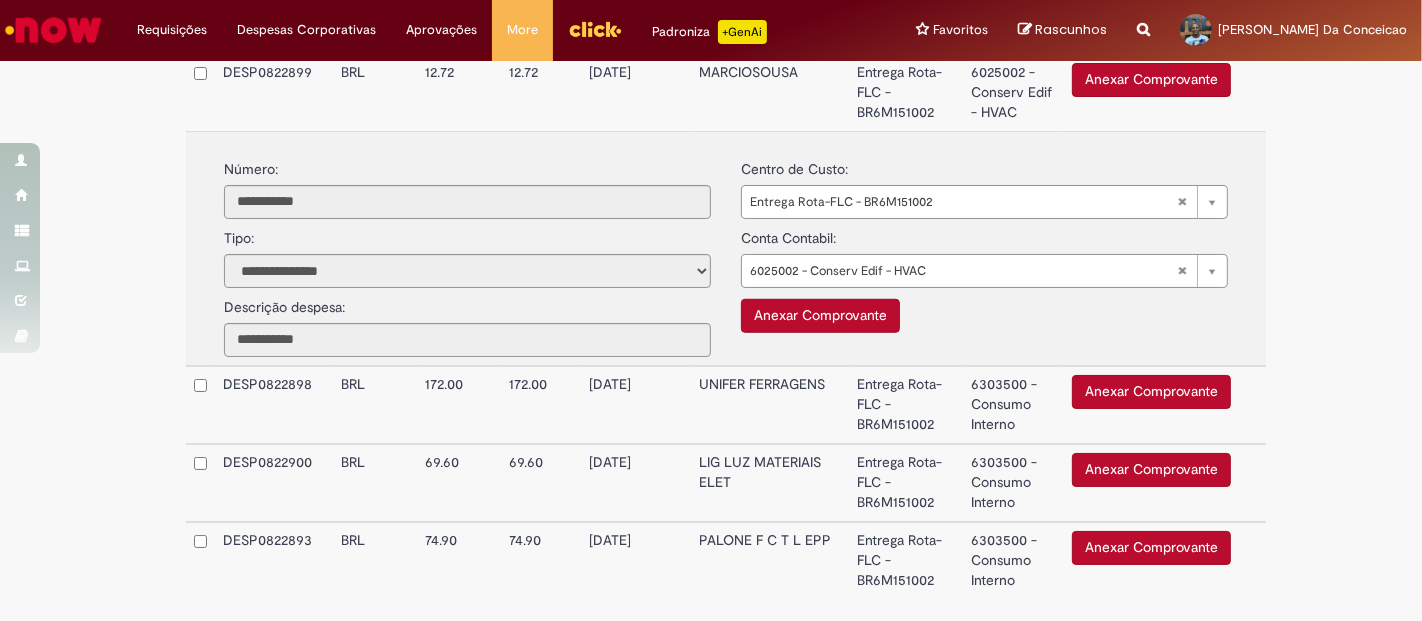 click on "MARCIOSOUSA" at bounding box center (770, 92) 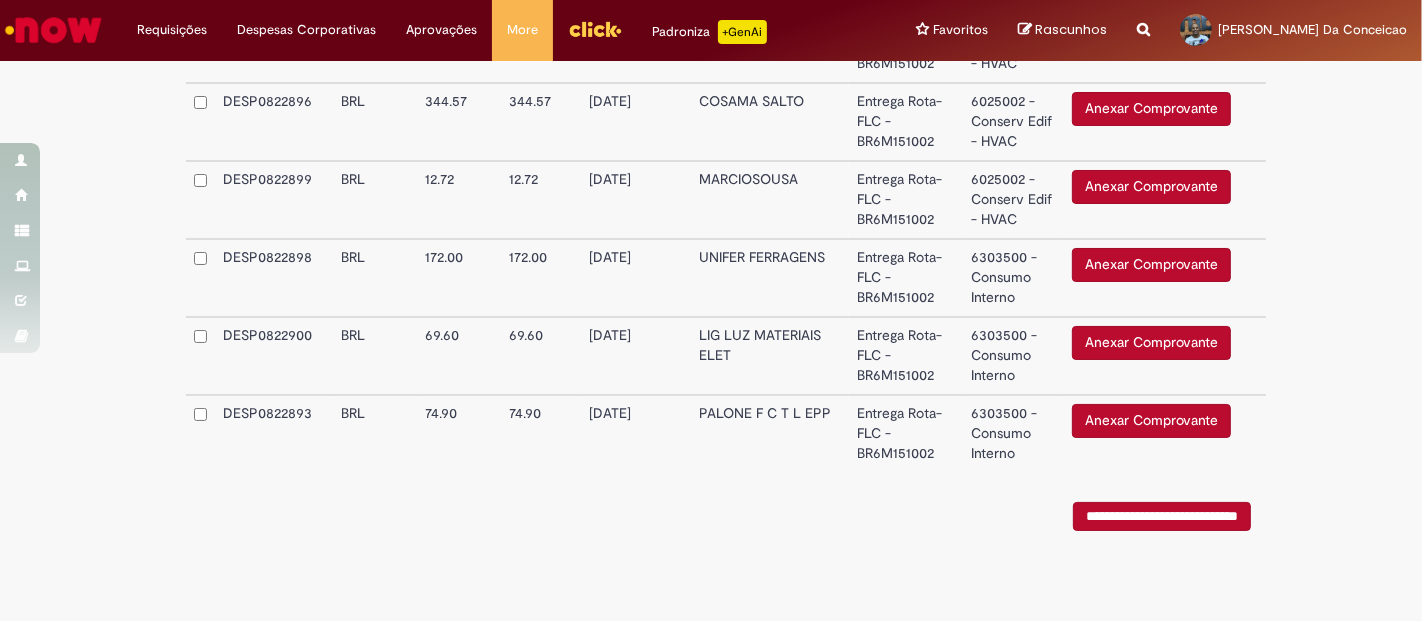 scroll, scrollTop: 1069, scrollLeft: 0, axis: vertical 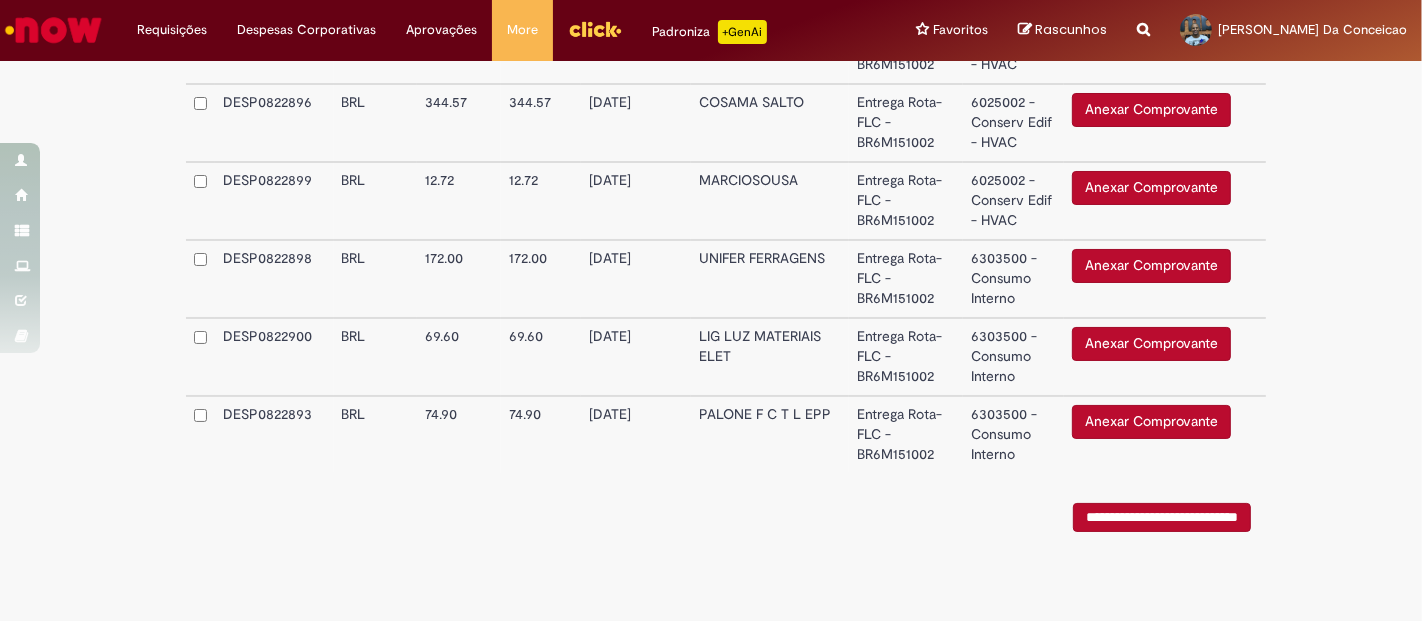 click on "Entrega Rota-FLC - BR6M151002" at bounding box center [906, 279] 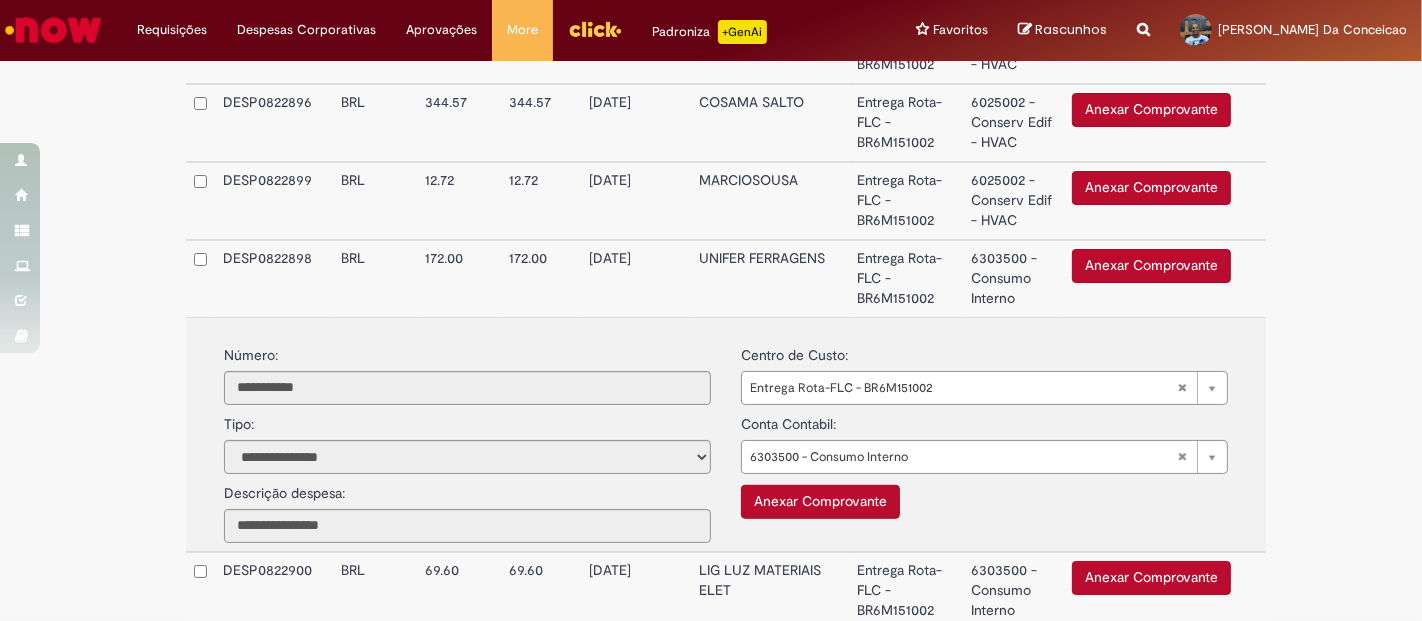 scroll, scrollTop: 1177, scrollLeft: 0, axis: vertical 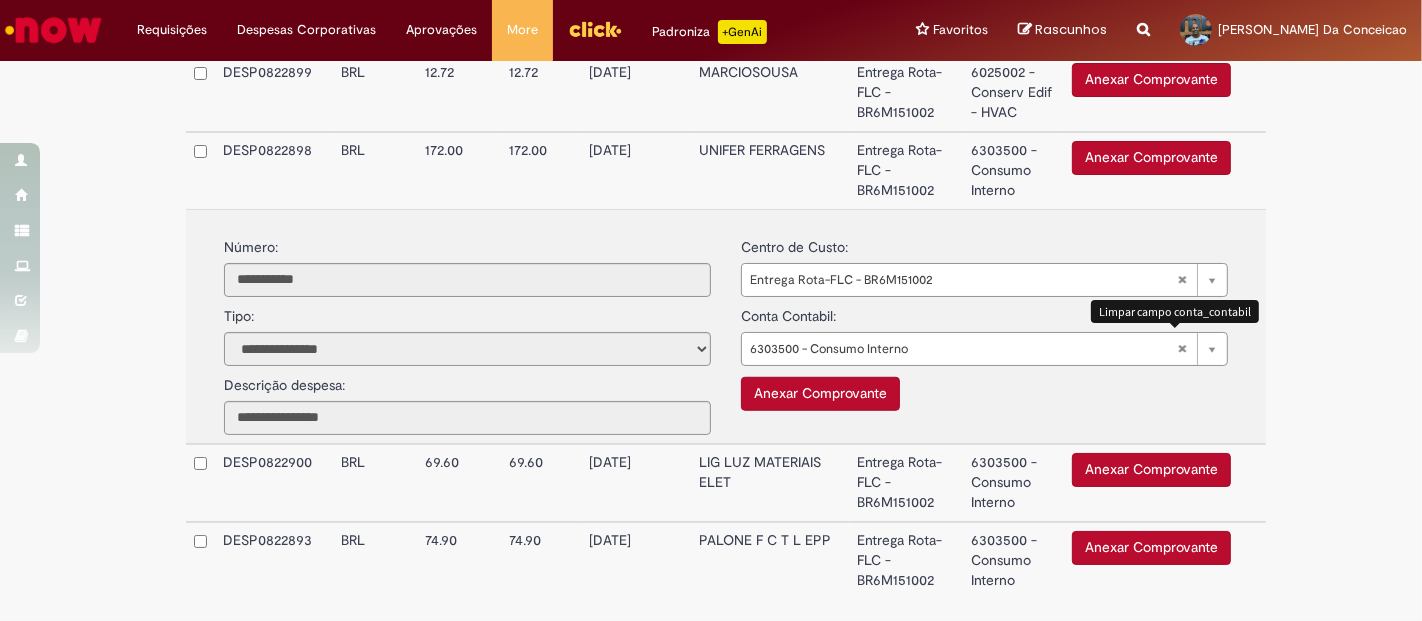 type 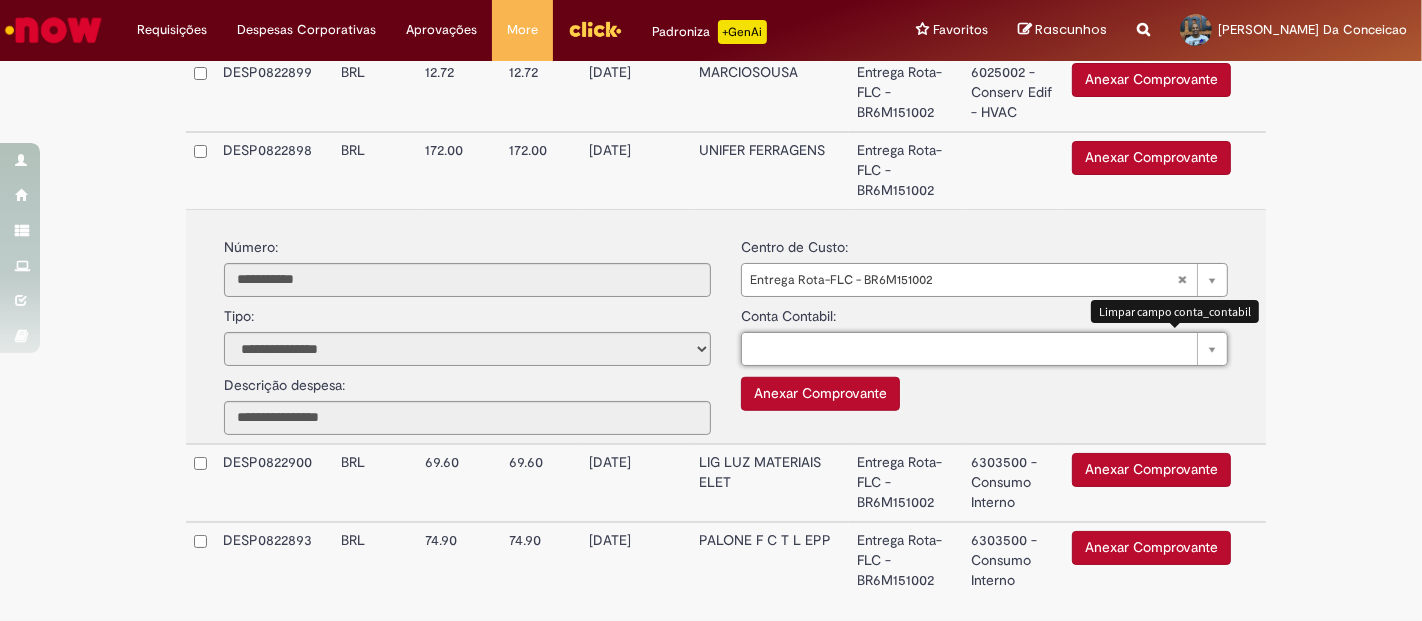 click on "Pesquisar usando lista" at bounding box center (984, 349) 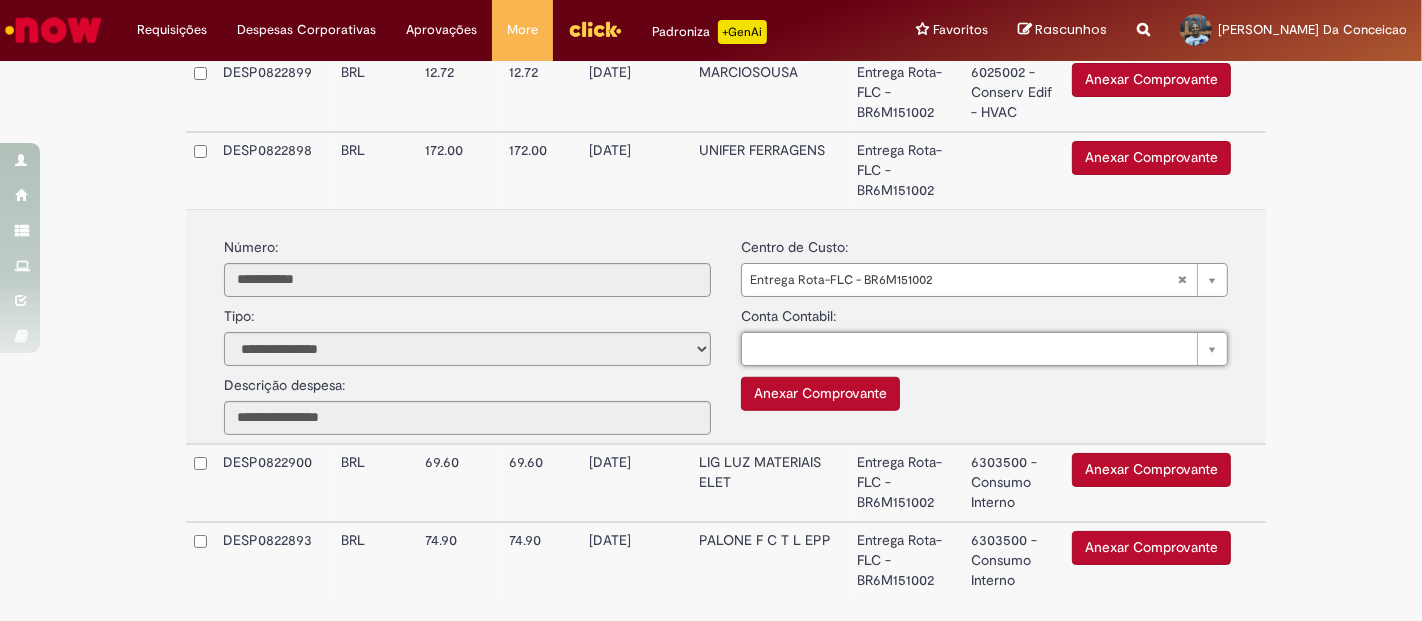 type on "*" 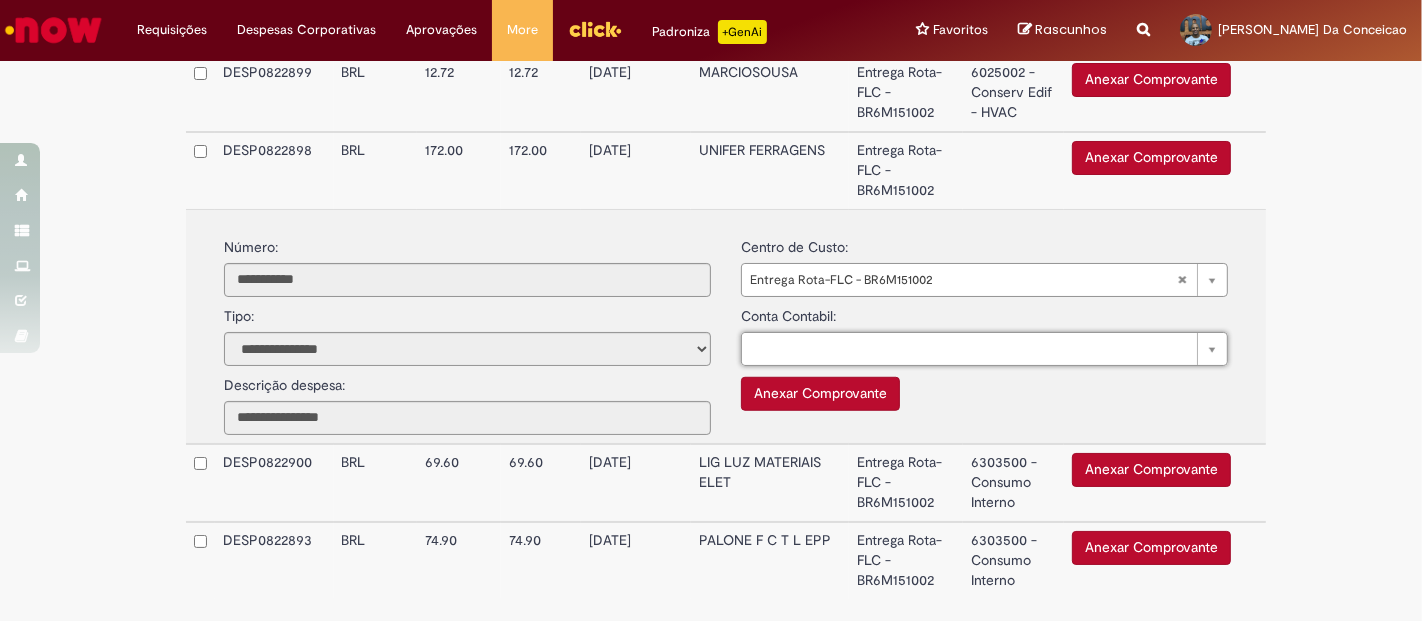 type 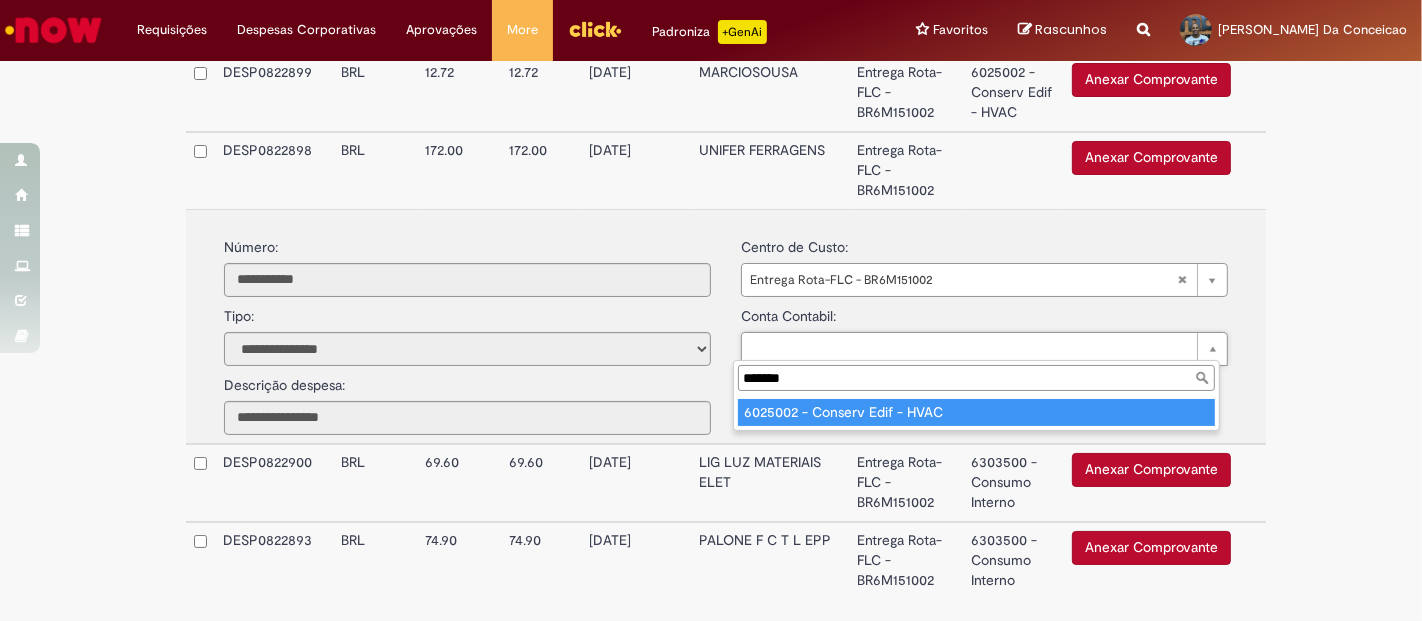 type on "*******" 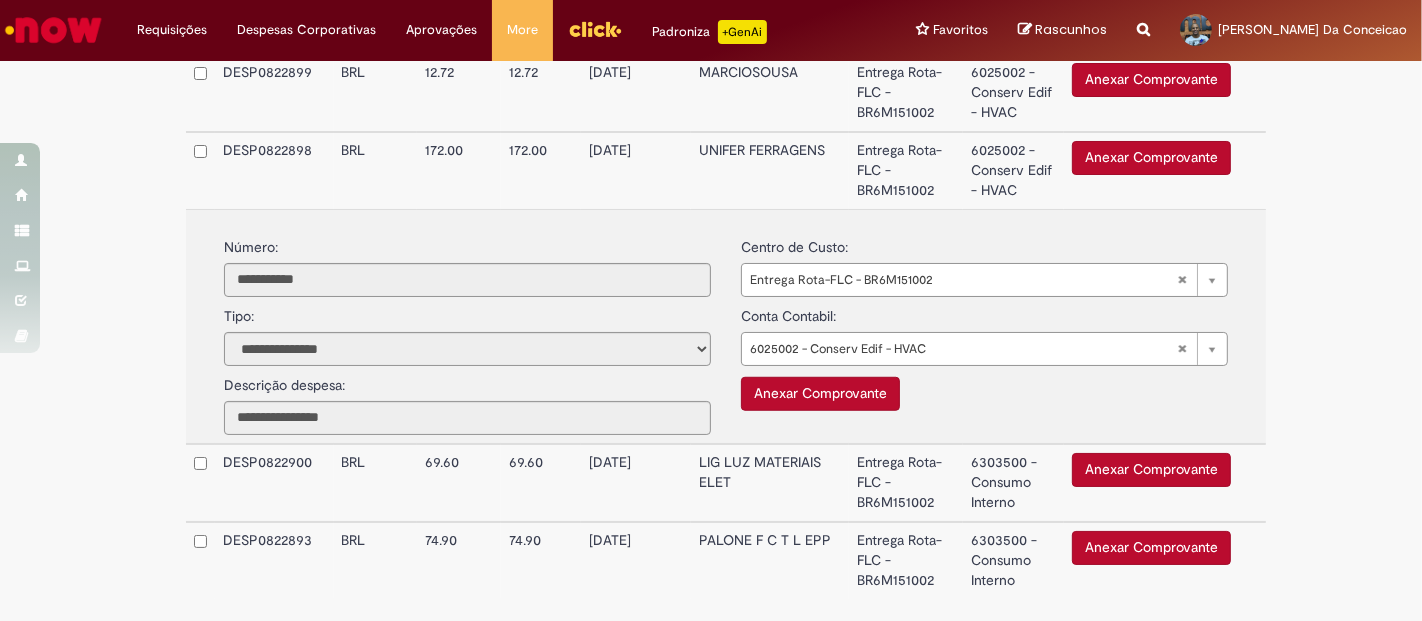 click on "**********" at bounding box center (711, -179) 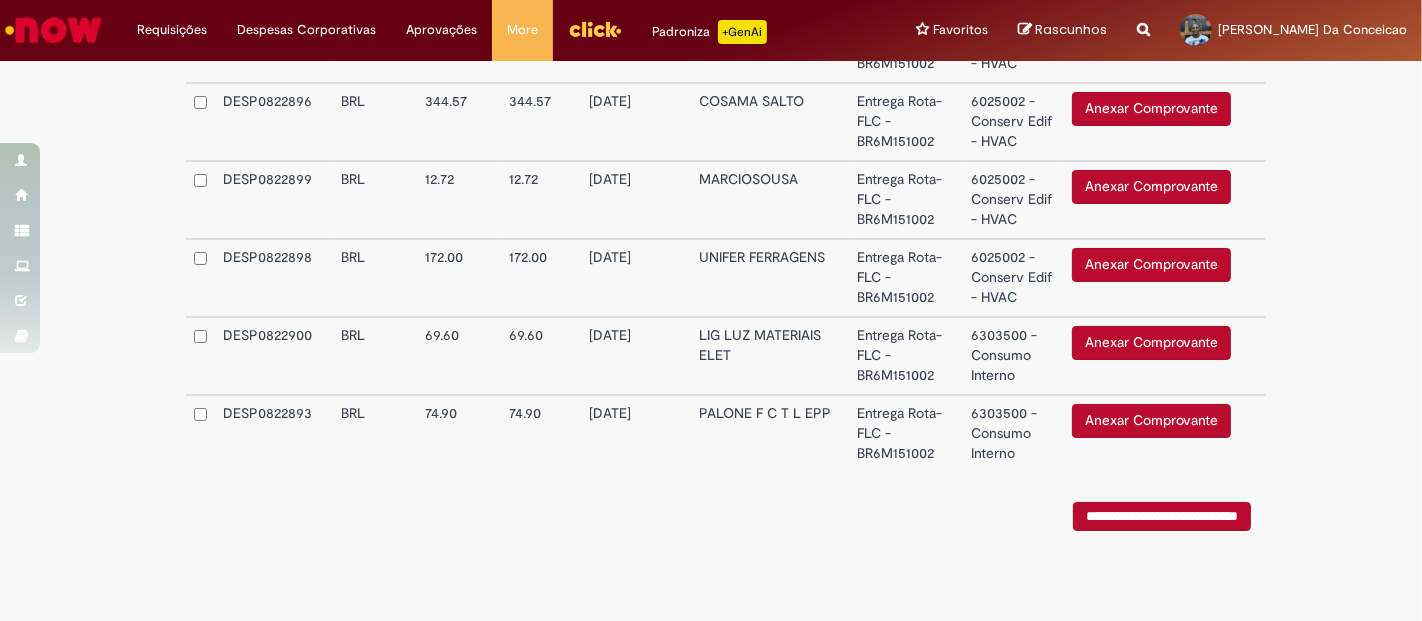 scroll, scrollTop: 1069, scrollLeft: 0, axis: vertical 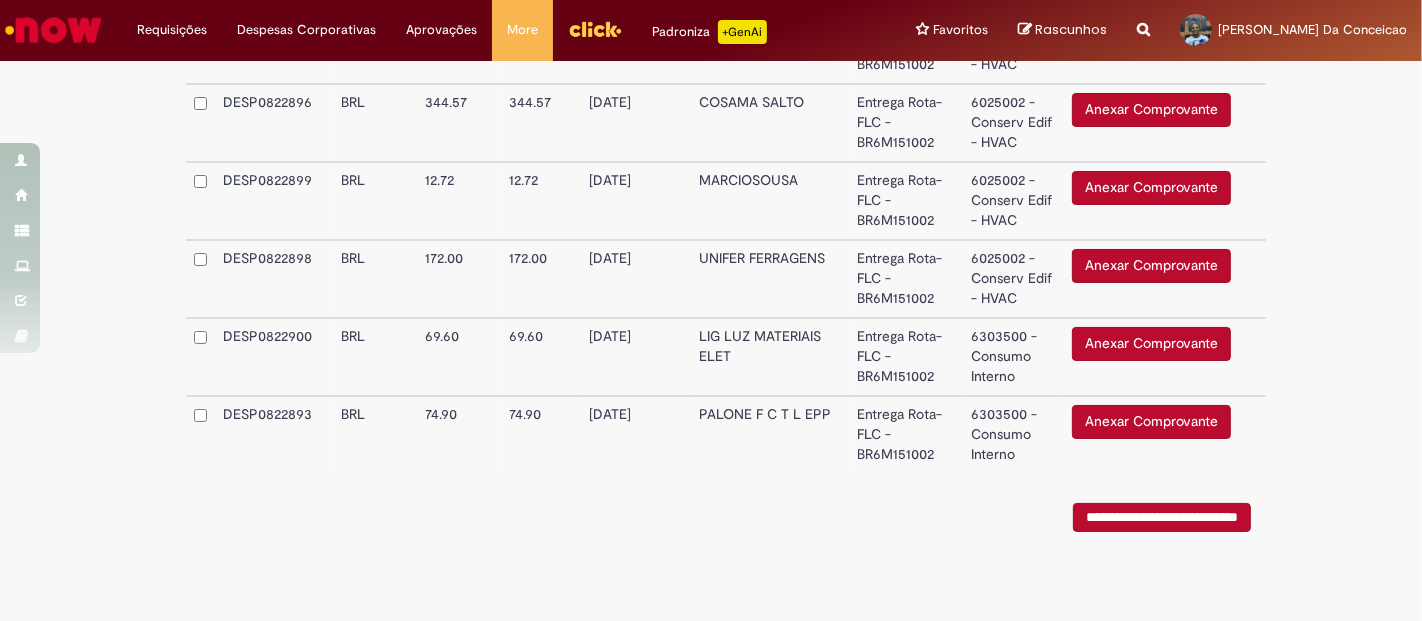 click on "6303500 - Consumo Interno" at bounding box center [1013, 357] 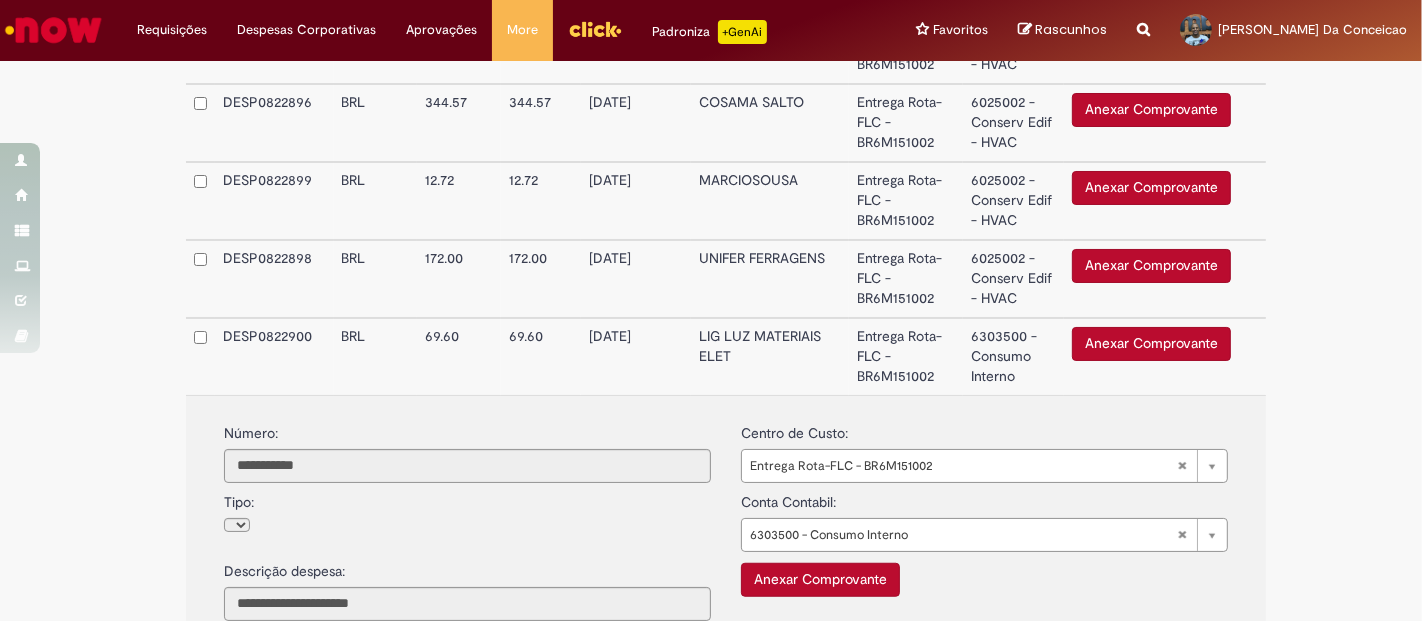 scroll, scrollTop: 1177, scrollLeft: 0, axis: vertical 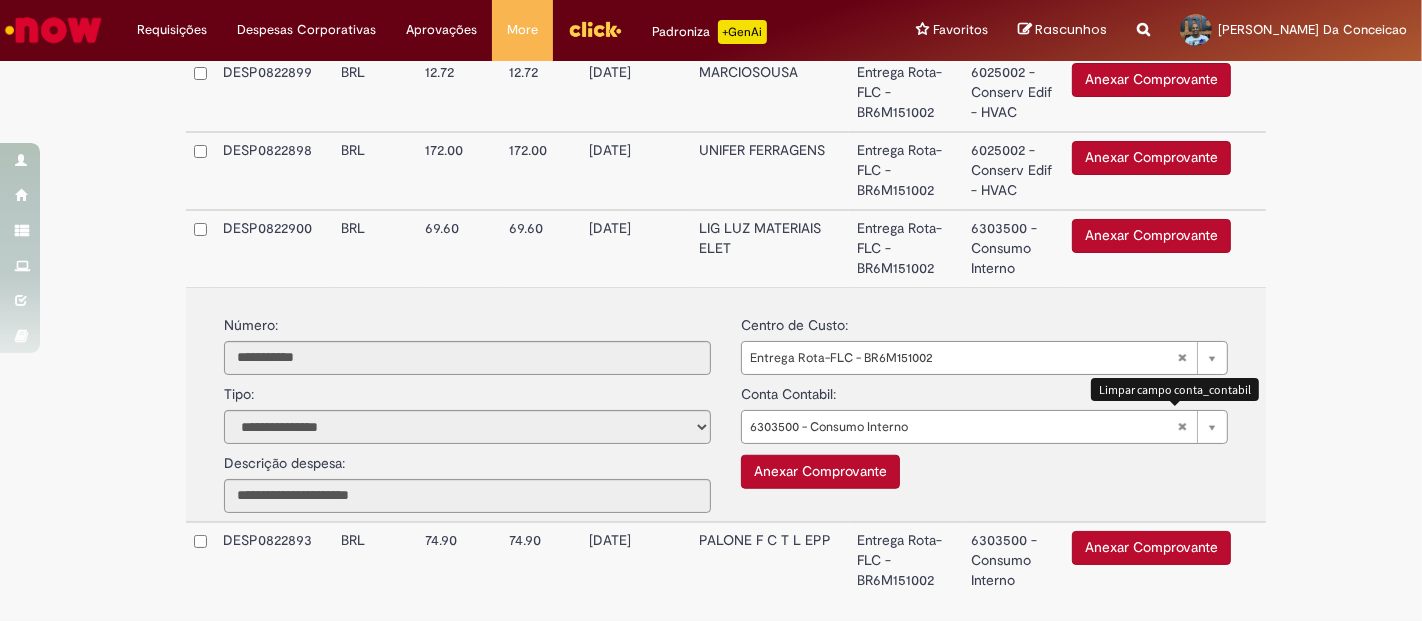 type 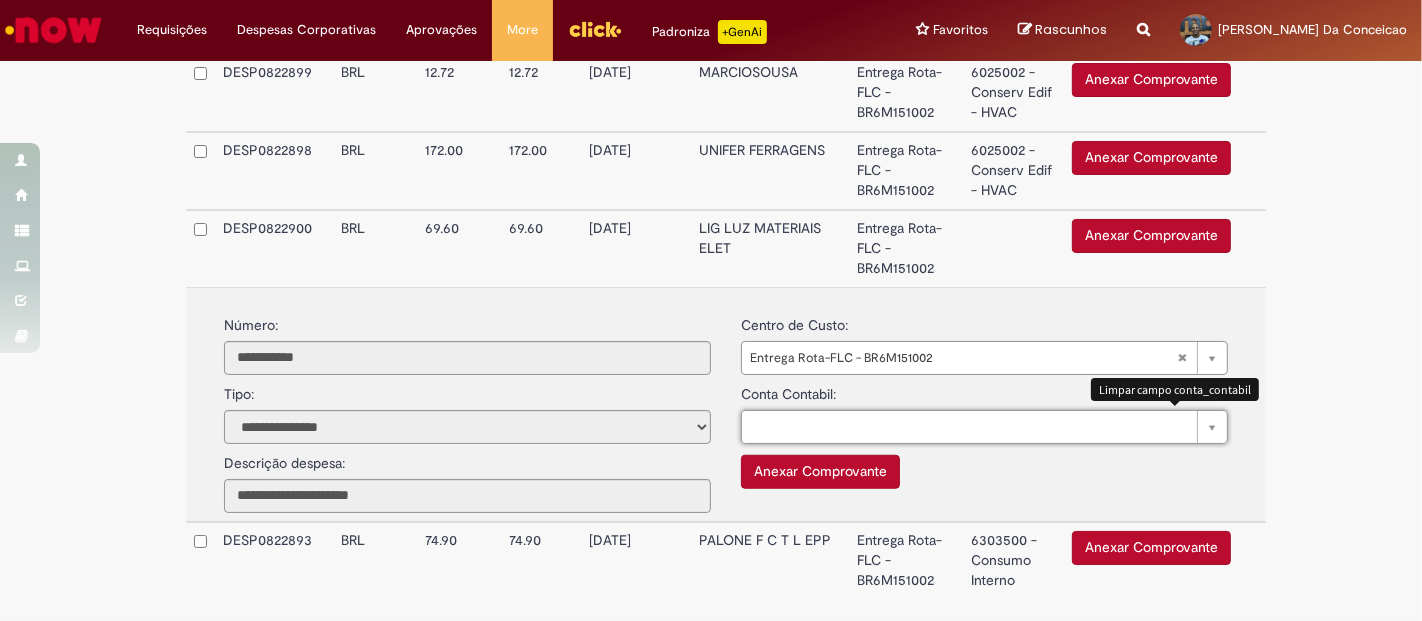 click on "Pesquisar usando lista" at bounding box center (984, 427) 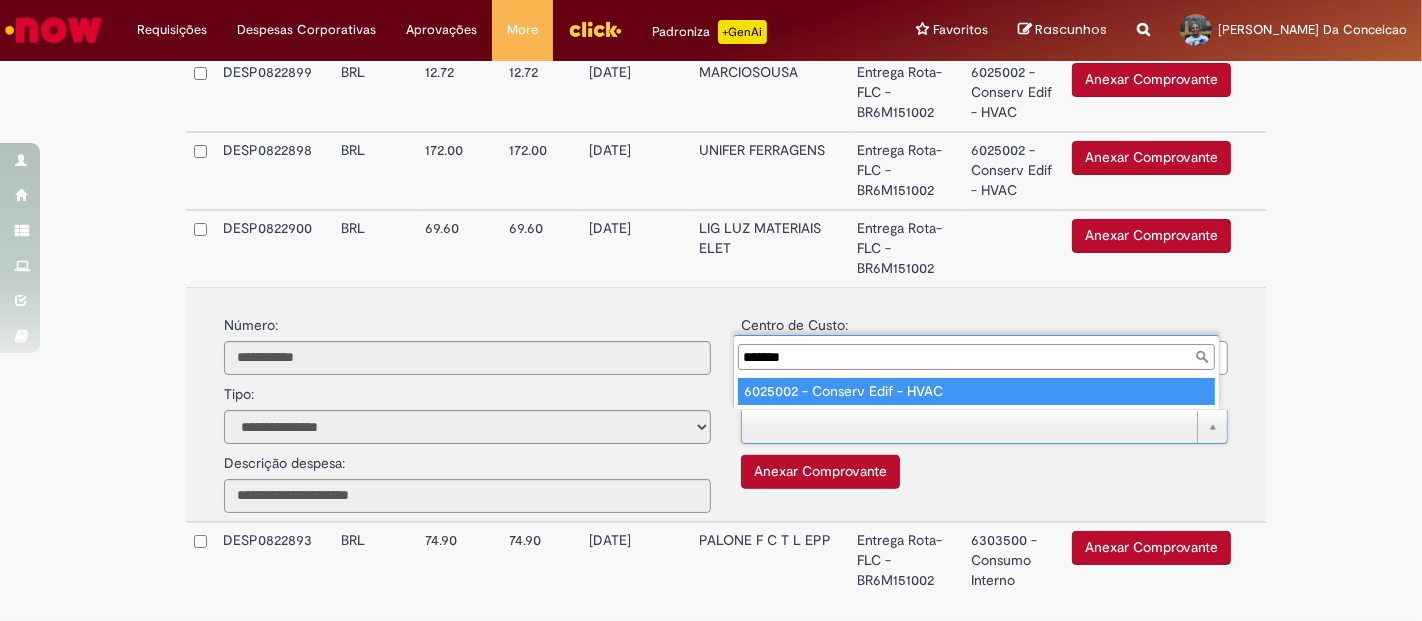 type on "*******" 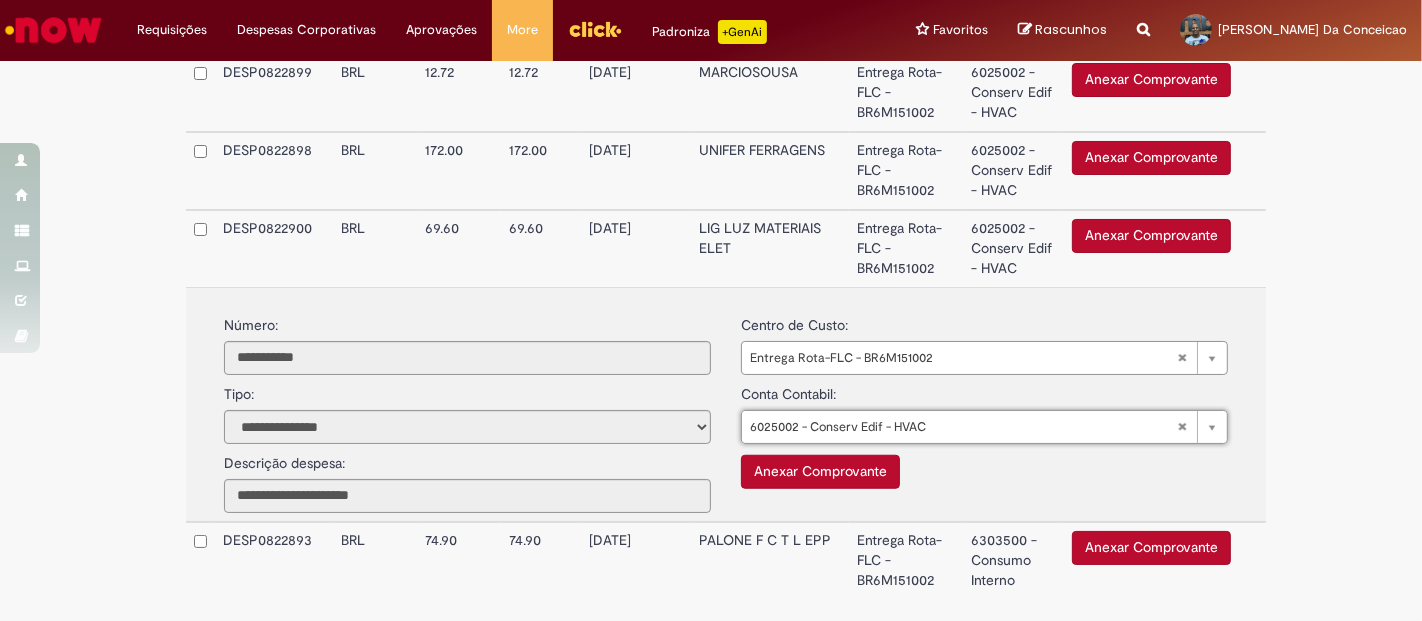 click on "**********" at bounding box center (711, -179) 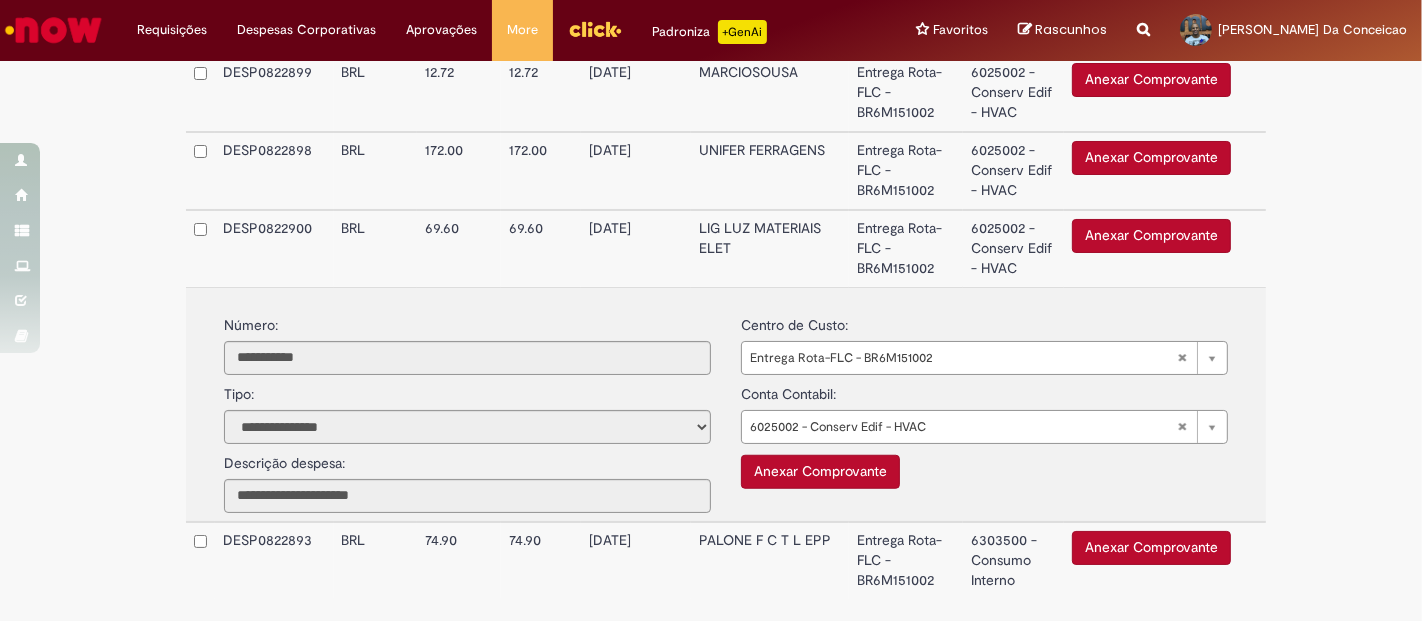 click on "LIG LUZ MATERIAIS ELET" at bounding box center (770, 248) 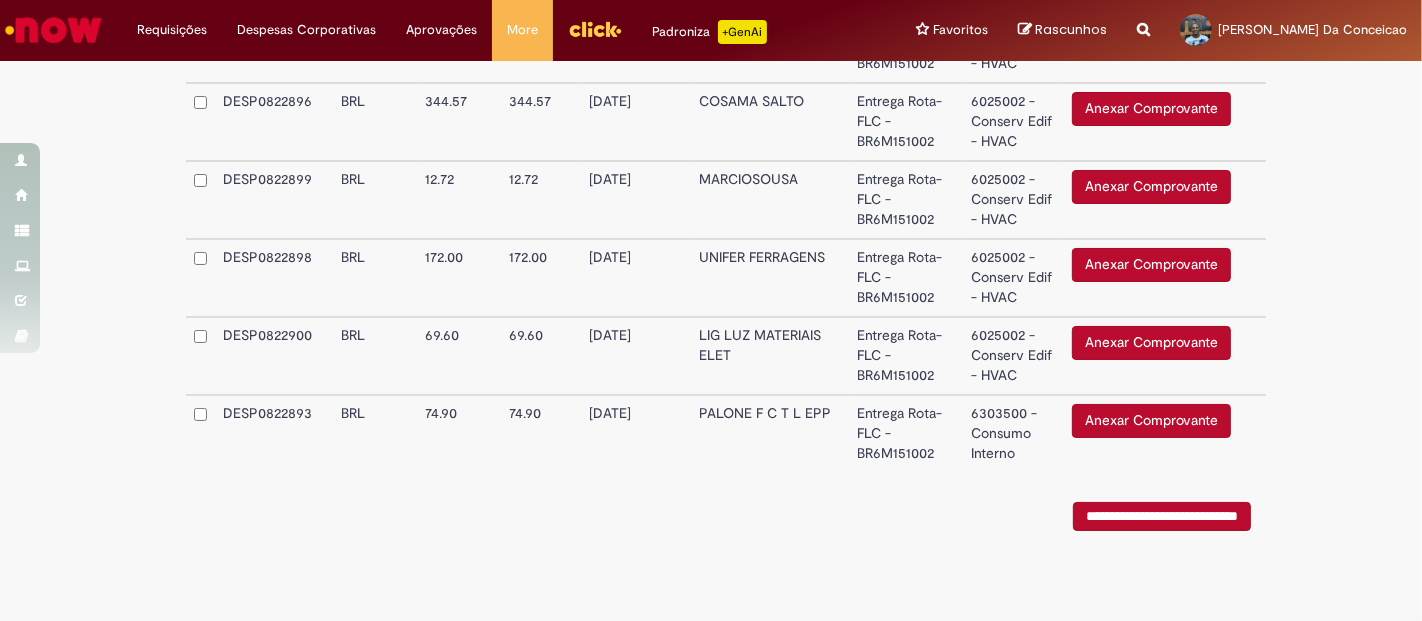 scroll, scrollTop: 1069, scrollLeft: 0, axis: vertical 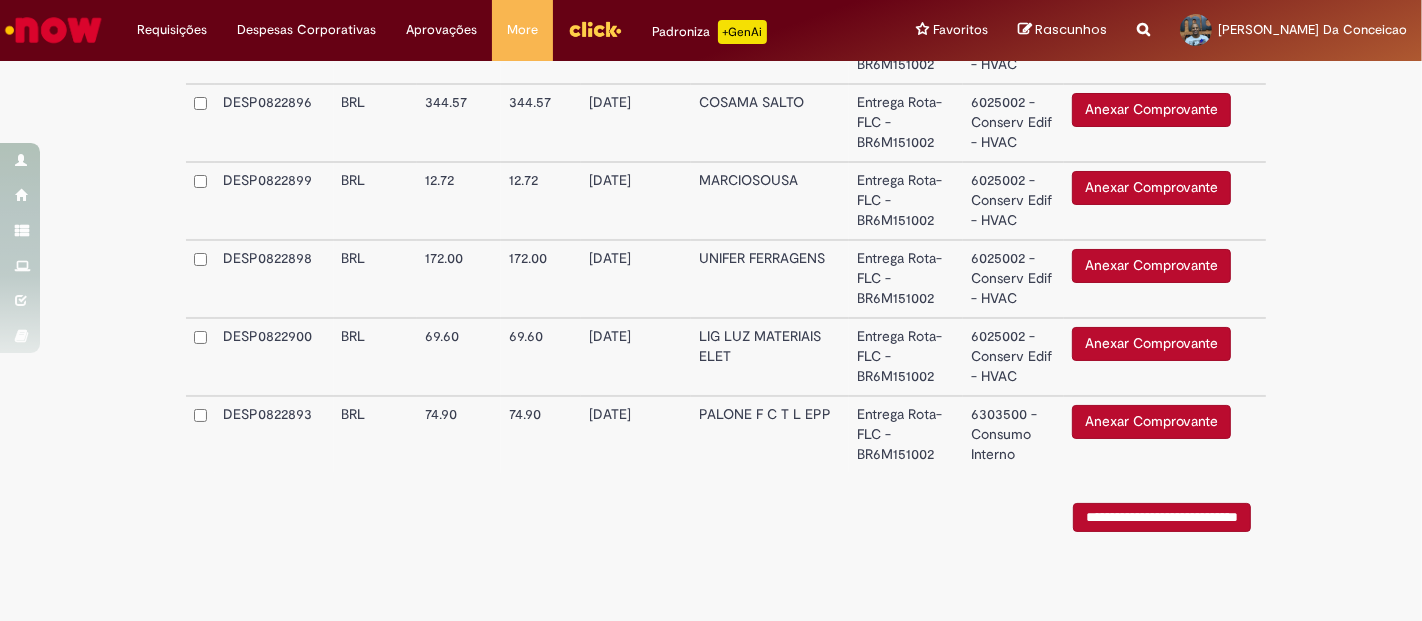 click on "Entrega Rota-FLC - BR6M151002" at bounding box center [906, 434] 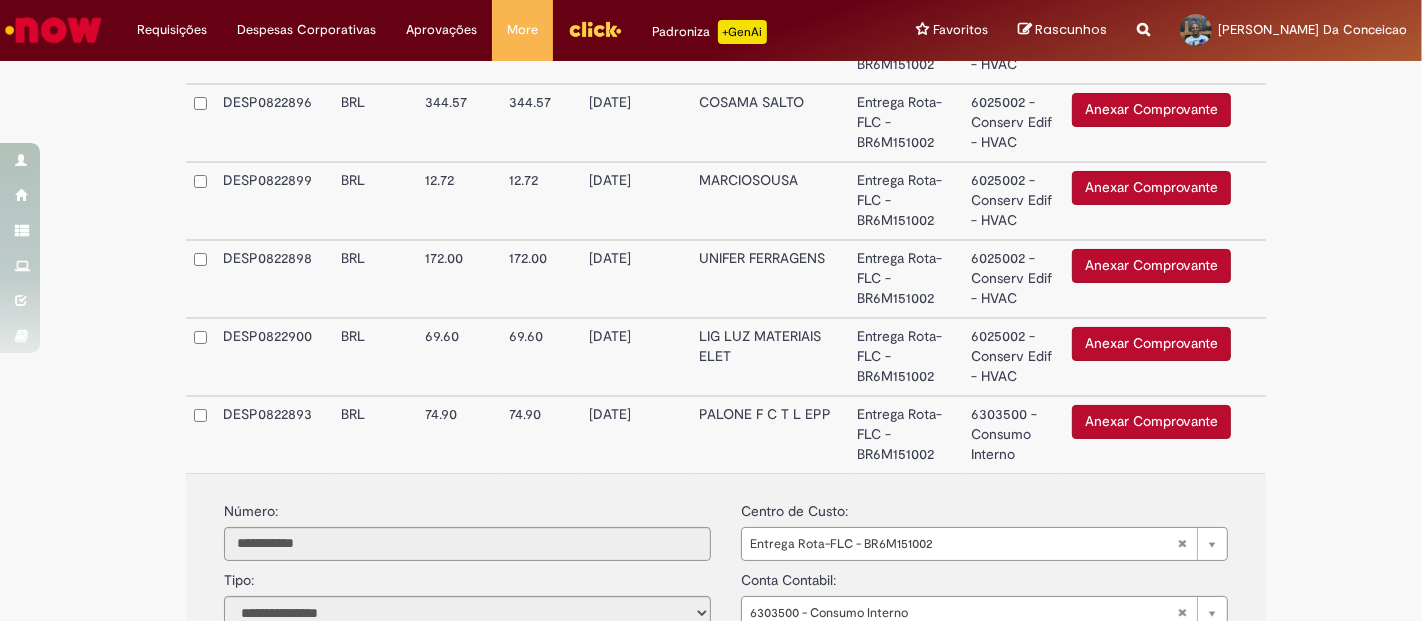 scroll, scrollTop: 1177, scrollLeft: 0, axis: vertical 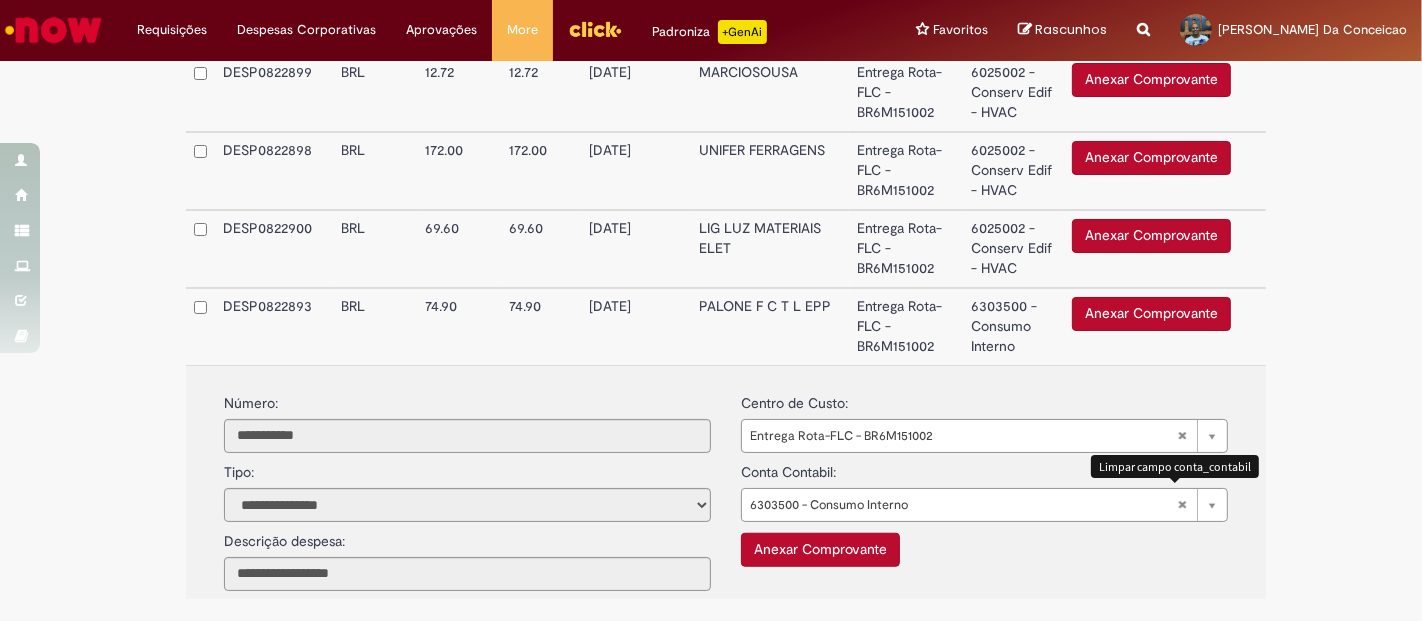 type 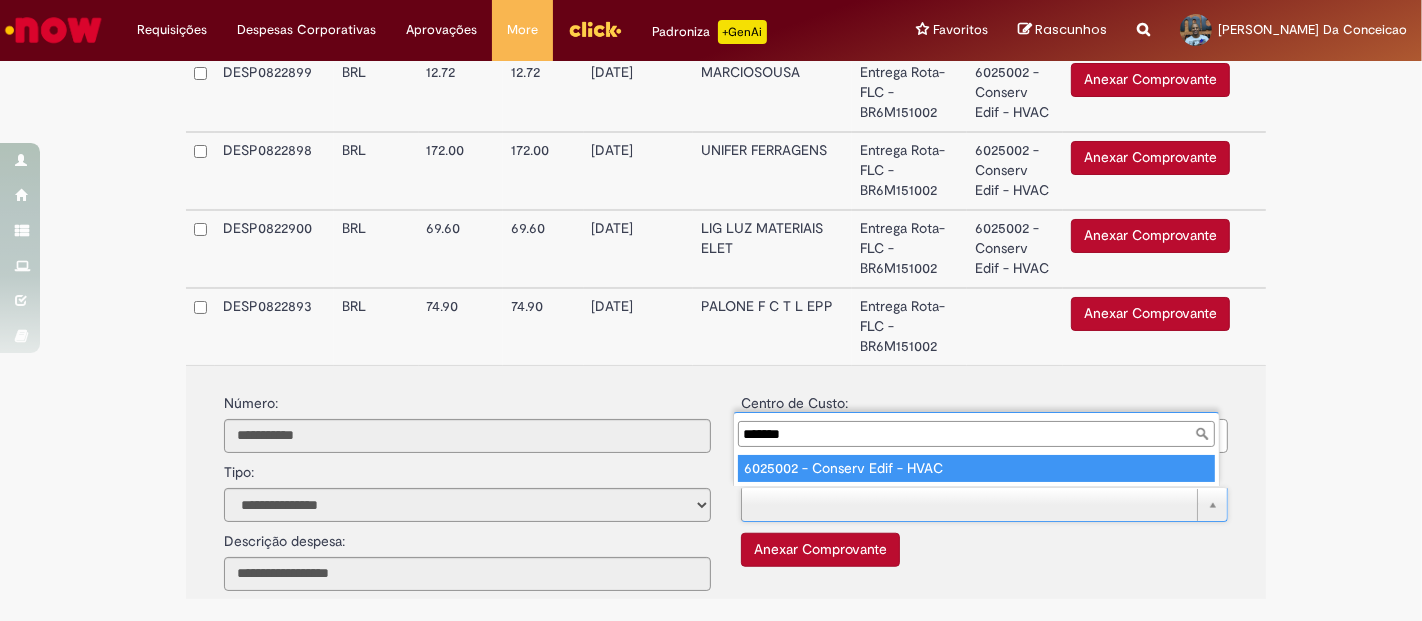 type on "*******" 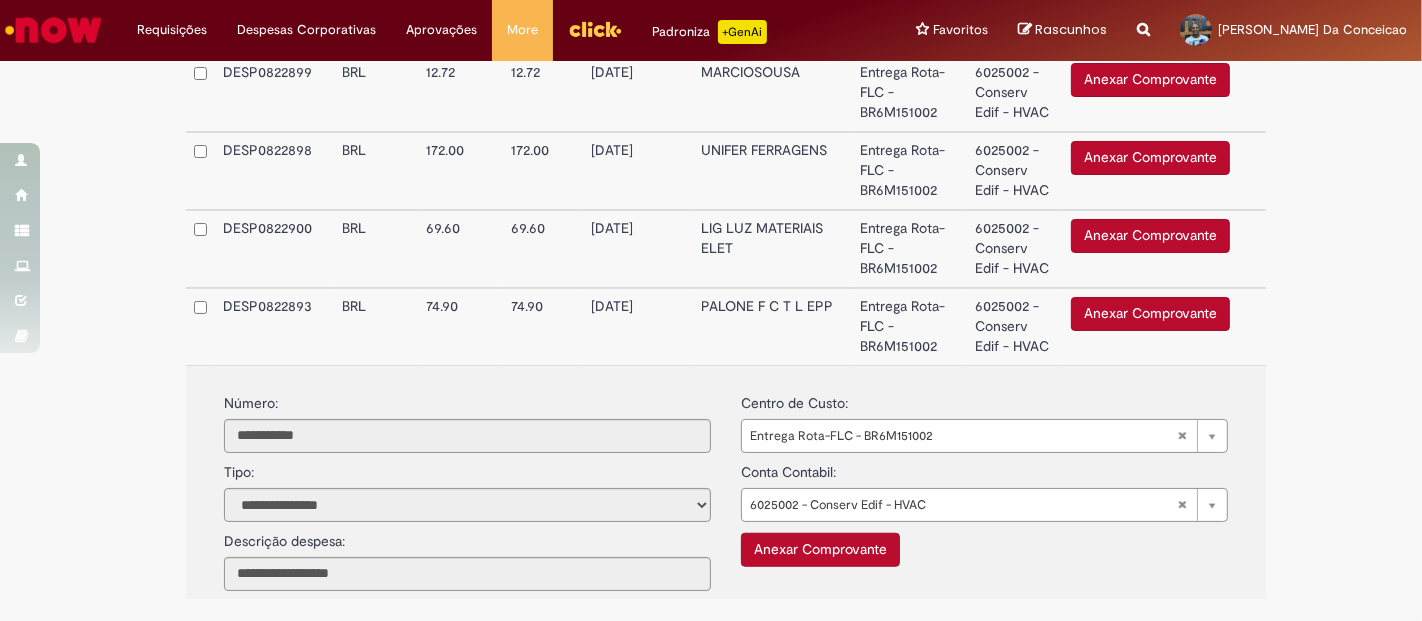 drag, startPoint x: 1366, startPoint y: 337, endPoint x: 1288, endPoint y: 349, distance: 78.91768 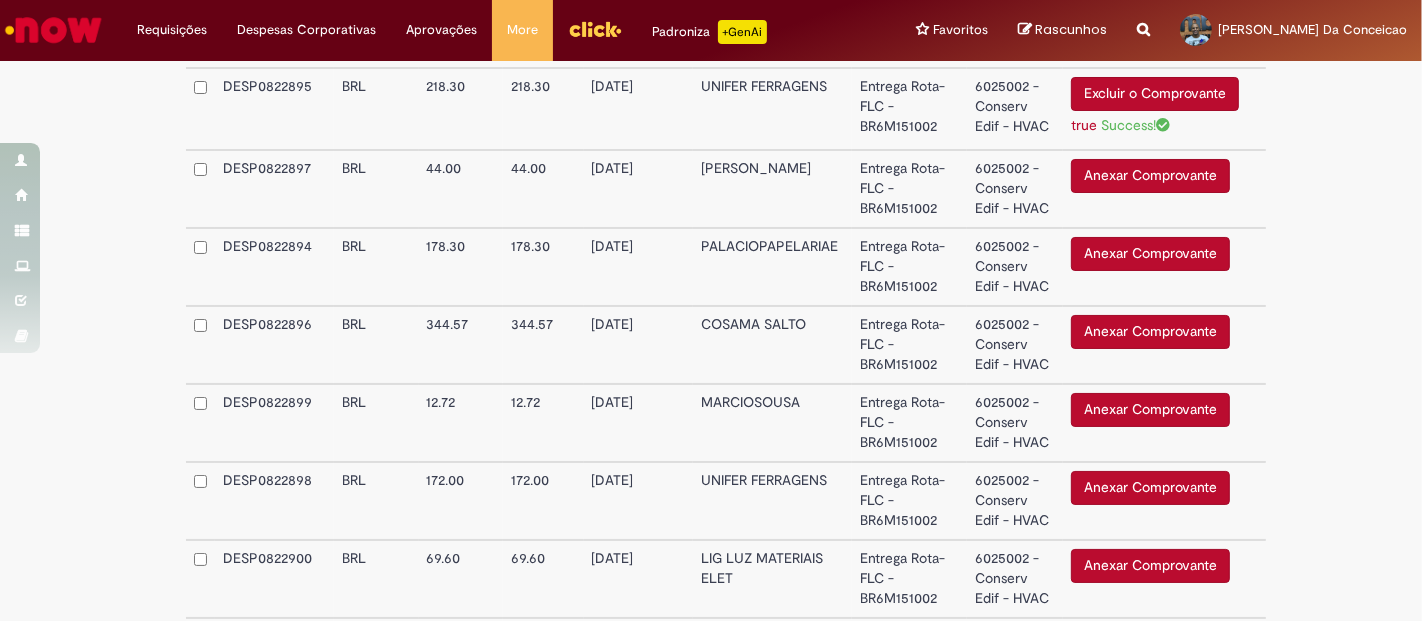 scroll, scrollTop: 736, scrollLeft: 0, axis: vertical 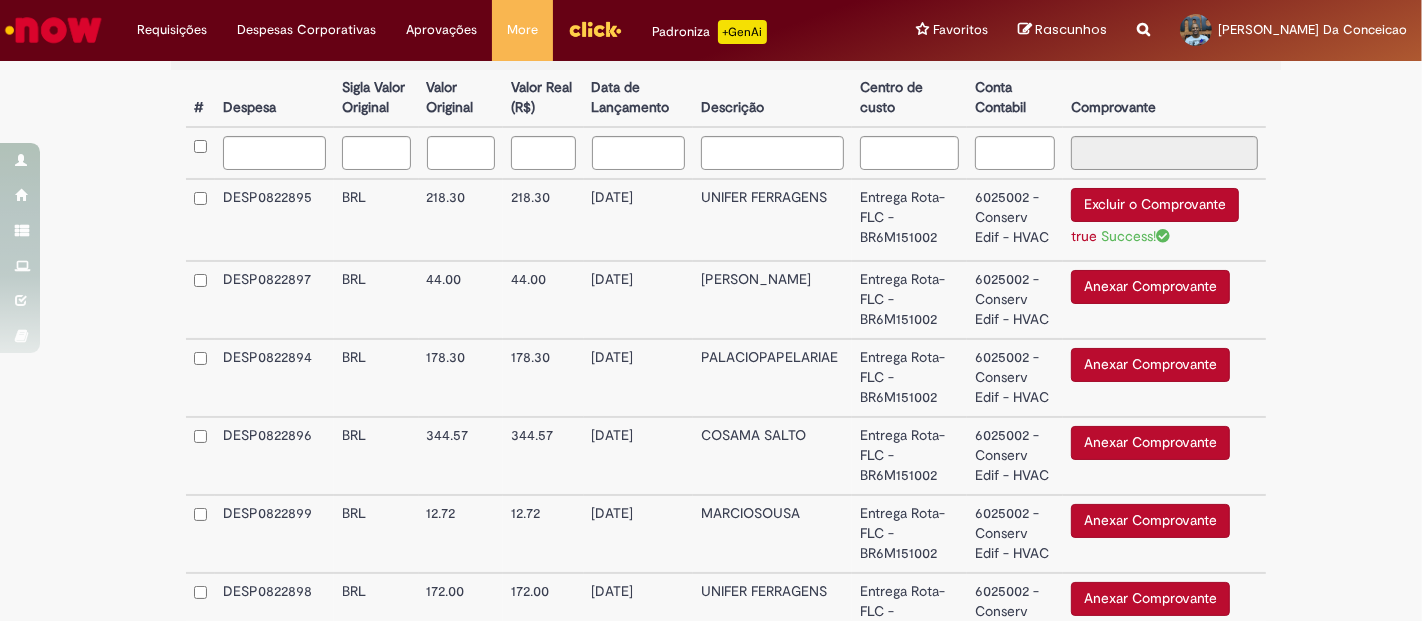 click on "Anexar Comprovante" at bounding box center [1150, 287] 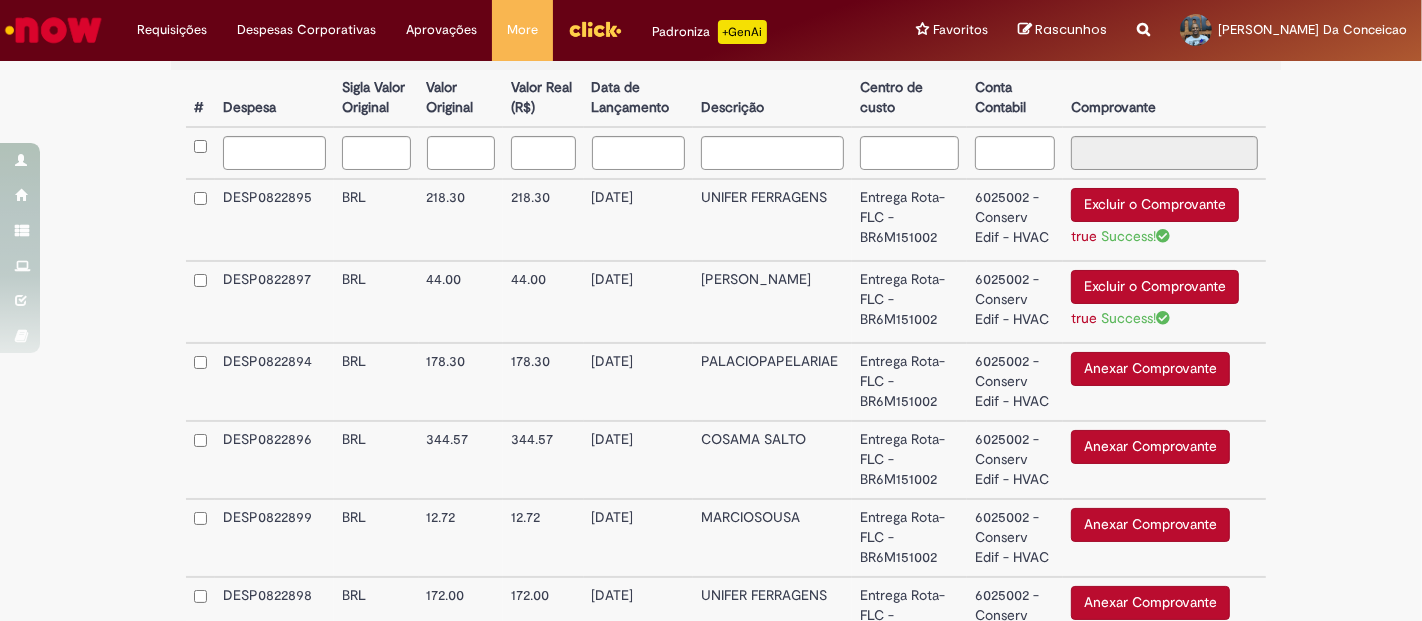 click on "Anexar Comprovante" at bounding box center [1150, 369] 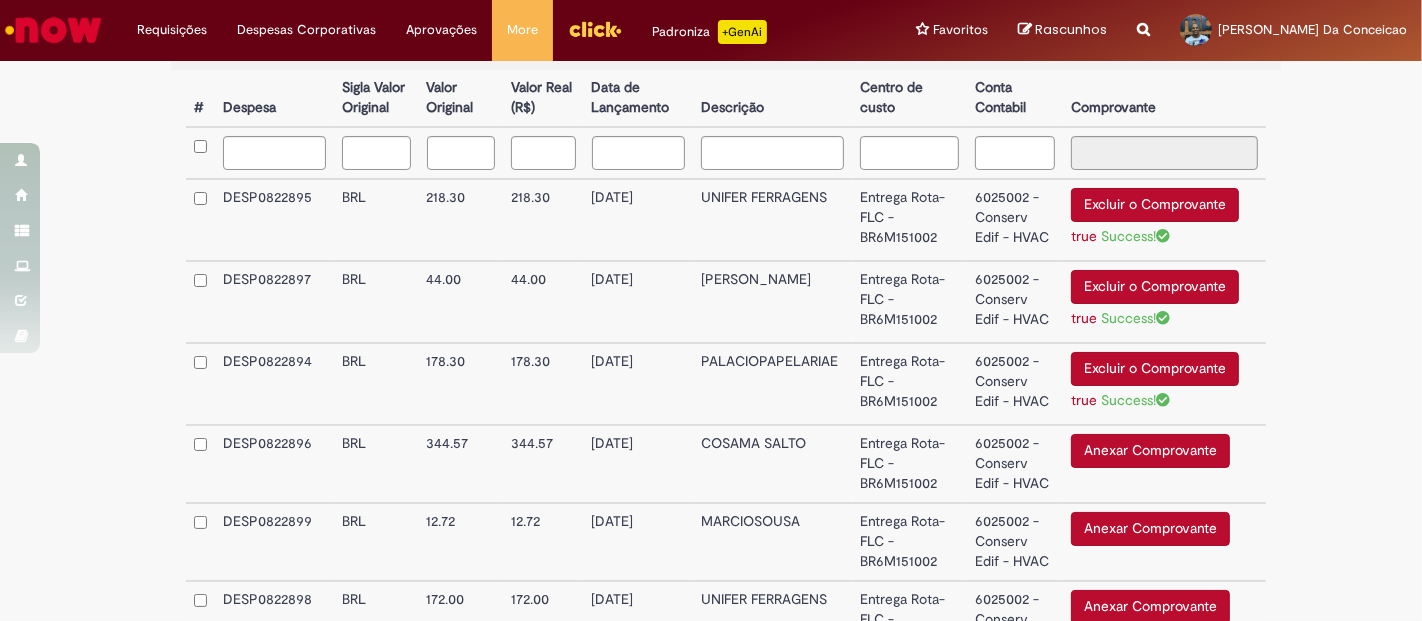 click on "Anexar Comprovante" at bounding box center (1150, 451) 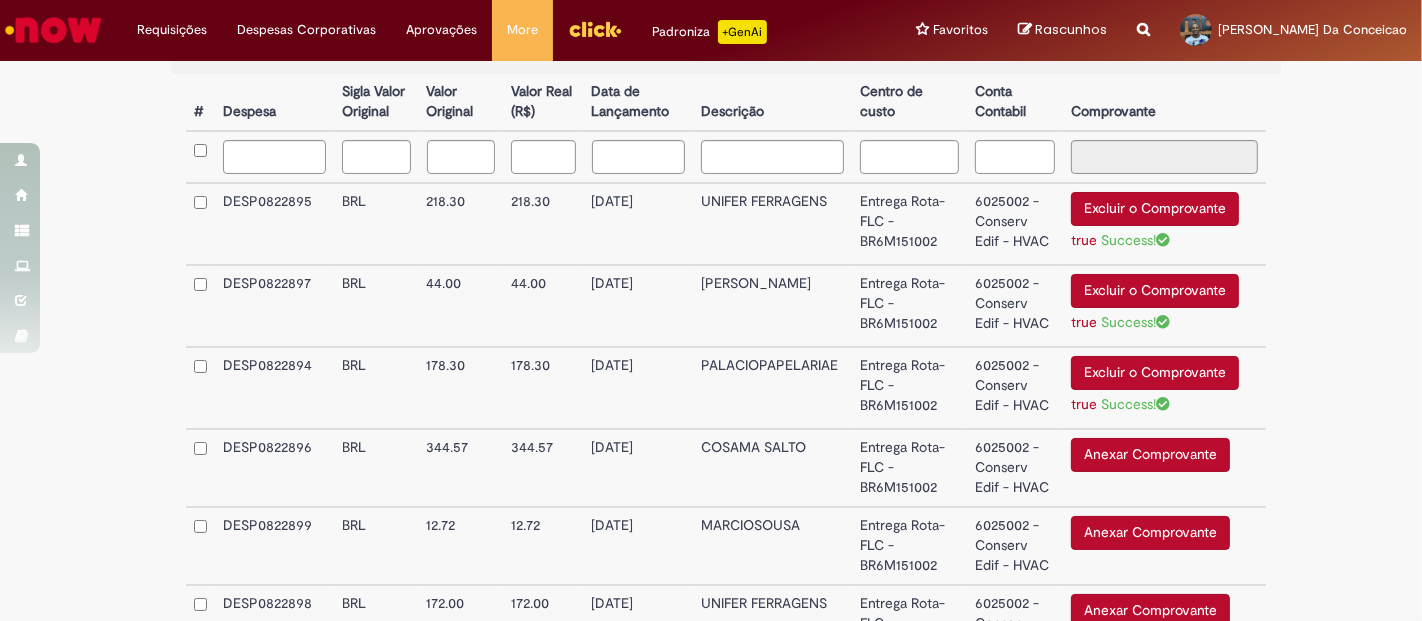 scroll, scrollTop: 736, scrollLeft: 0, axis: vertical 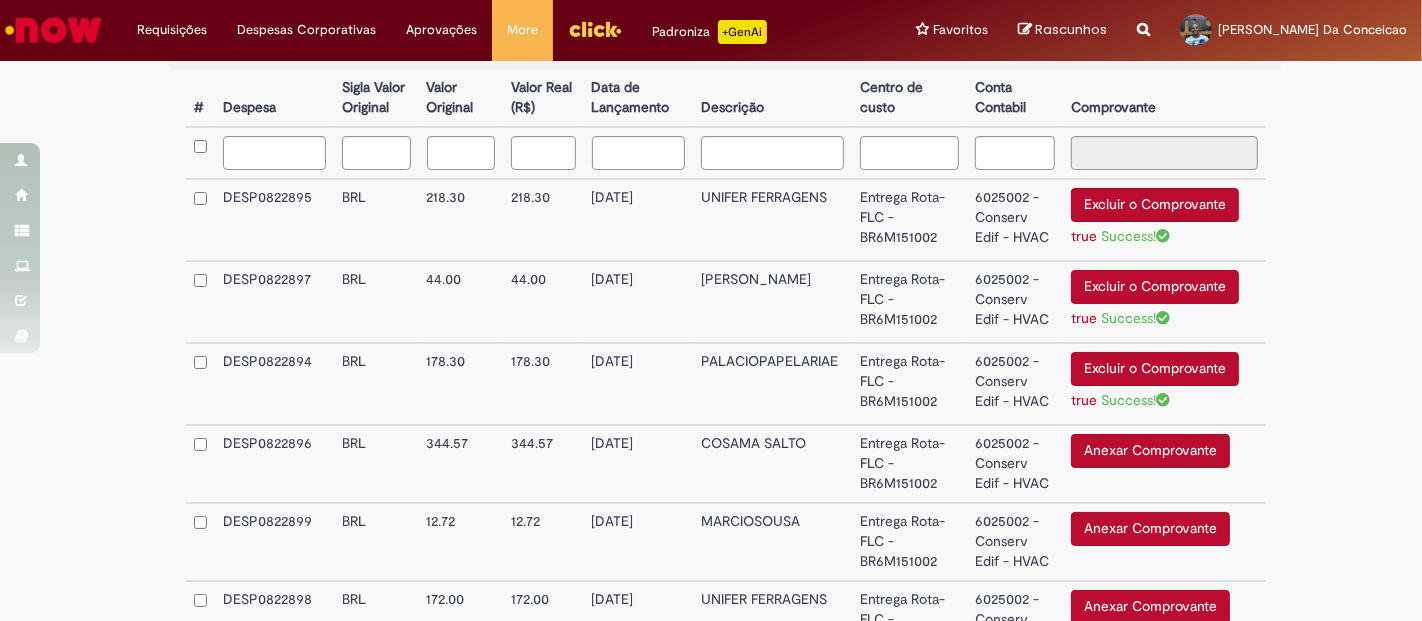 type 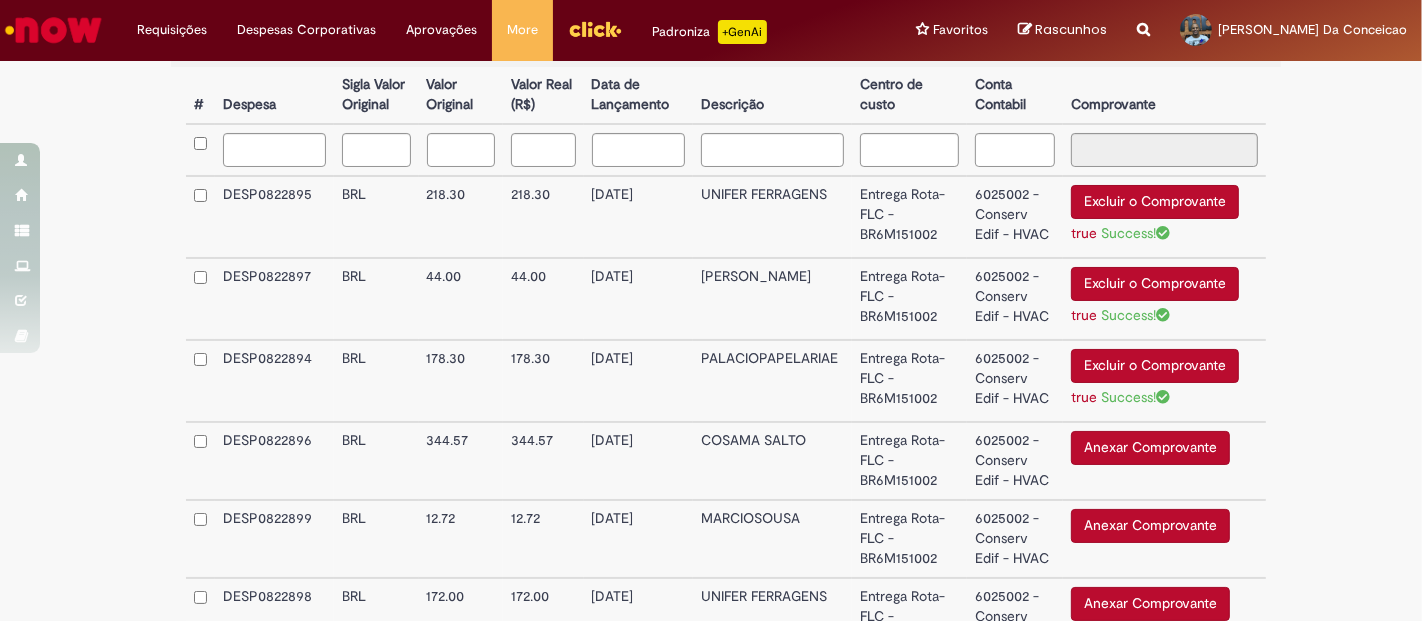 scroll, scrollTop: 736, scrollLeft: 0, axis: vertical 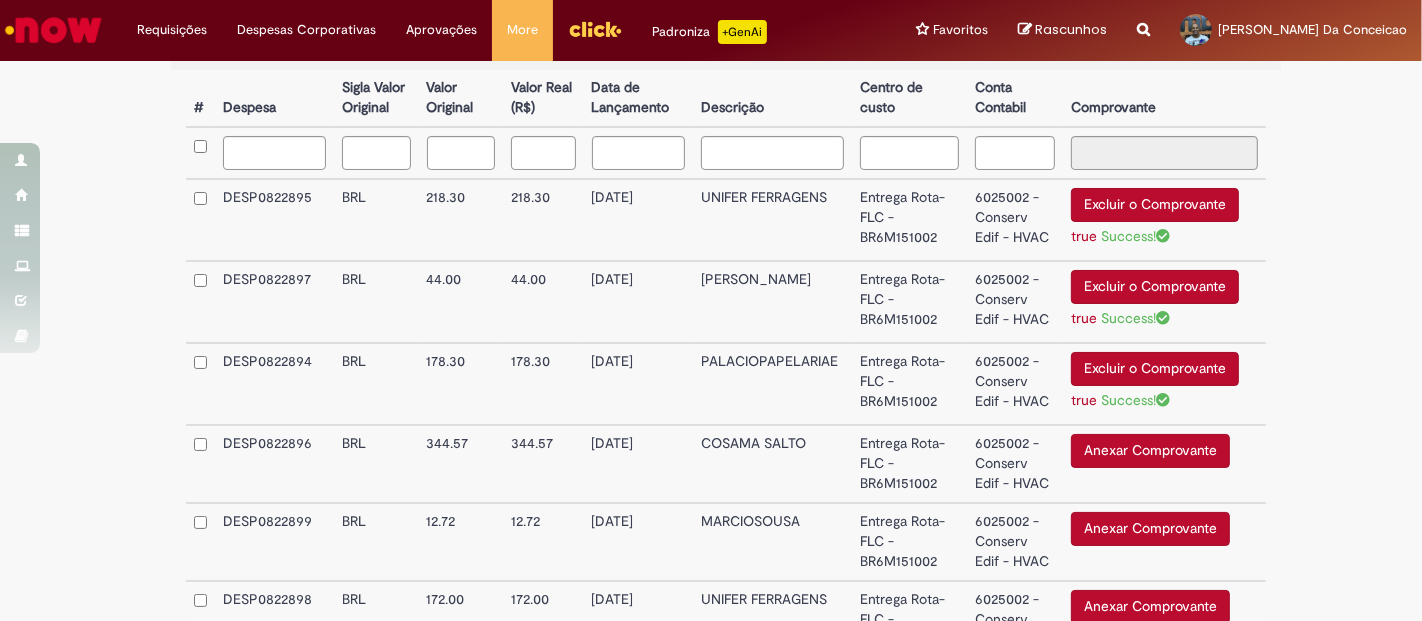 click on "**********" at bounding box center [726, 149] 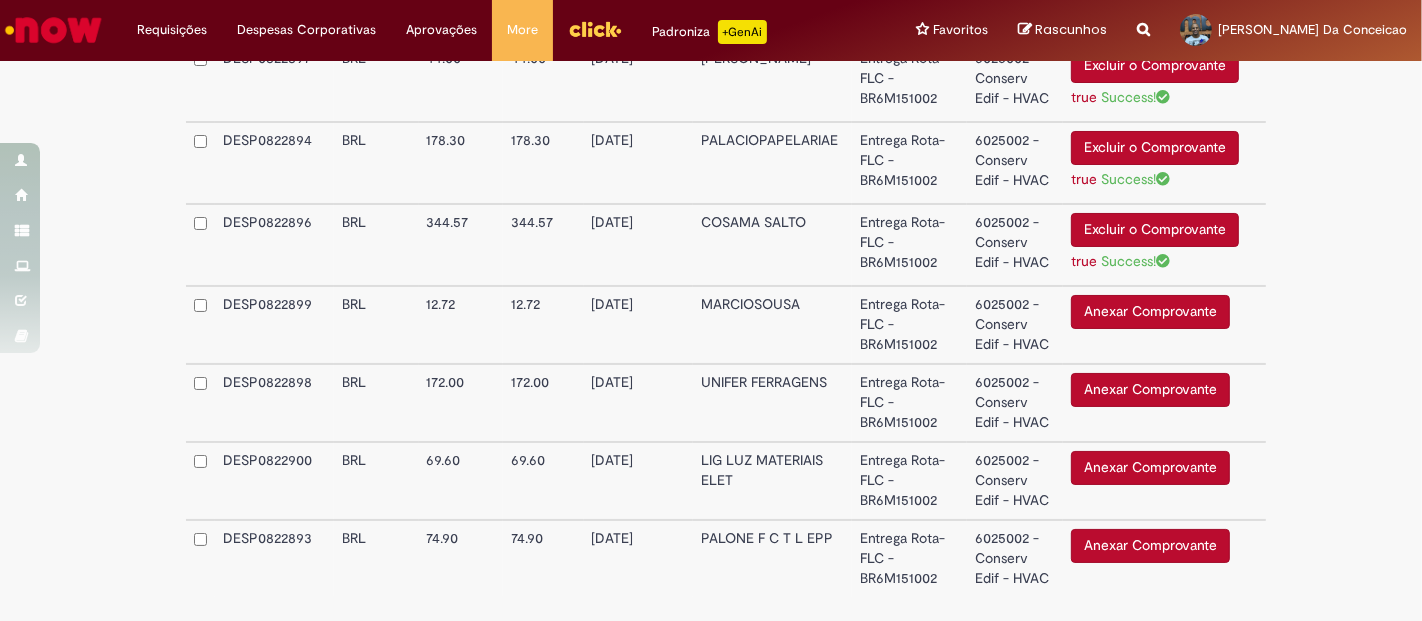 scroll, scrollTop: 958, scrollLeft: 0, axis: vertical 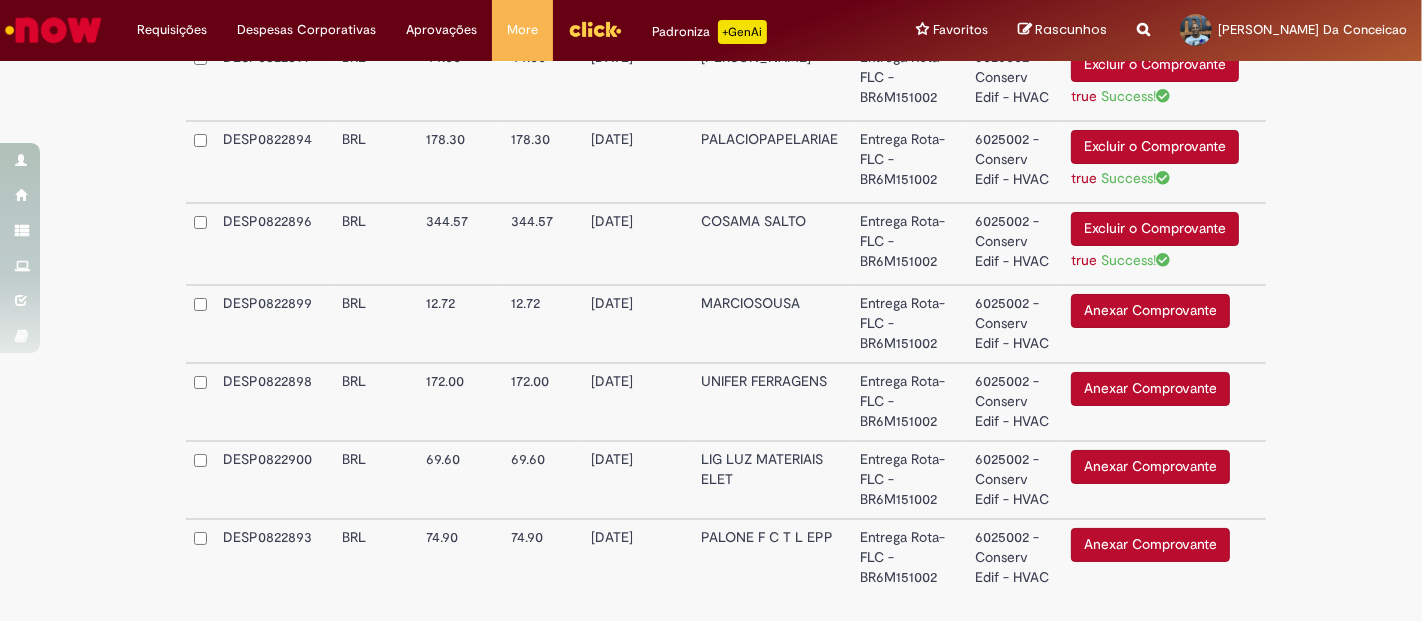 click on "Anexar Comprovante" at bounding box center (1150, 311) 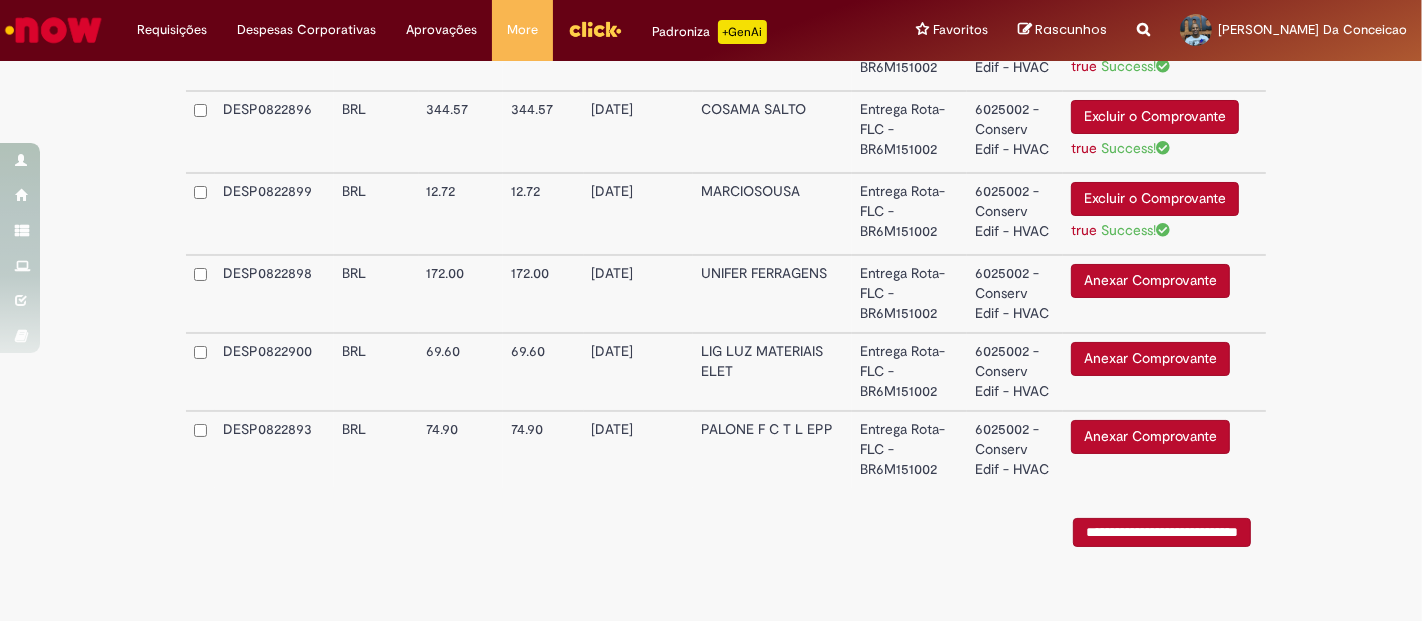 scroll, scrollTop: 1082, scrollLeft: 0, axis: vertical 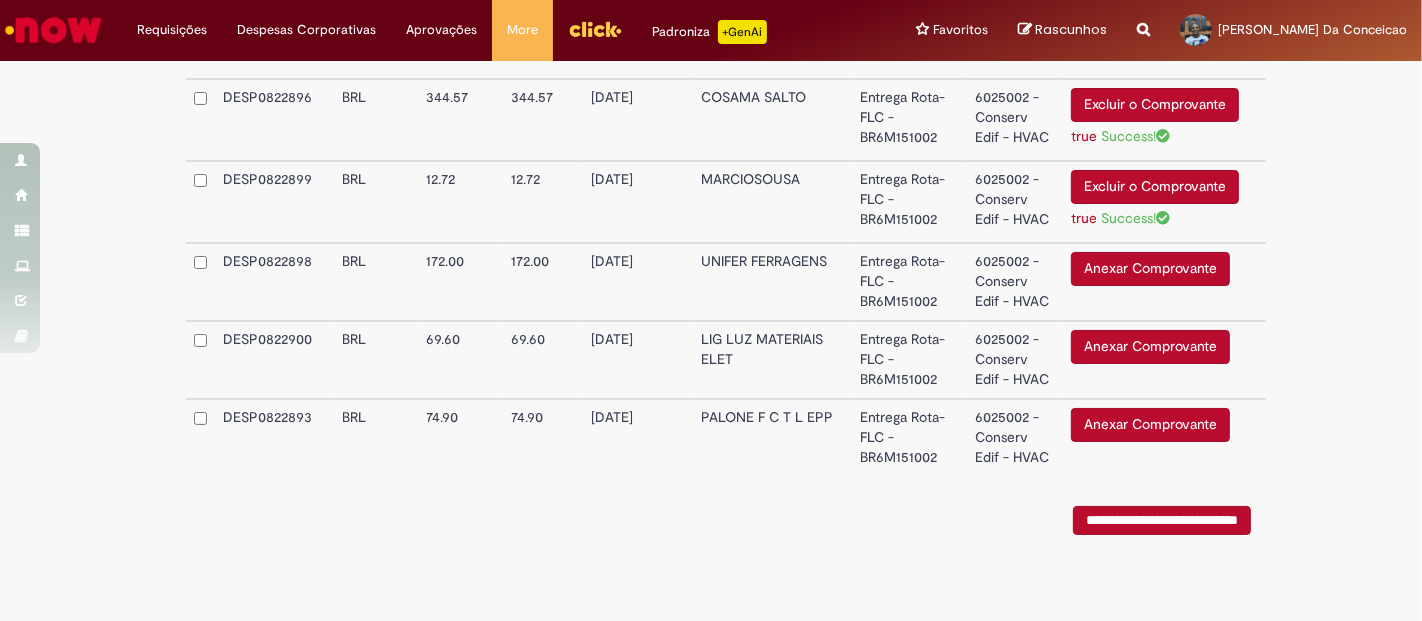 click on "Anexar Comprovante" at bounding box center (1150, 269) 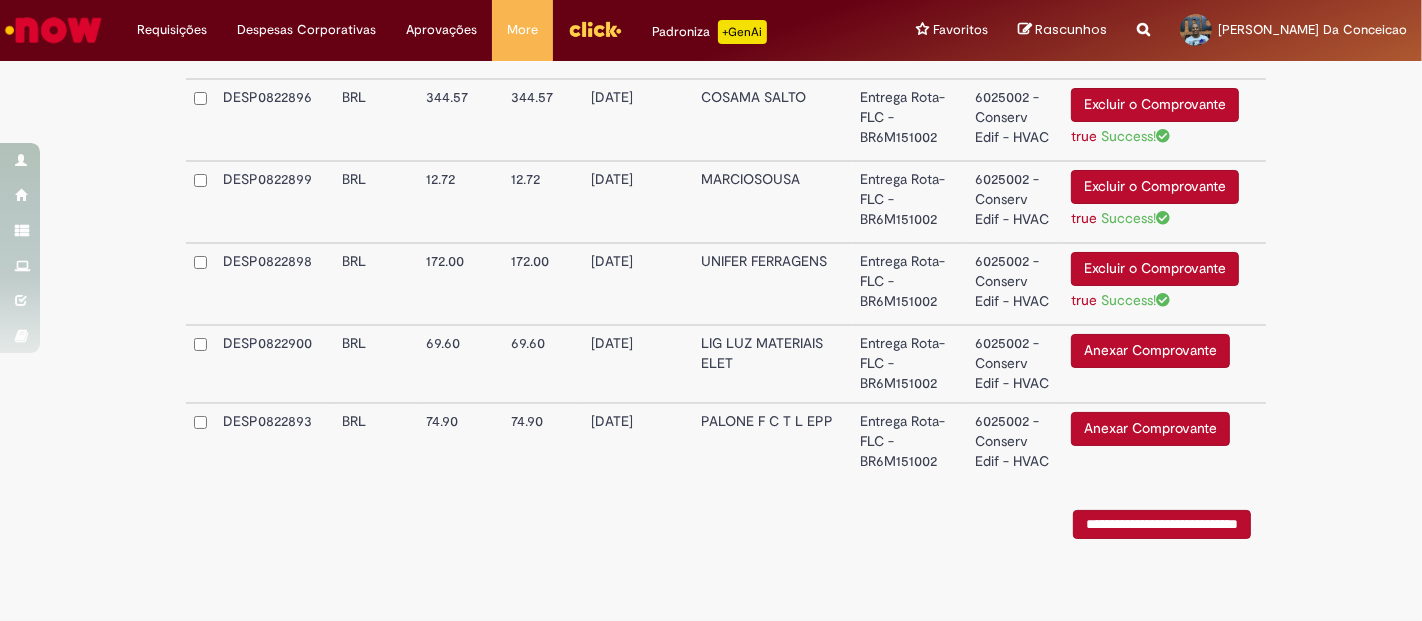 click on "Anexar Comprovante" at bounding box center (1150, 351) 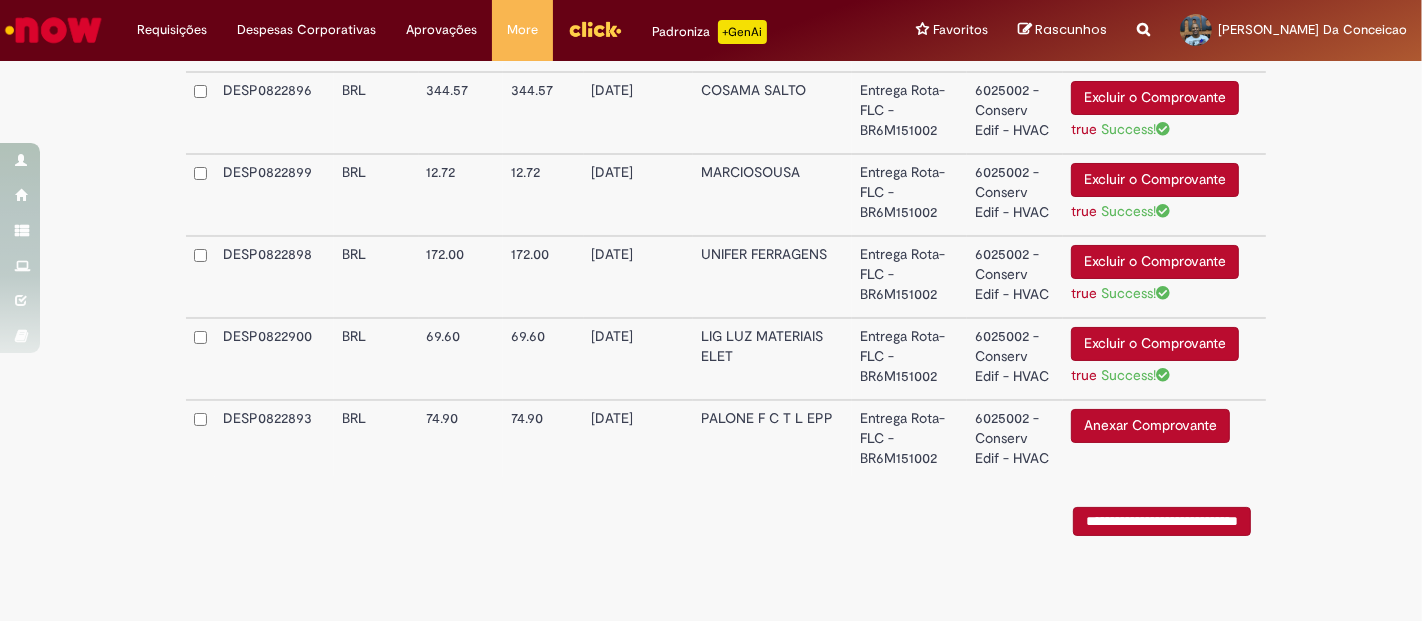 scroll, scrollTop: 1090, scrollLeft: 0, axis: vertical 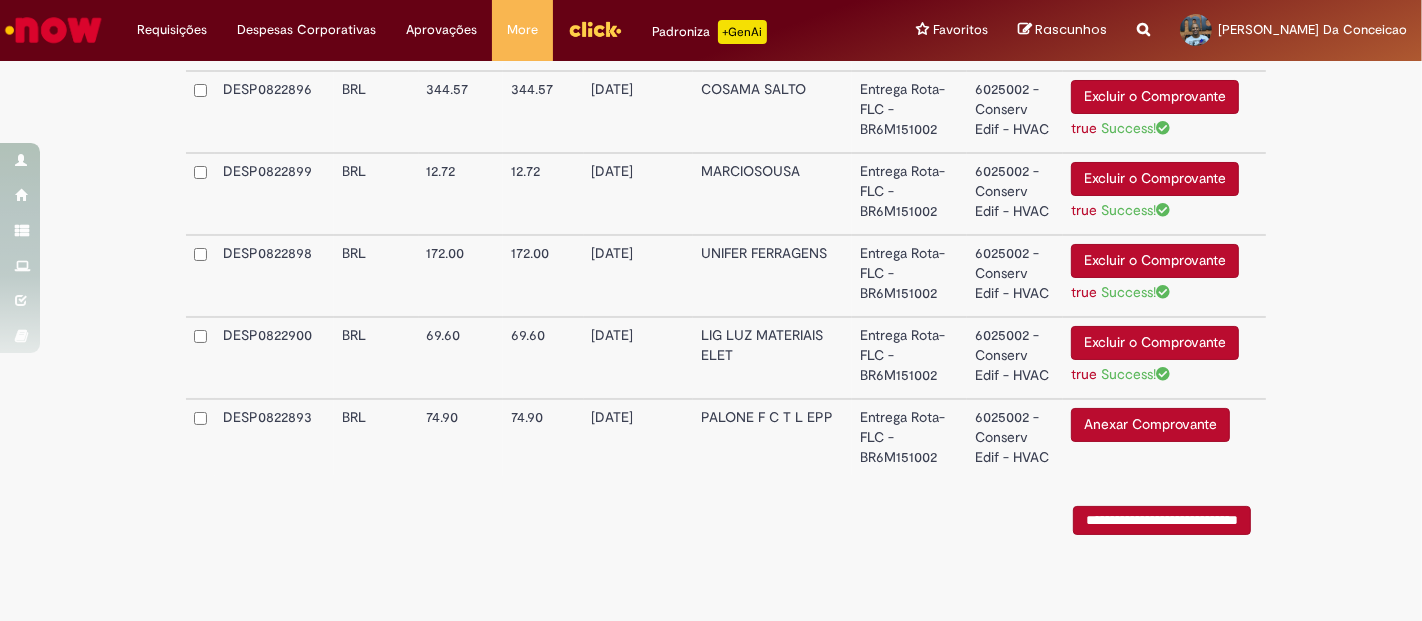click on "Anexar Comprovante" at bounding box center [1150, 425] 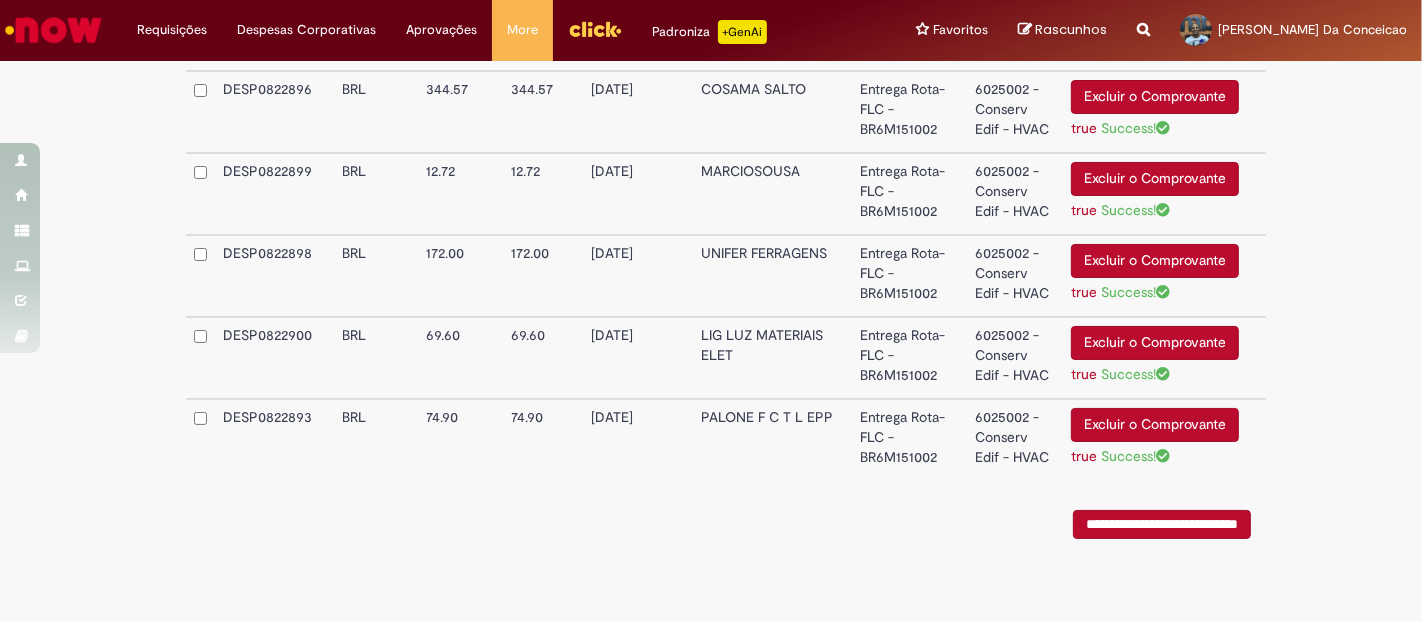 click on "**********" at bounding box center (711, -195) 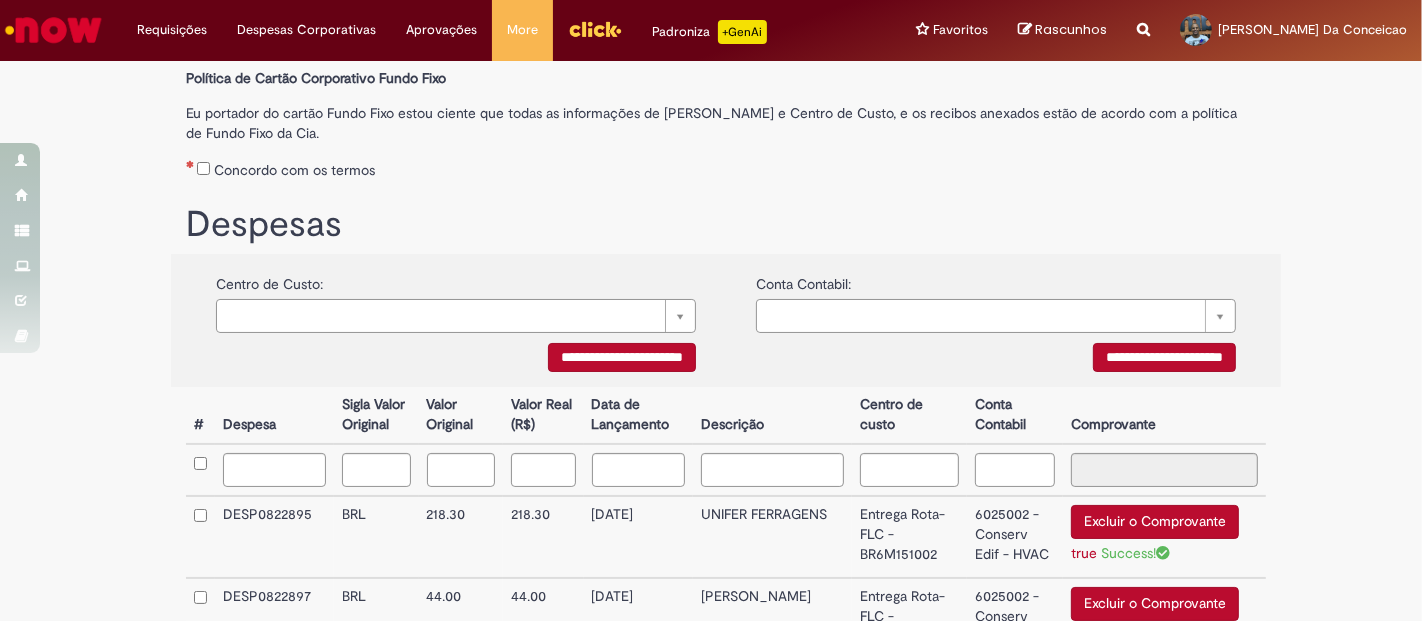 scroll, scrollTop: 312, scrollLeft: 0, axis: vertical 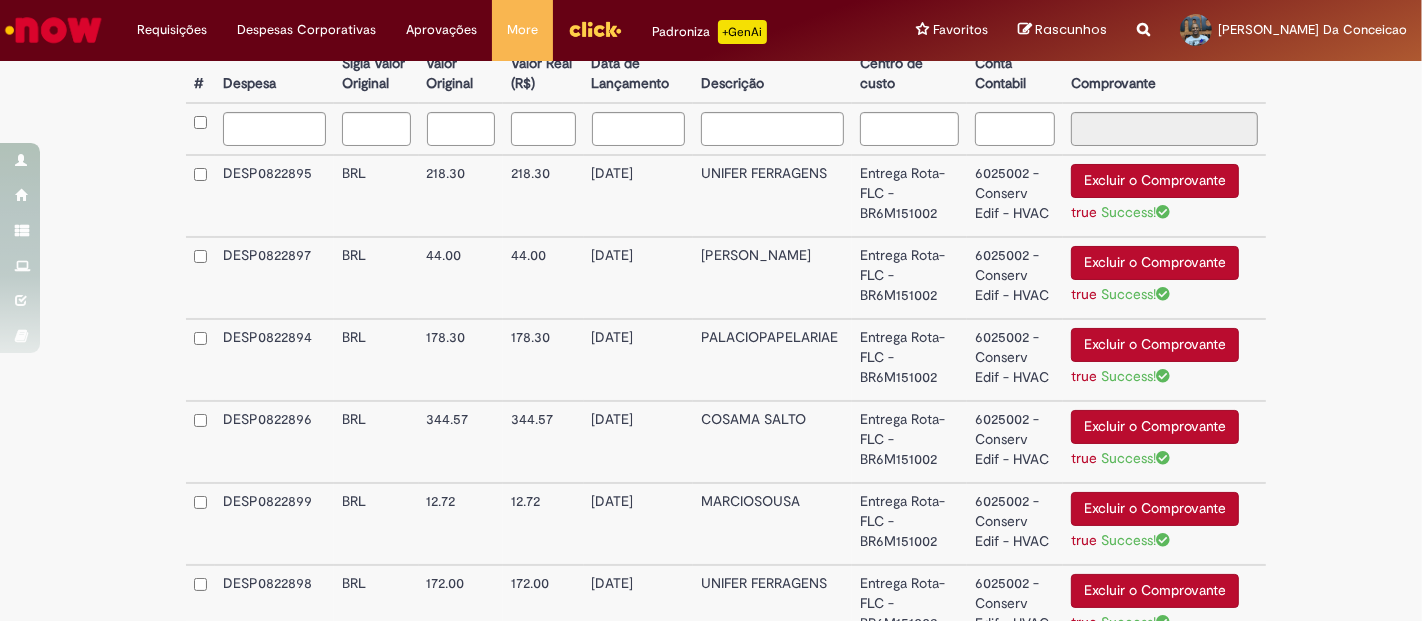 click on "6025002 - Conserv Edif - HVAC" at bounding box center [1015, 360] 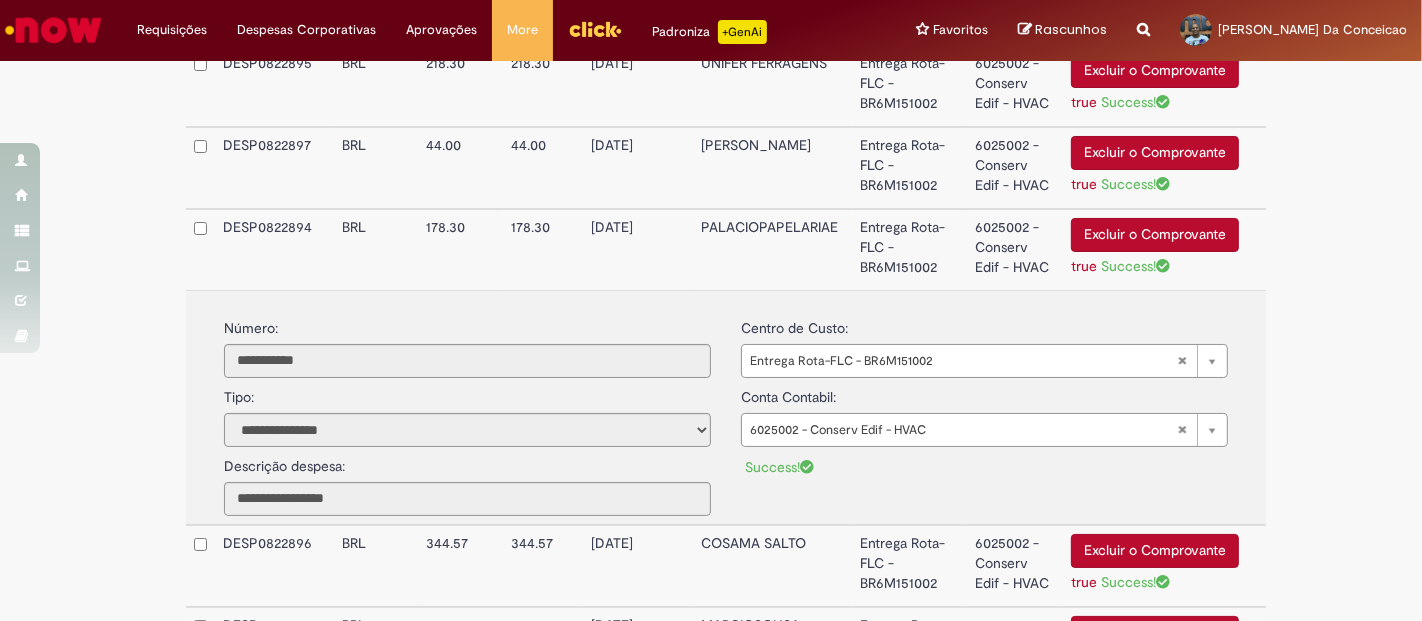 scroll, scrollTop: 871, scrollLeft: 0, axis: vertical 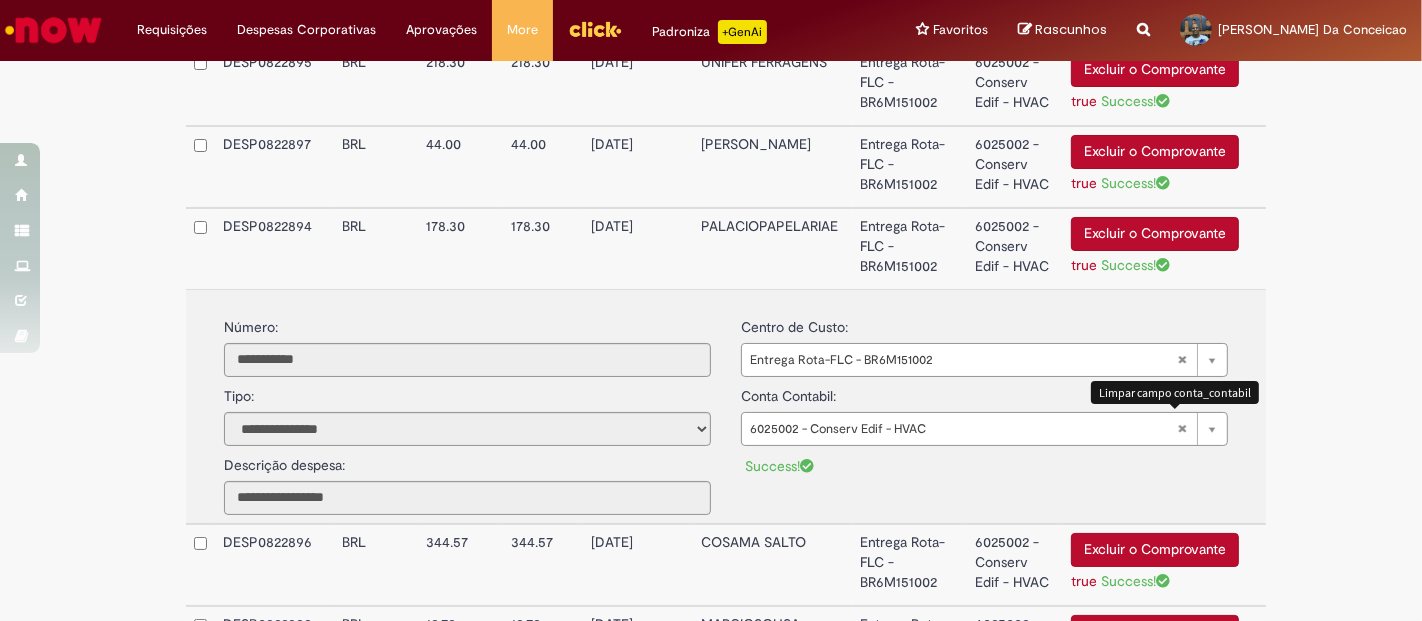 type 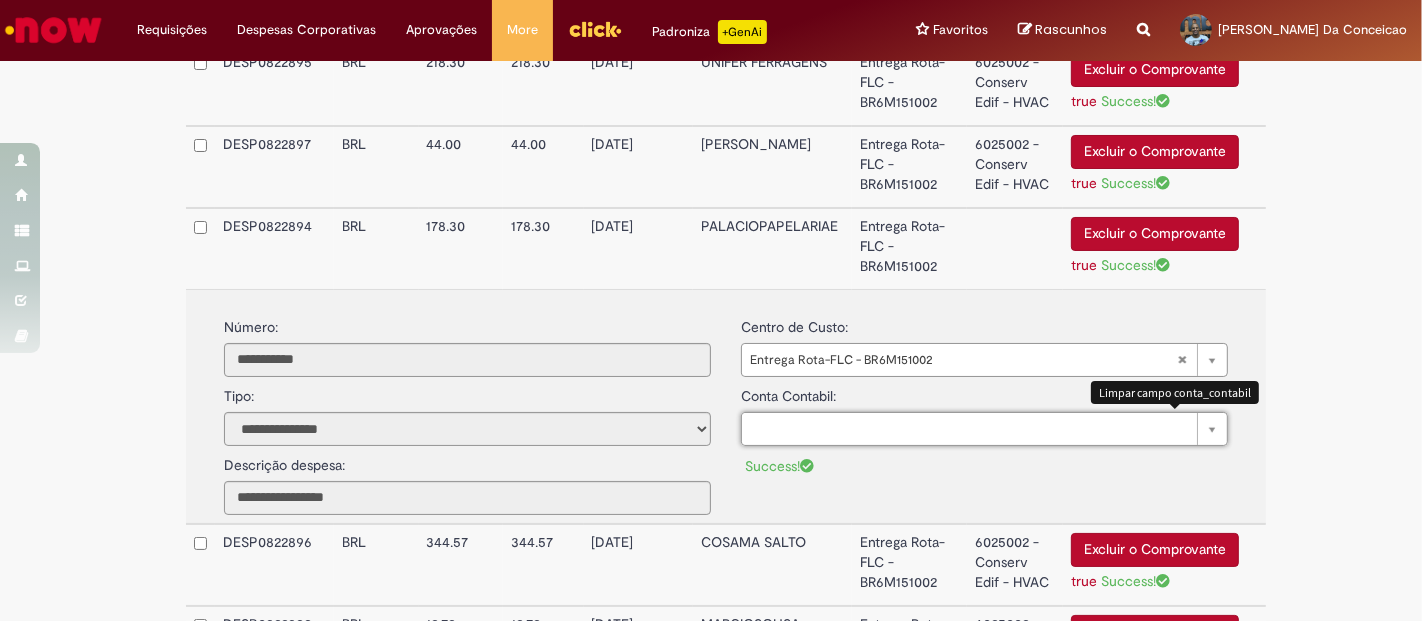 click on "Pesquisar usando lista" at bounding box center (984, 429) 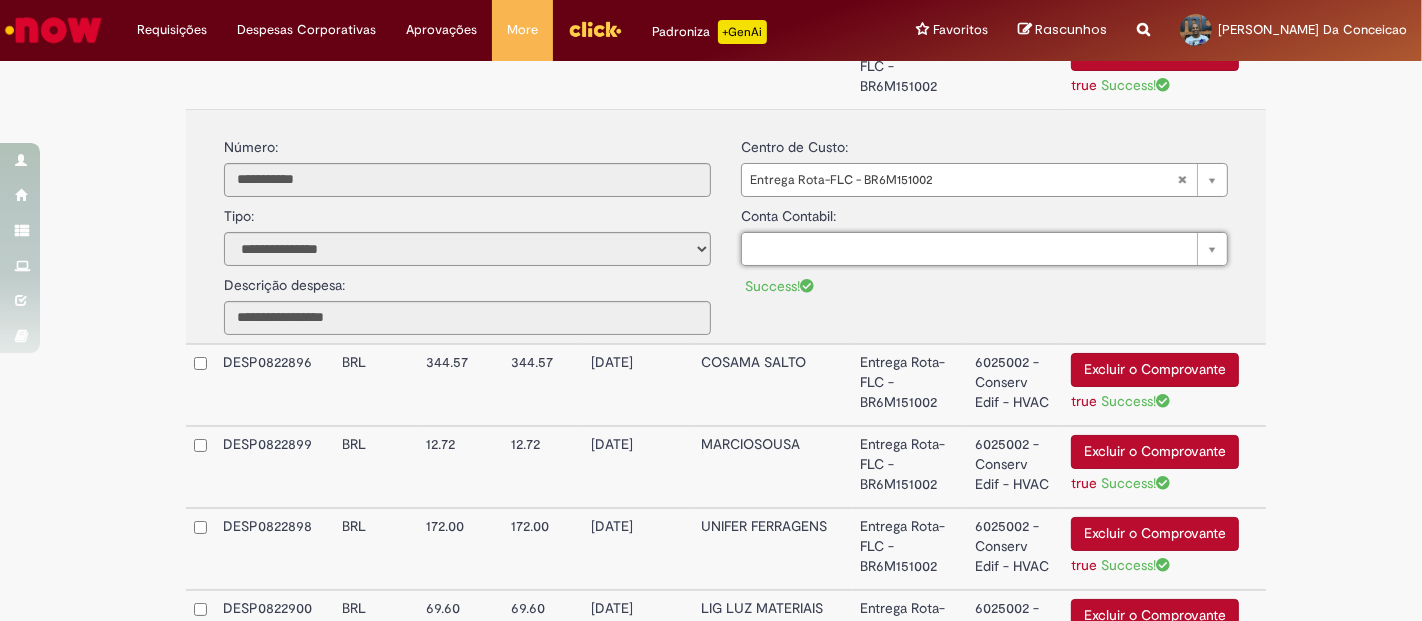 scroll, scrollTop: 1093, scrollLeft: 0, axis: vertical 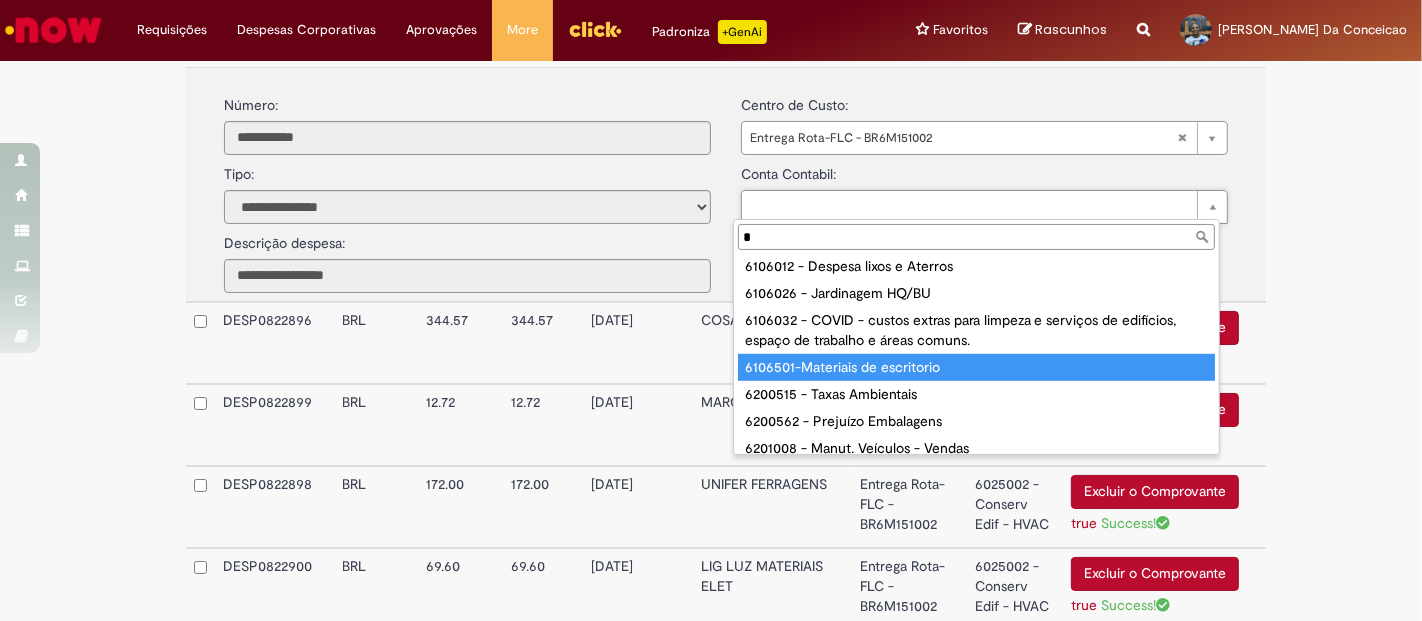 type on "*" 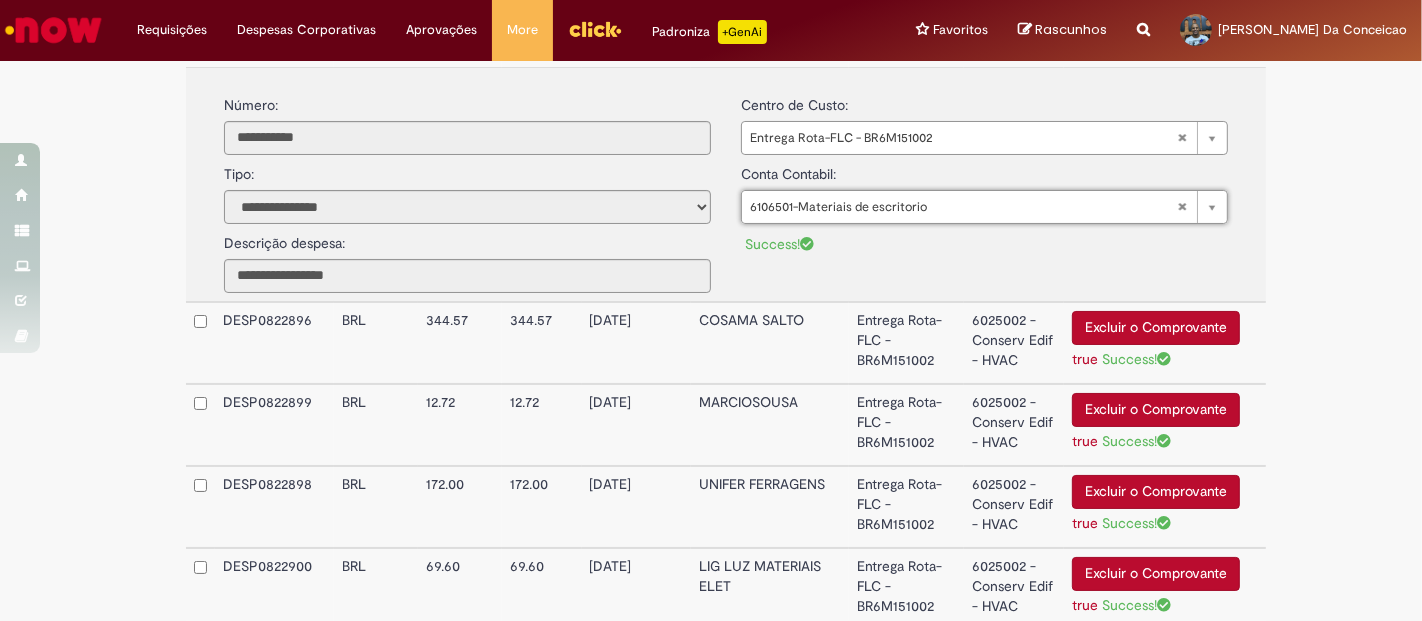 click on "**********" at bounding box center [711, -81] 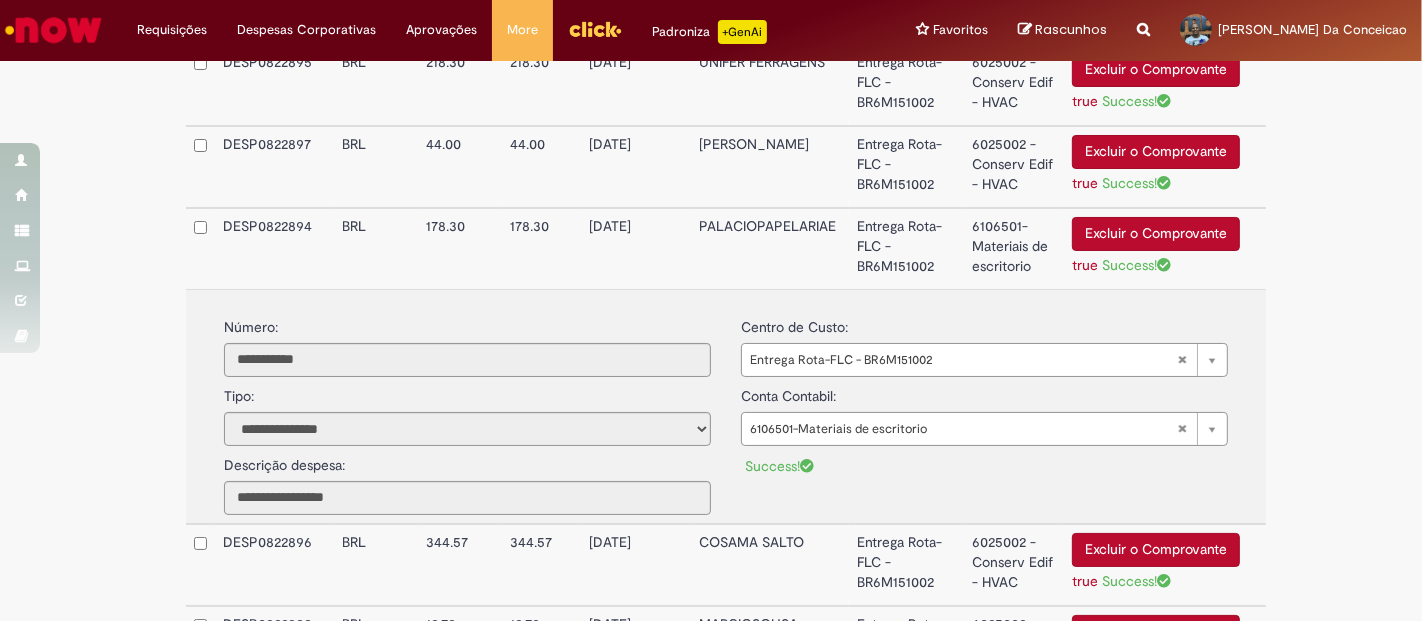 scroll, scrollTop: 871, scrollLeft: 0, axis: vertical 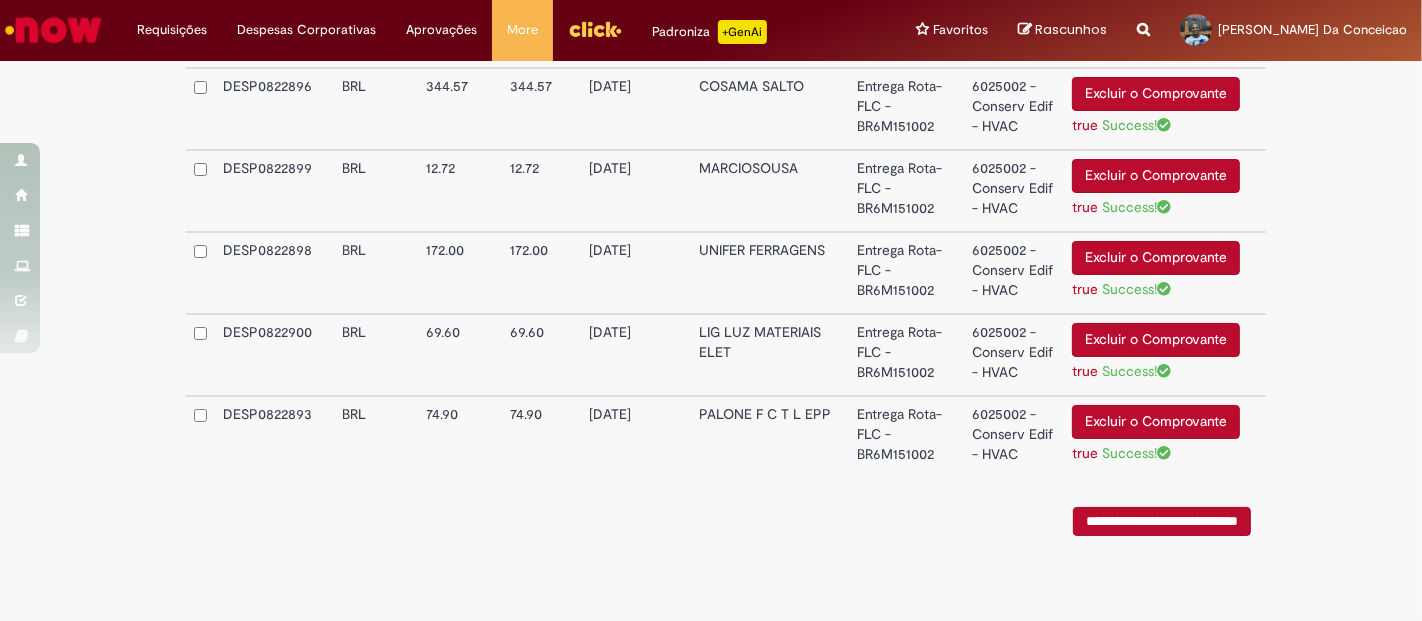 click on "**********" at bounding box center [1162, 521] 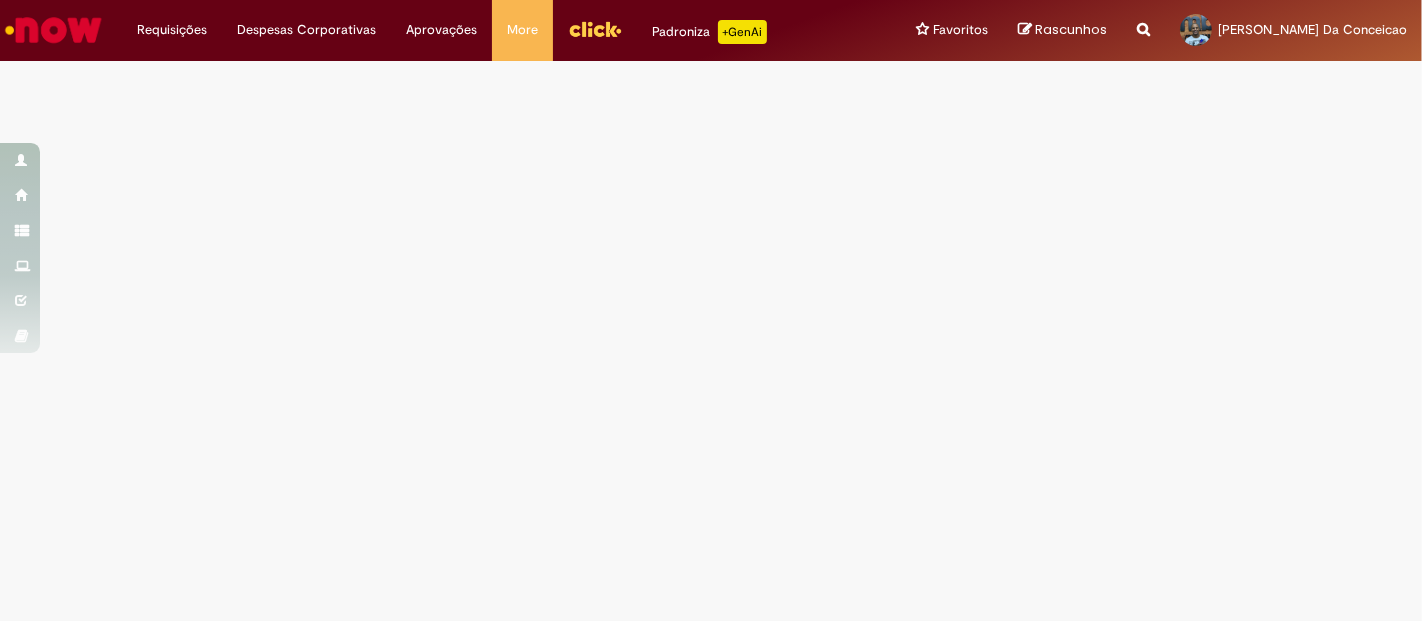 scroll, scrollTop: 0, scrollLeft: 0, axis: both 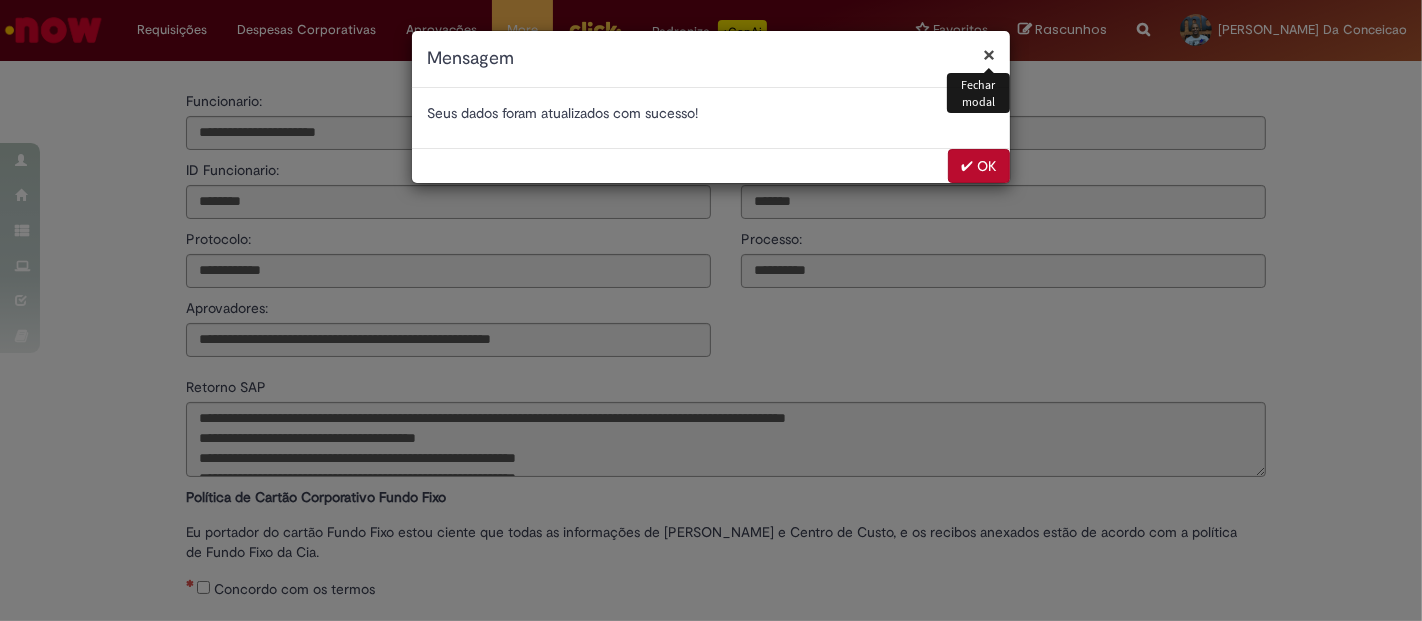 click on "✔ OK" at bounding box center (979, 166) 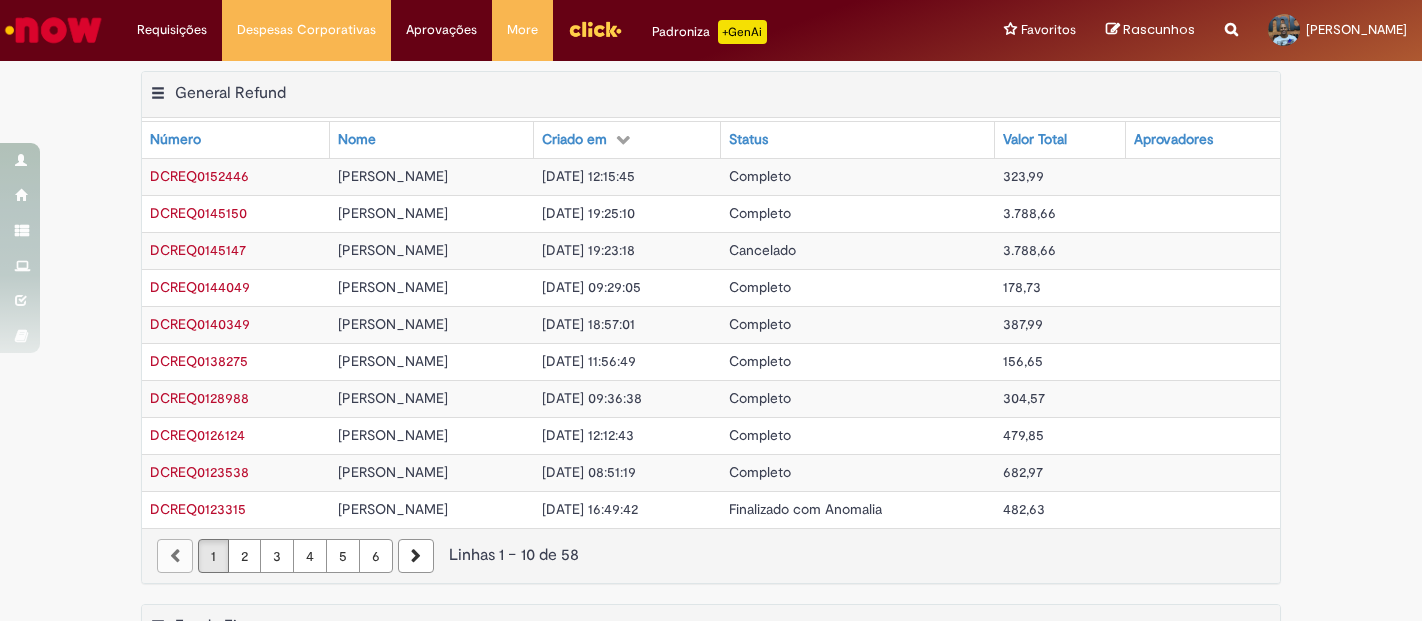 scroll, scrollTop: 0, scrollLeft: 0, axis: both 